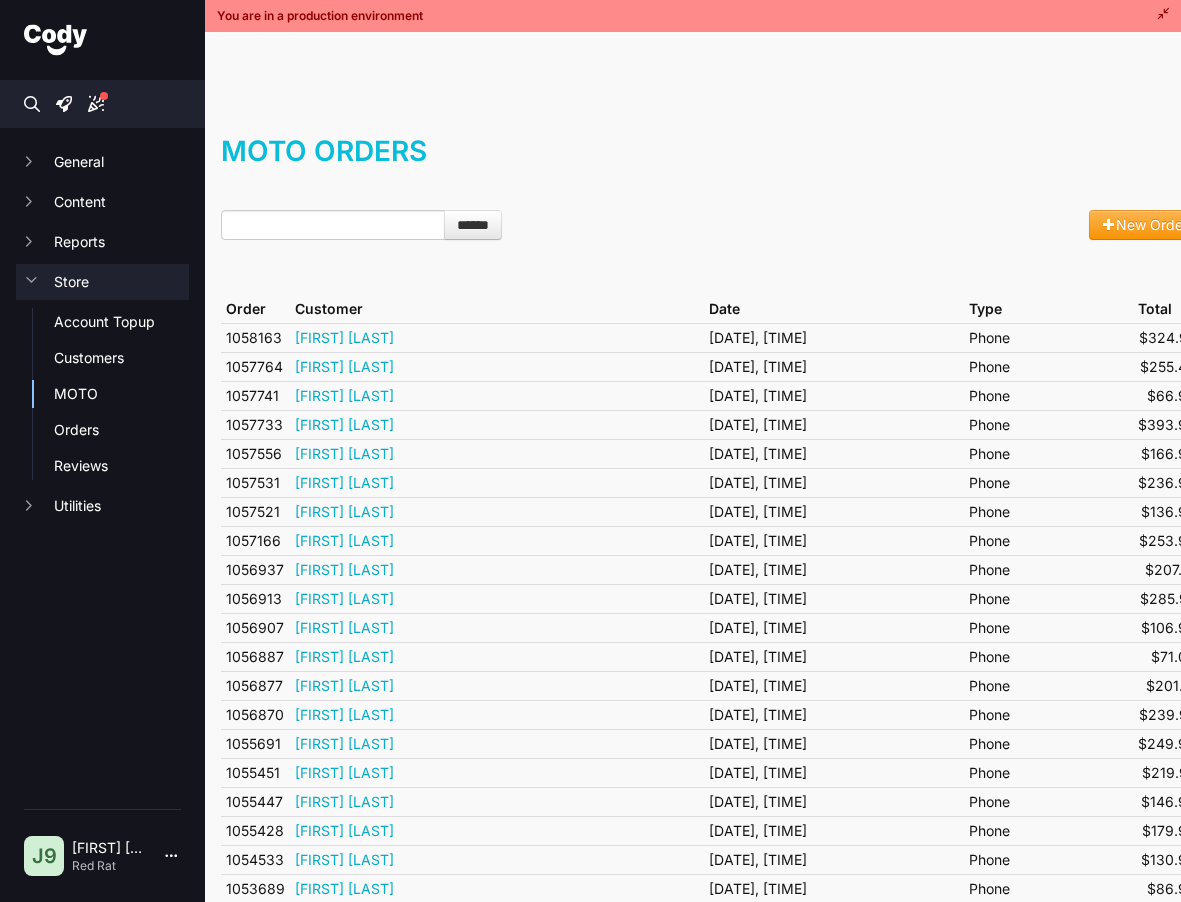 scroll, scrollTop: 0, scrollLeft: 0, axis: both 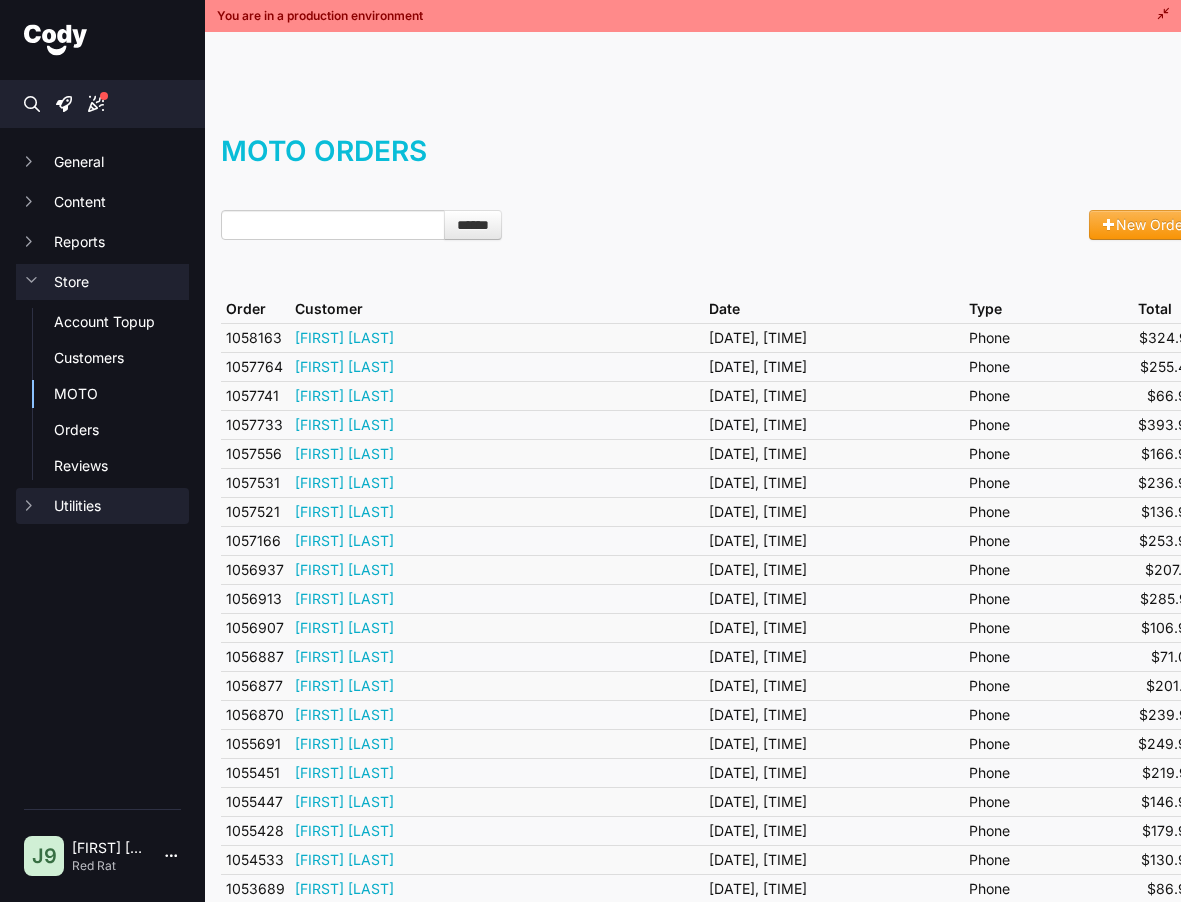 click on "Utilities" at bounding box center (102, 506) 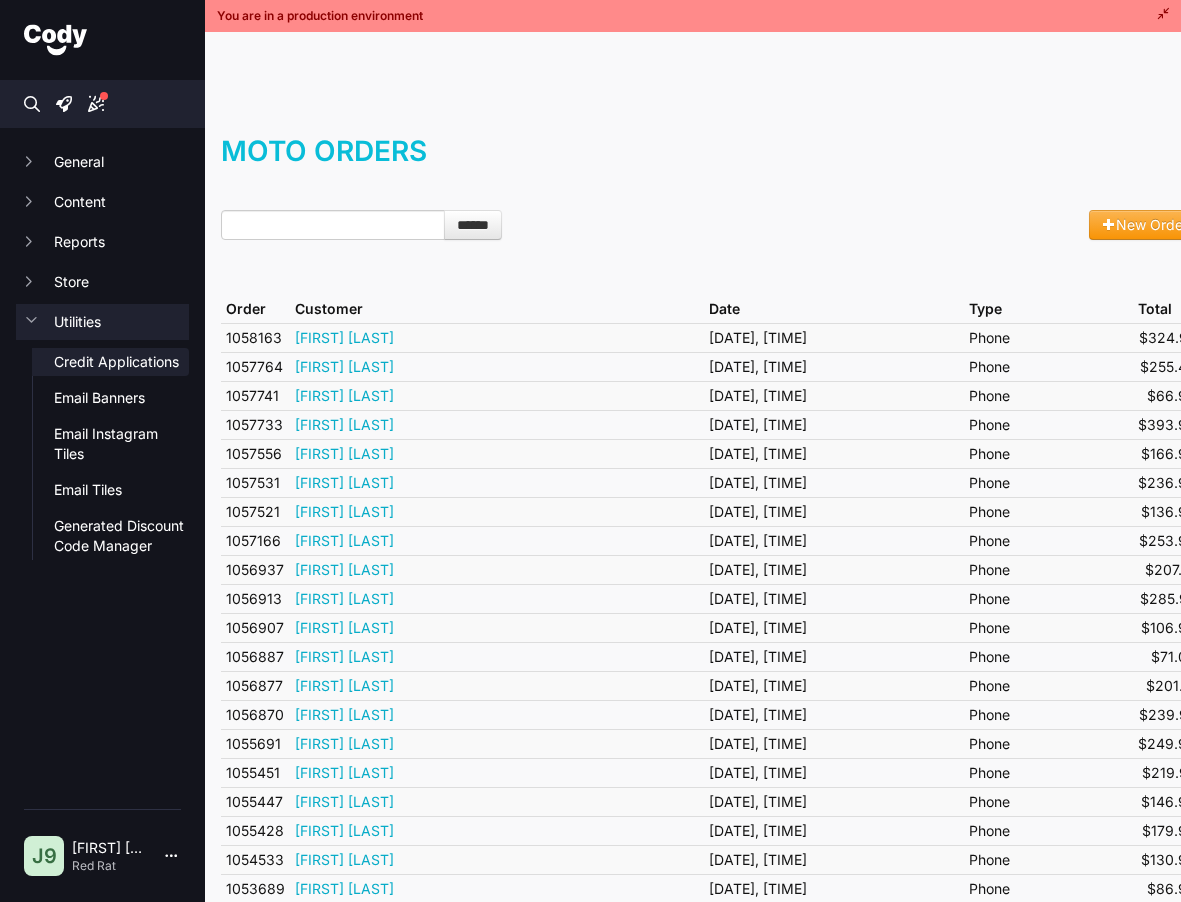 click on "Credit Applications" 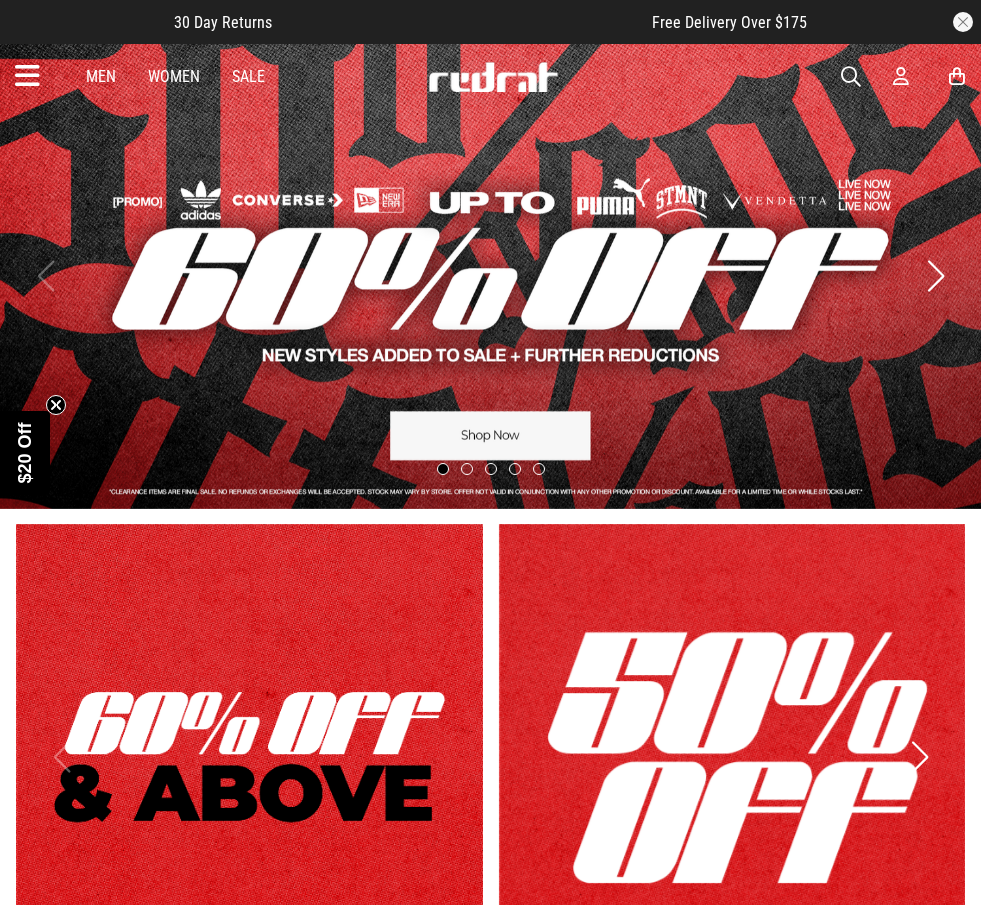 scroll, scrollTop: 0, scrollLeft: 0, axis: both 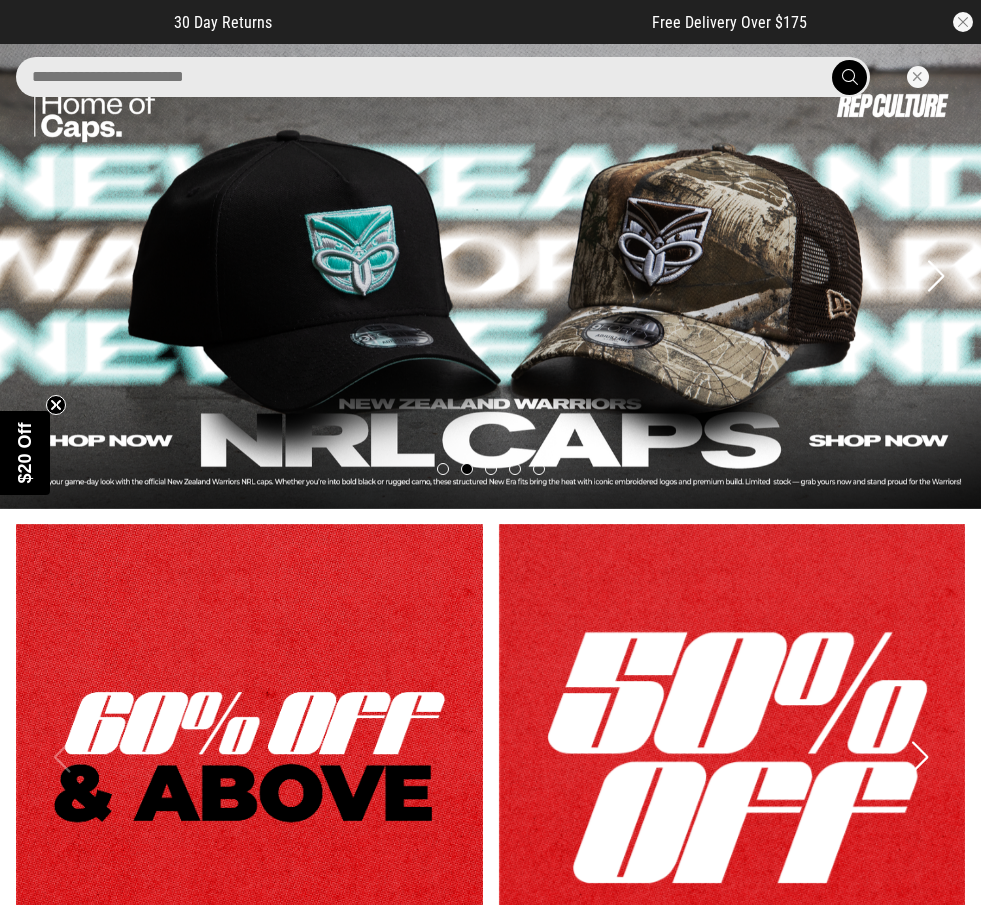 click at bounding box center [443, 77] 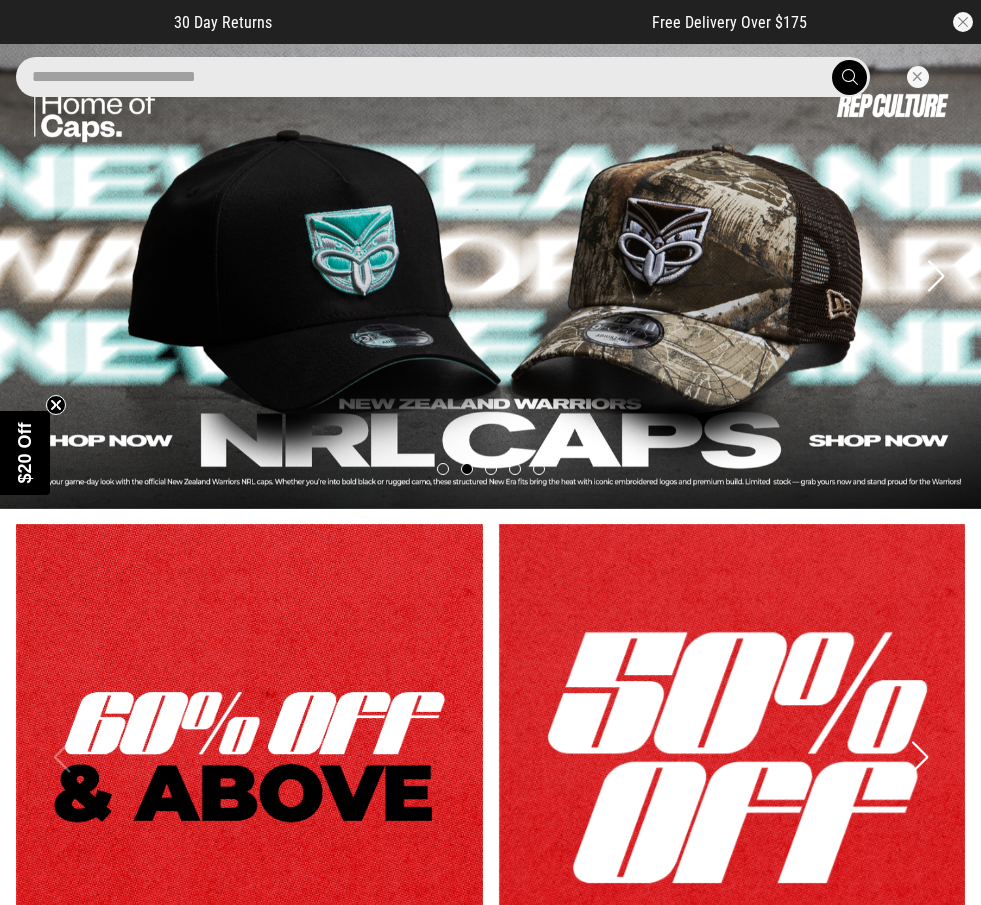 type on "**********" 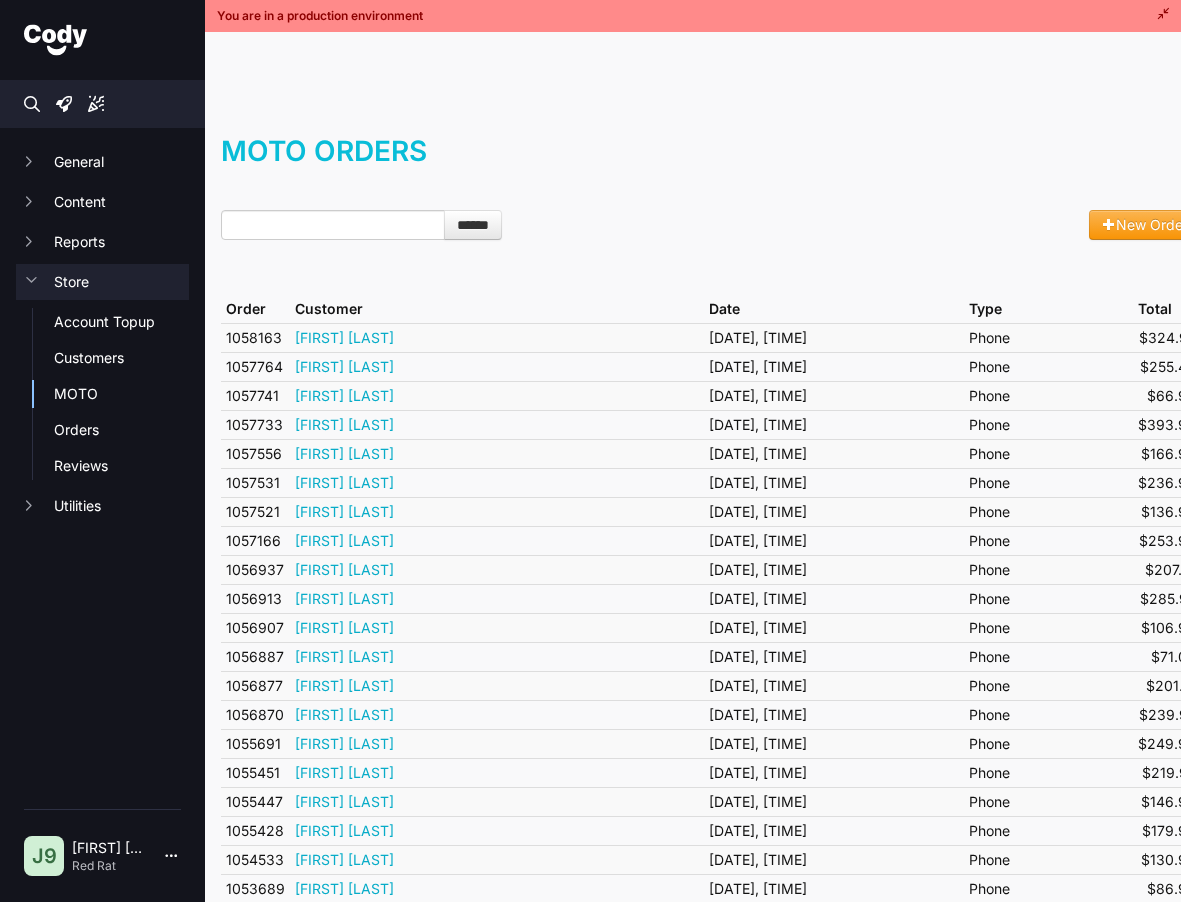 scroll, scrollTop: 0, scrollLeft: 0, axis: both 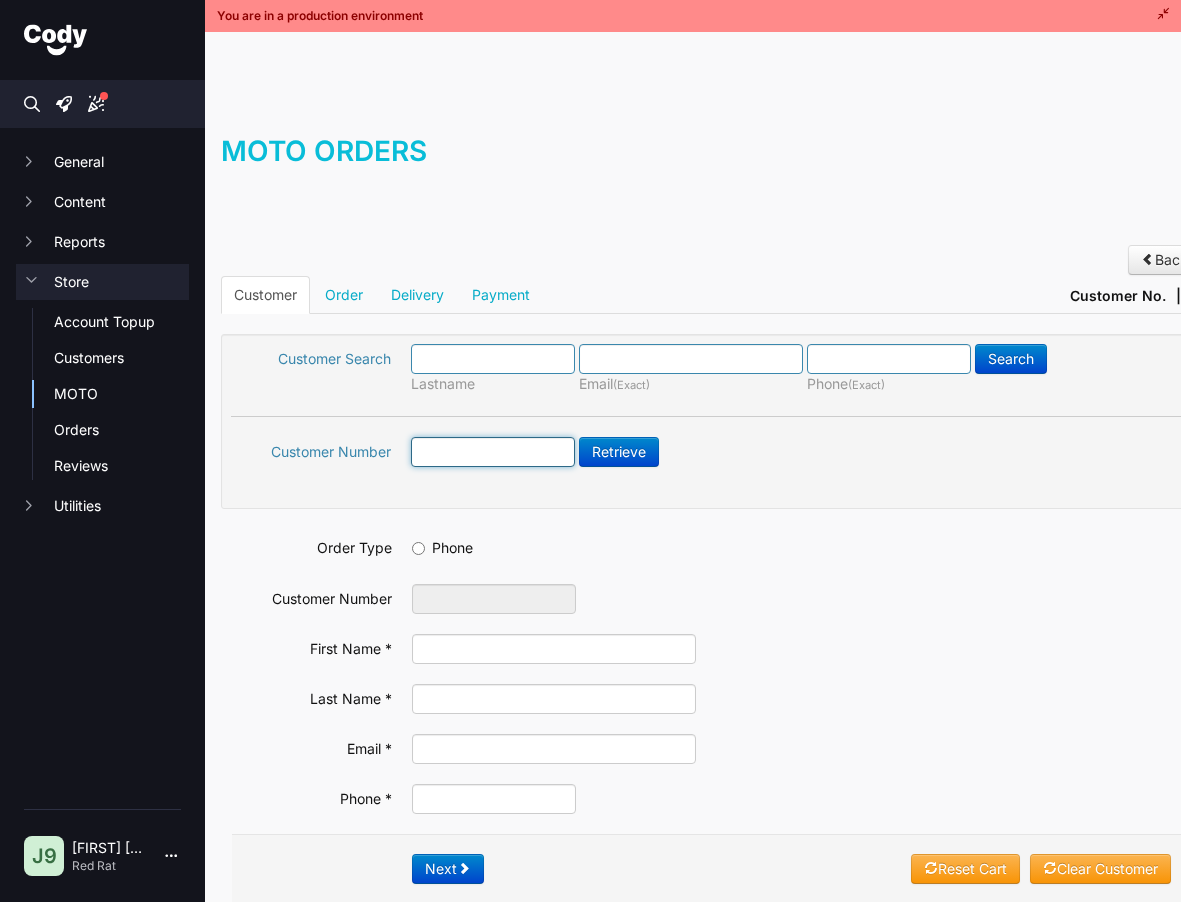 click at bounding box center [493, 452] 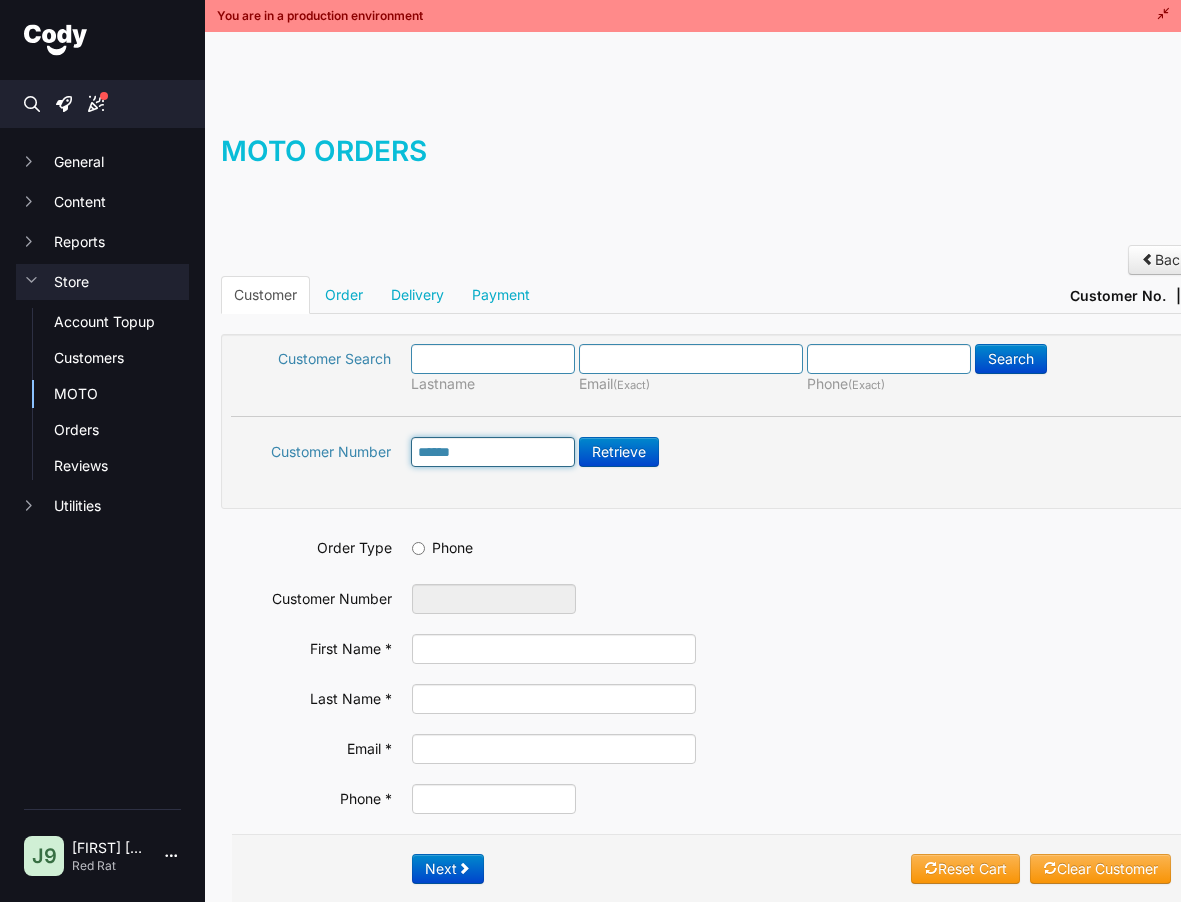 type on "******" 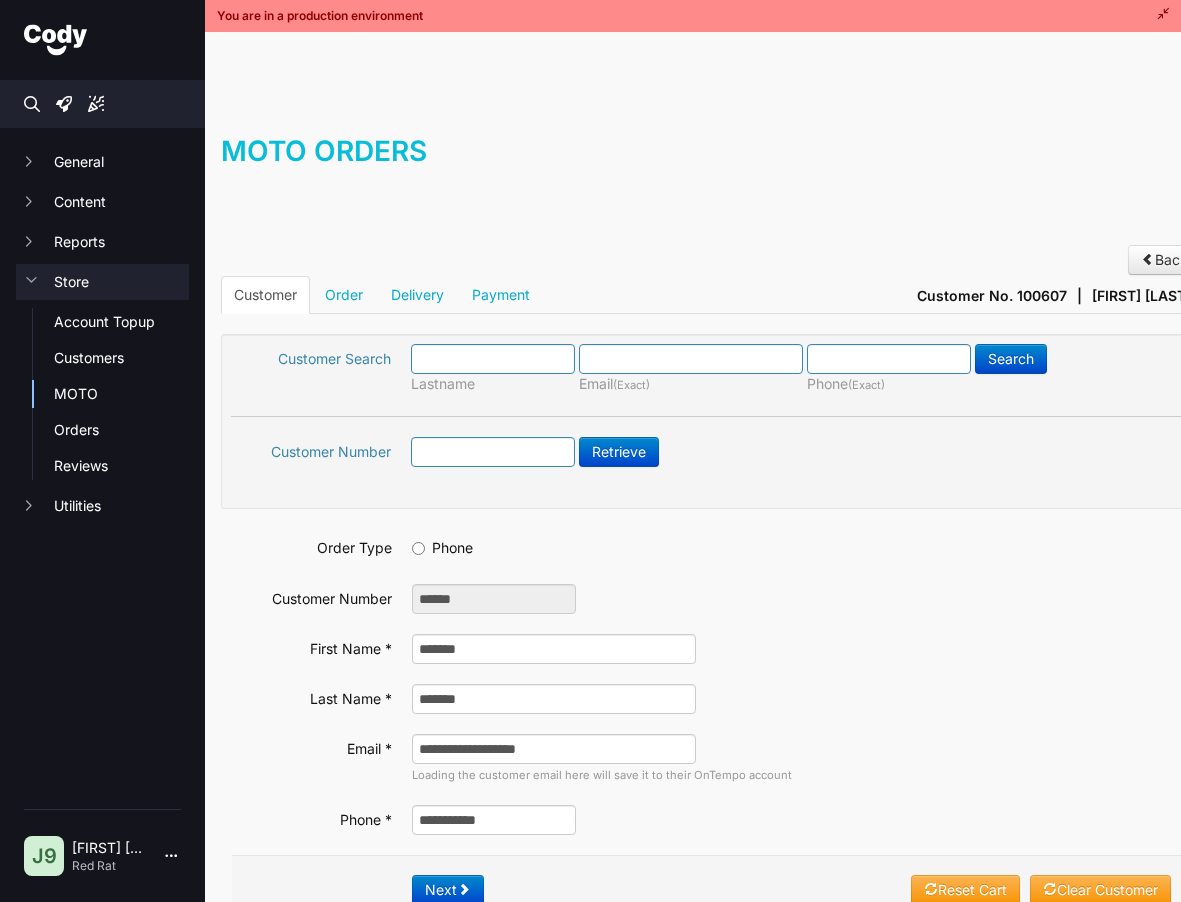 scroll, scrollTop: 0, scrollLeft: 0, axis: both 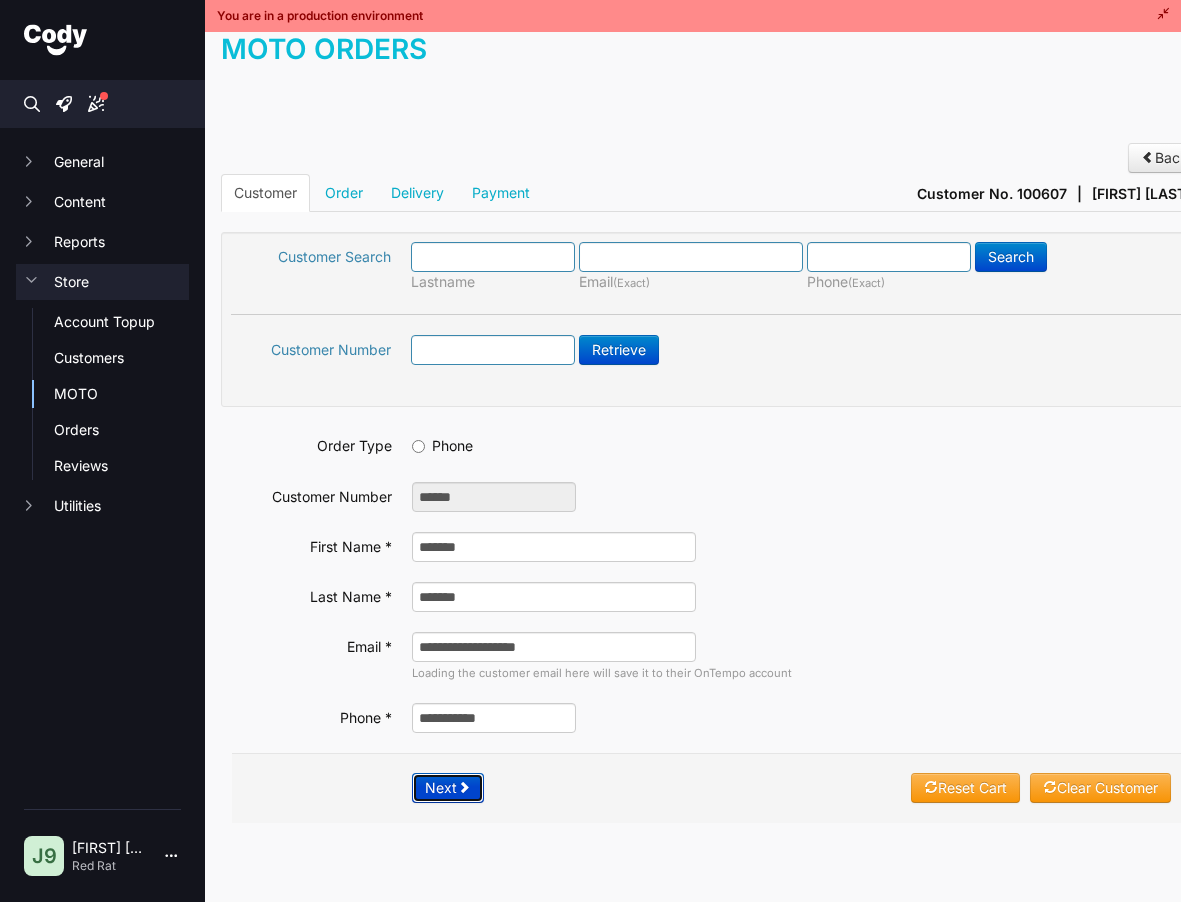 click at bounding box center (464, 787) 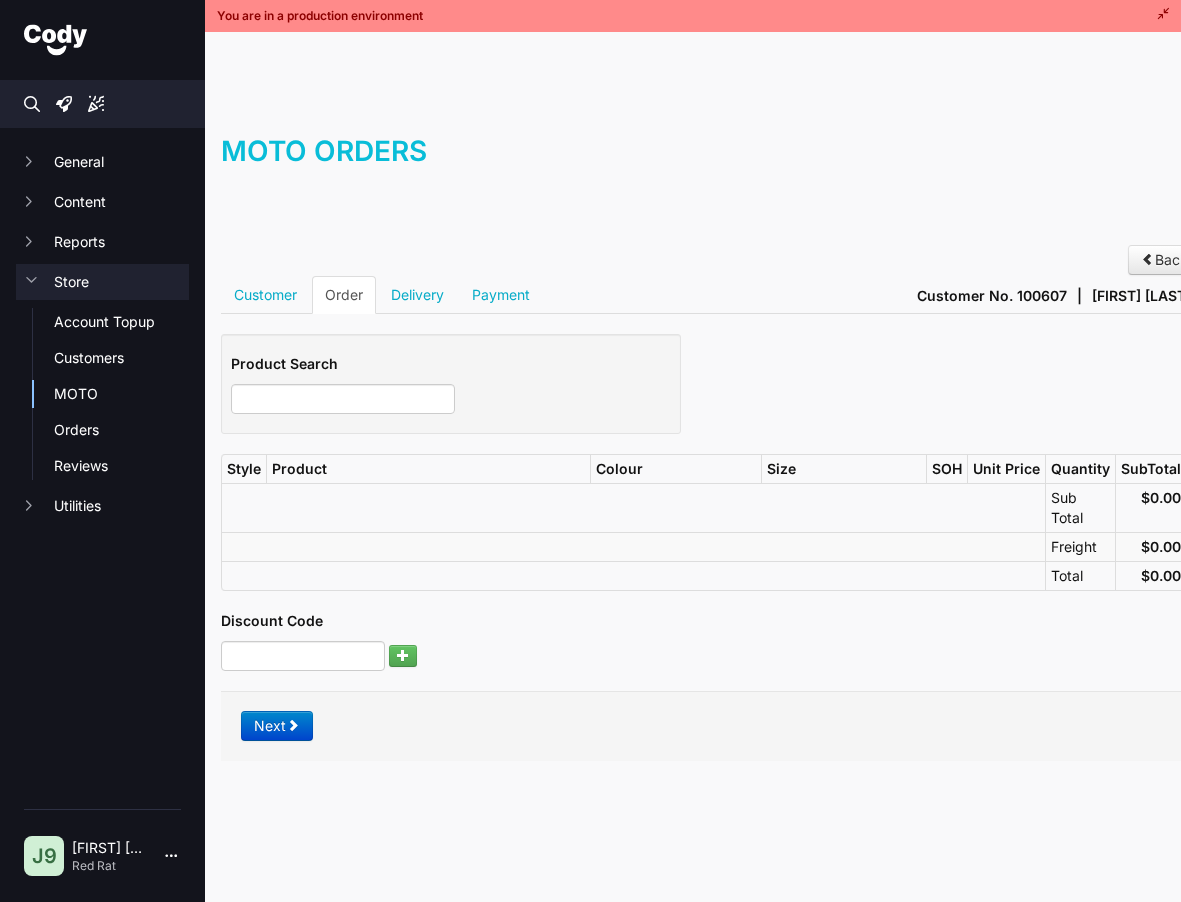 scroll, scrollTop: 0, scrollLeft: 0, axis: both 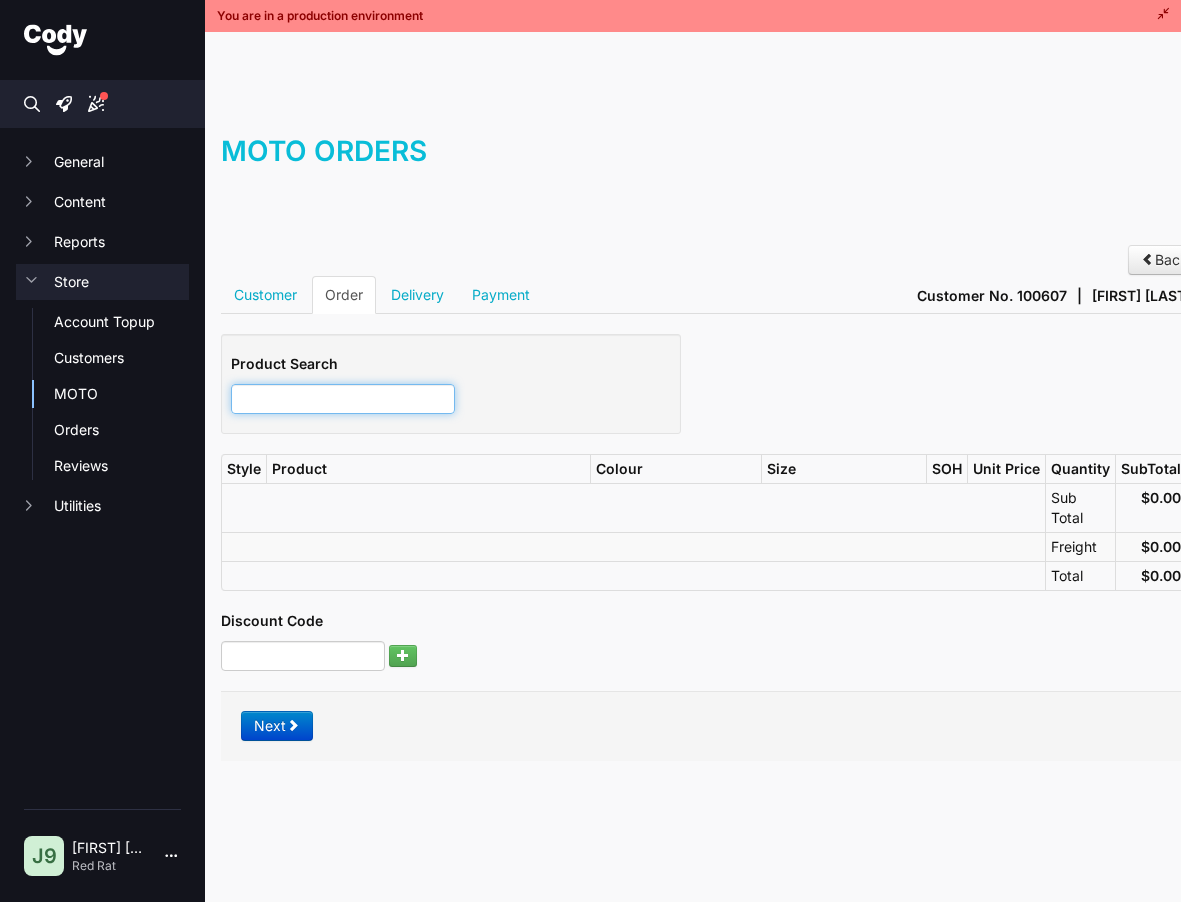 click at bounding box center (343, 399) 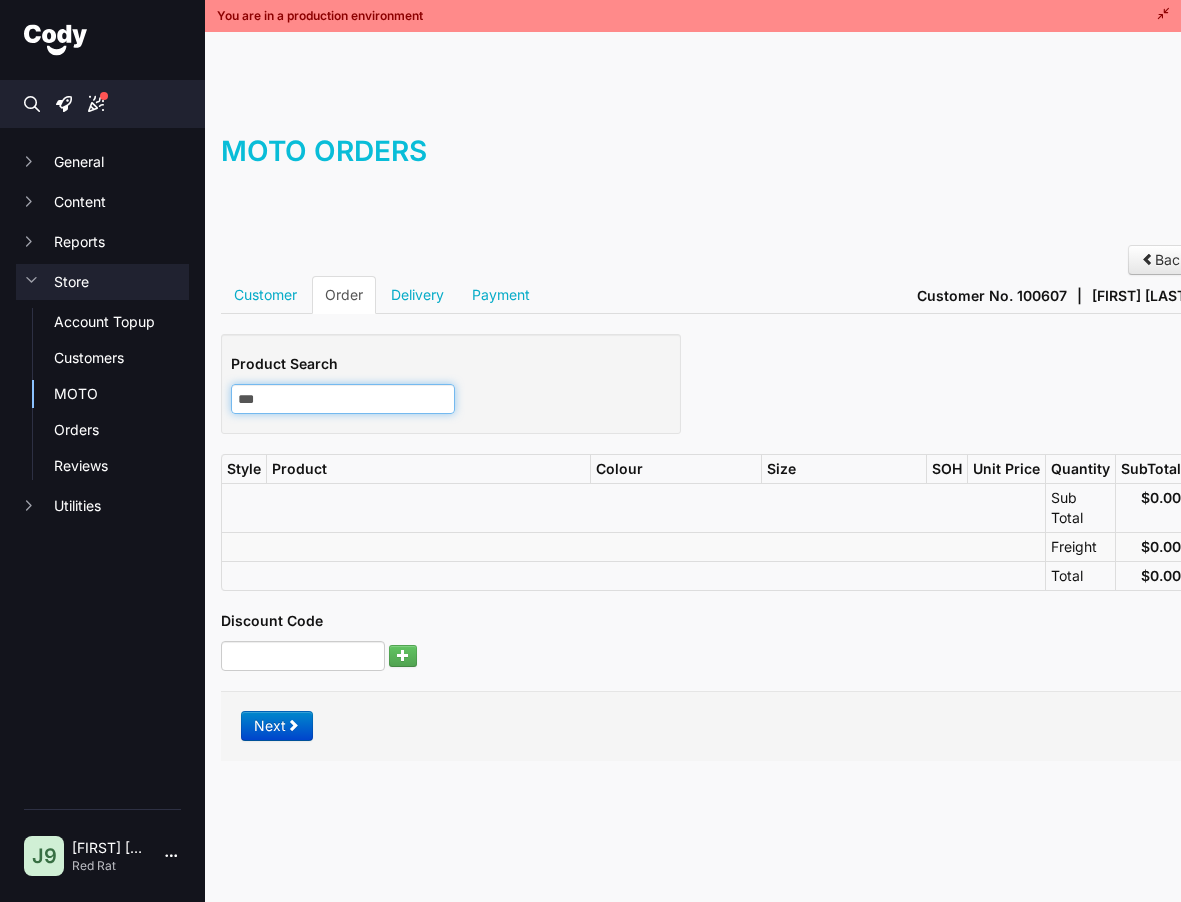 type on "****" 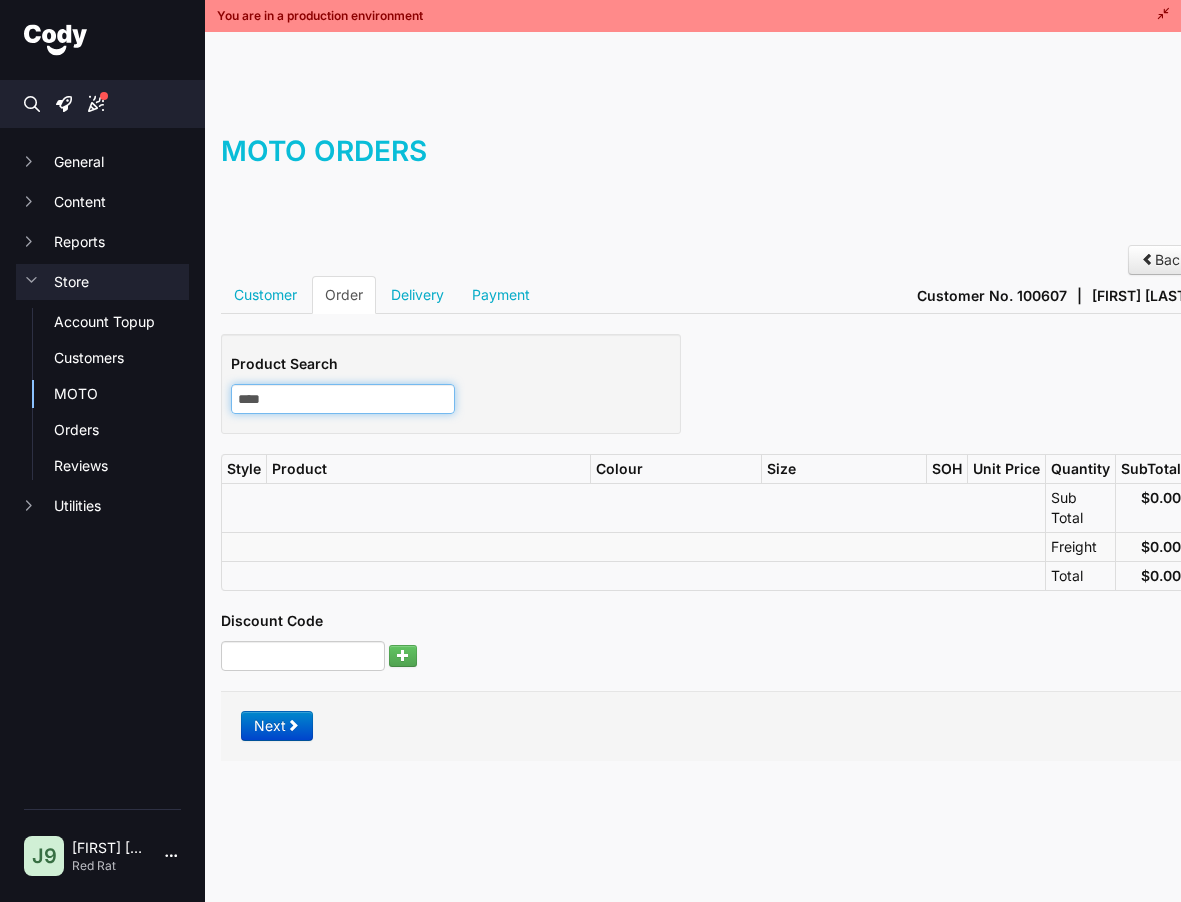 type on "****" 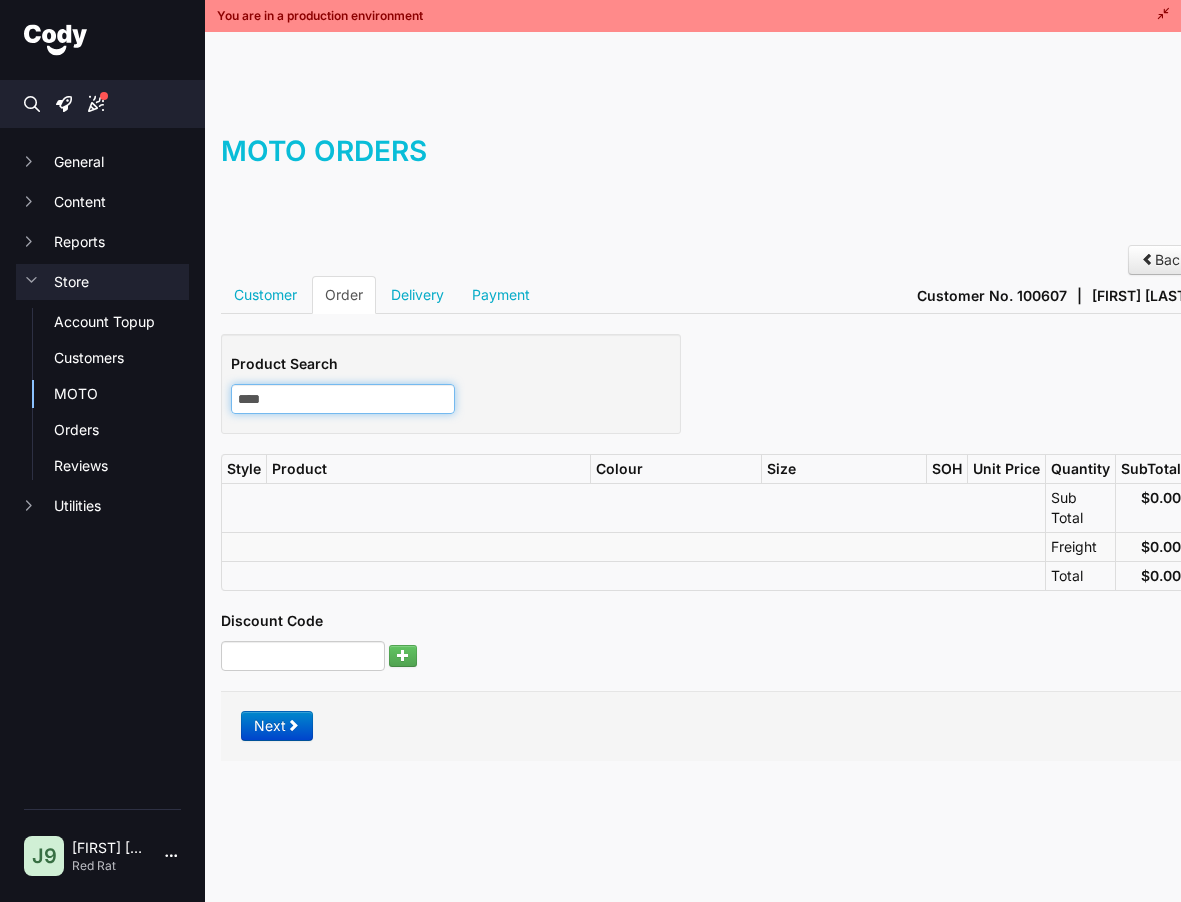 type 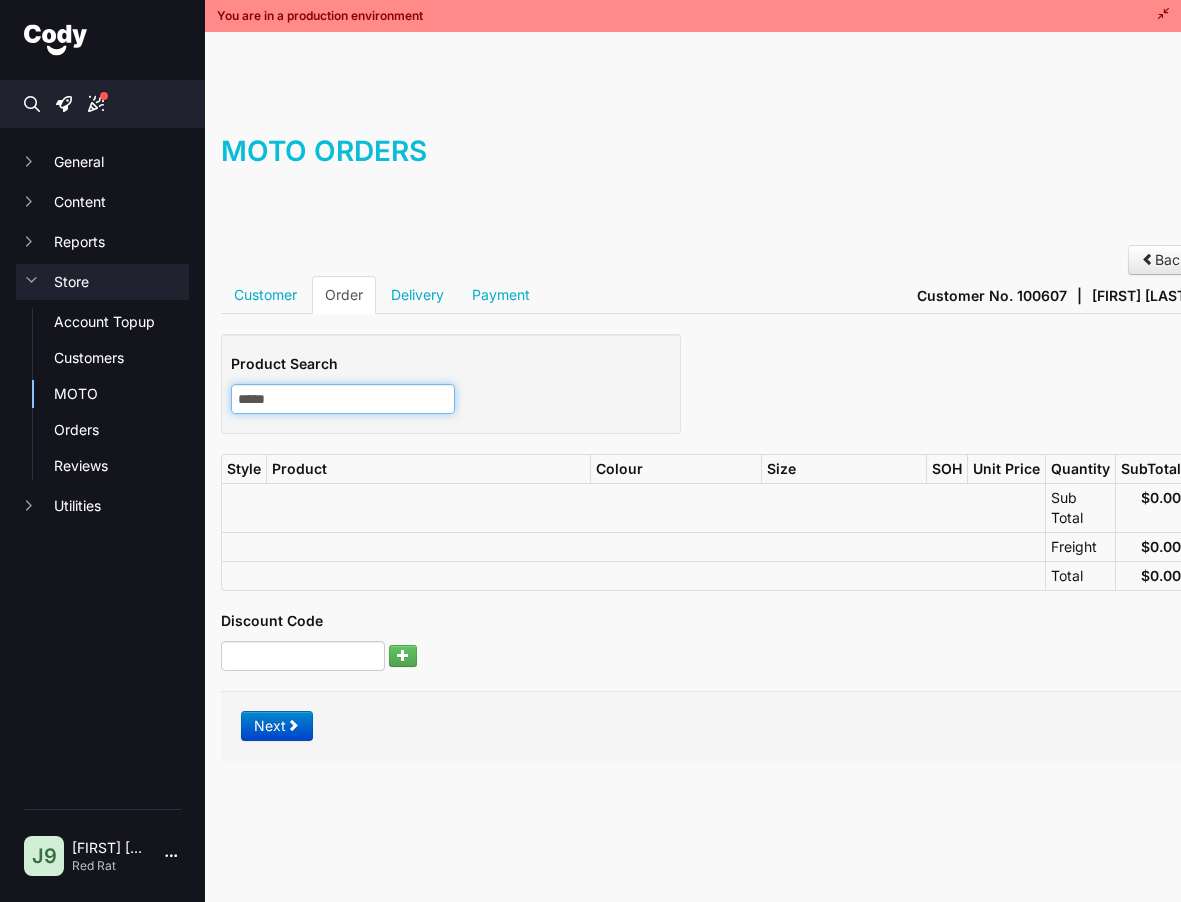 type on "*****" 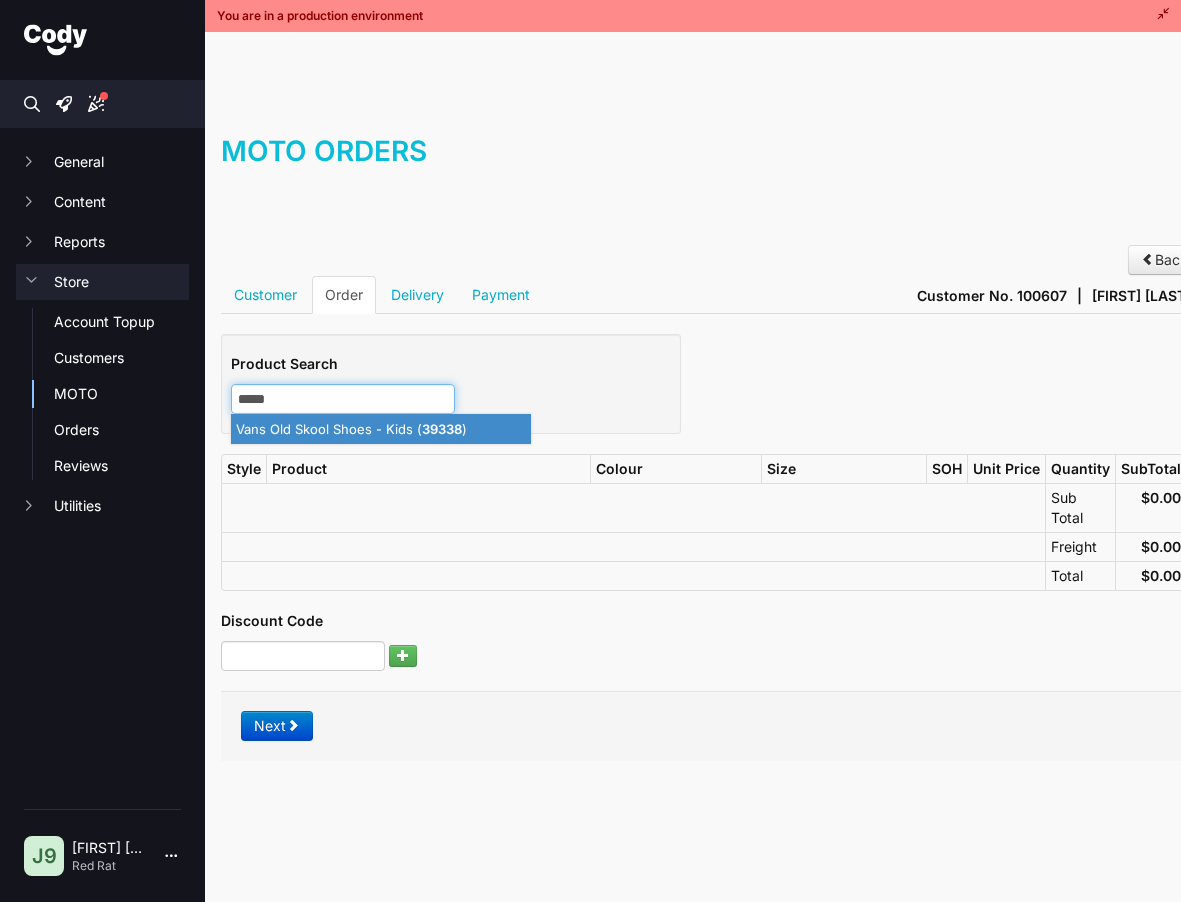 click on "Vans Old Skool Shoes - Kids ( 39338 )" at bounding box center (381, 429) 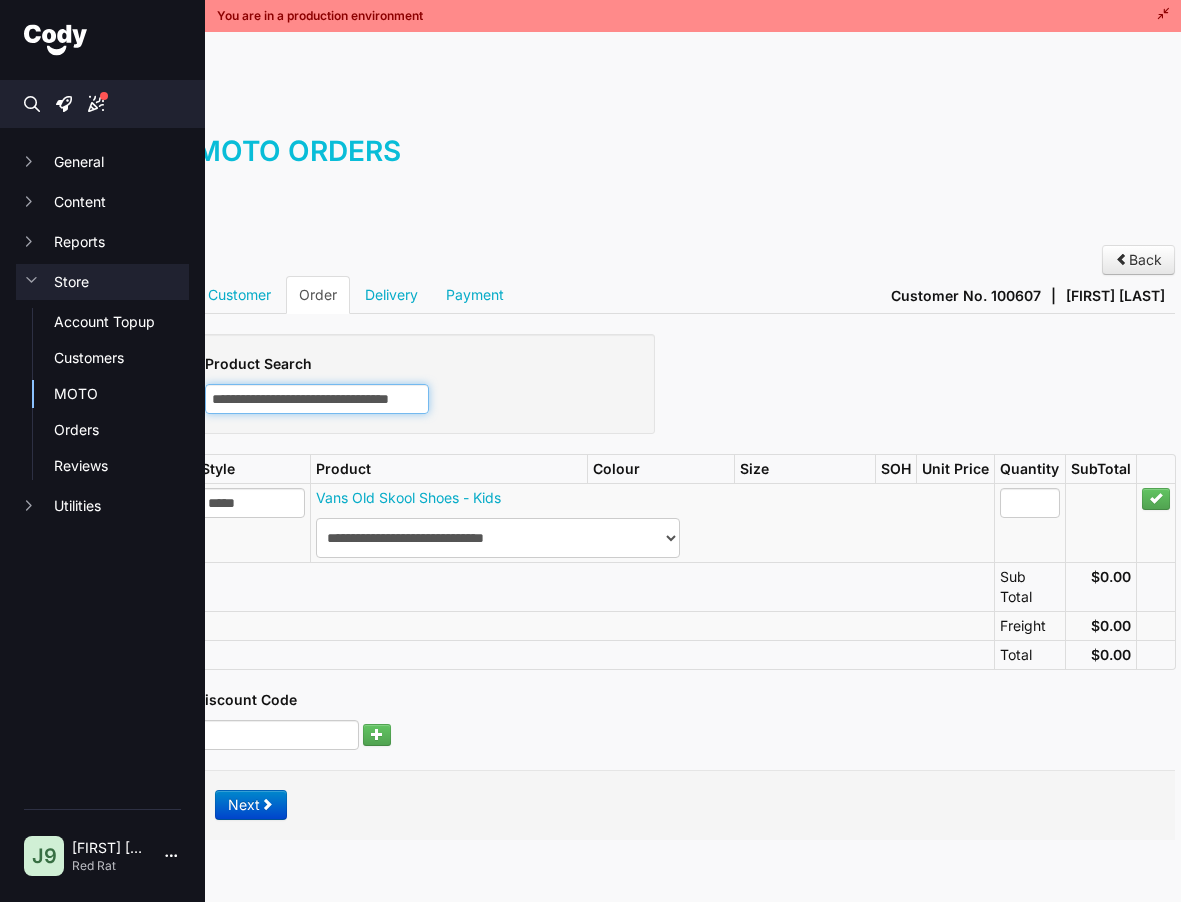 scroll, scrollTop: 0, scrollLeft: 51, axis: horizontal 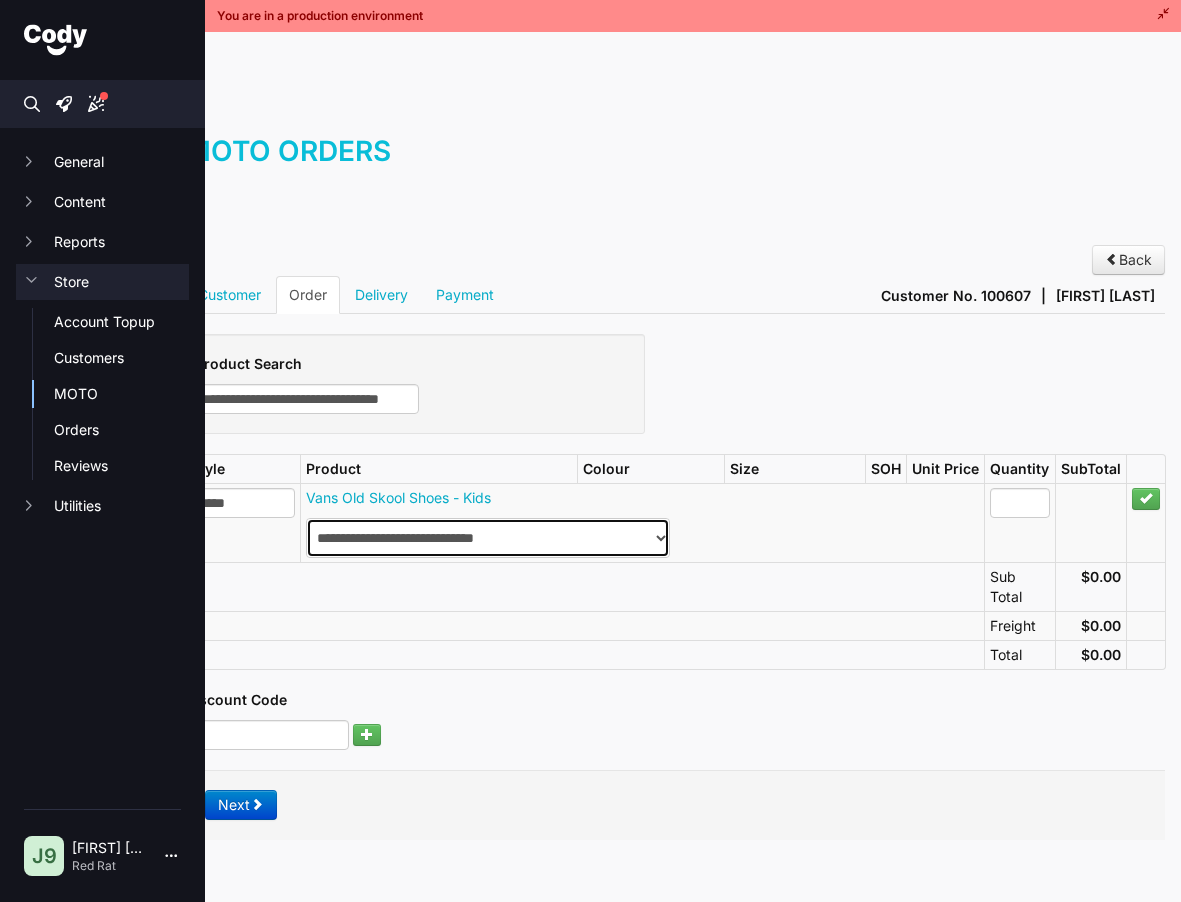 type 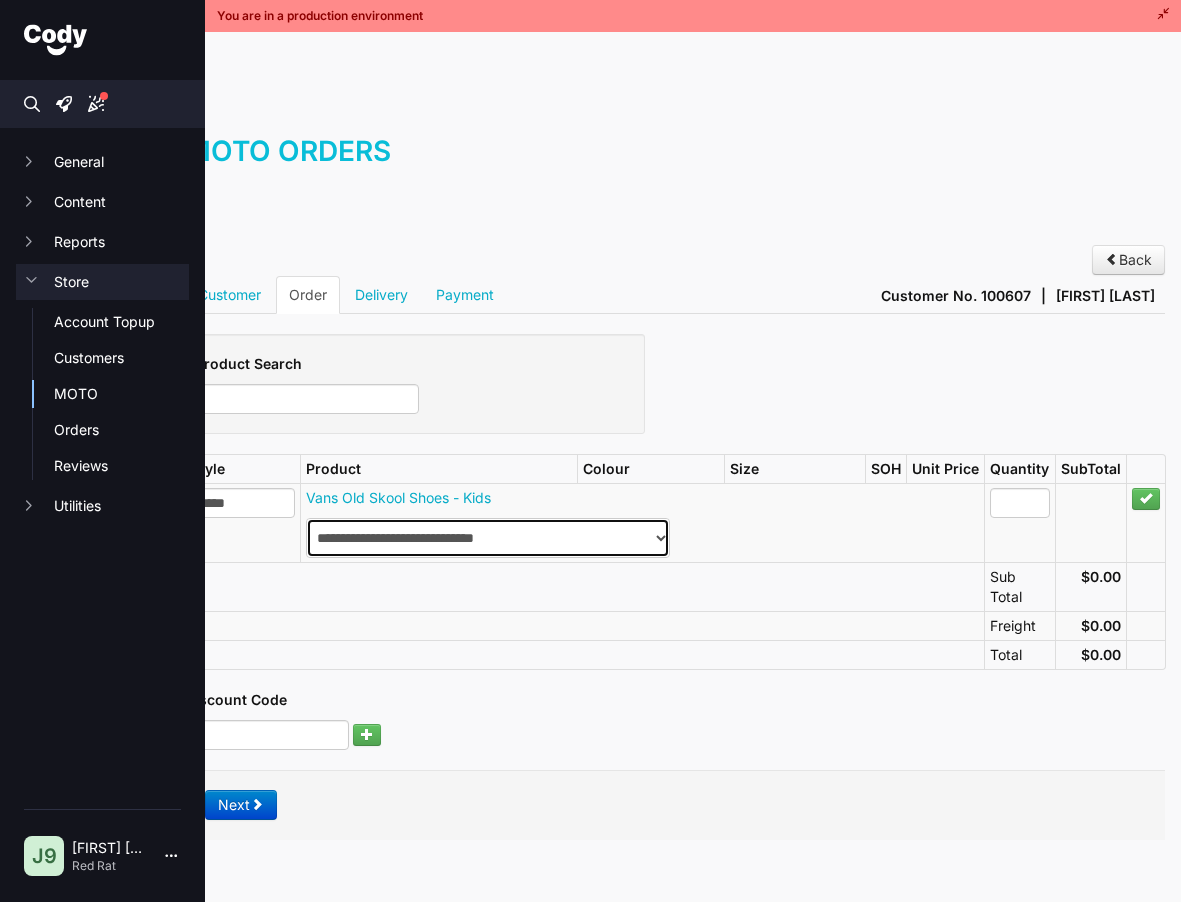 click on "**********" at bounding box center [488, 538] 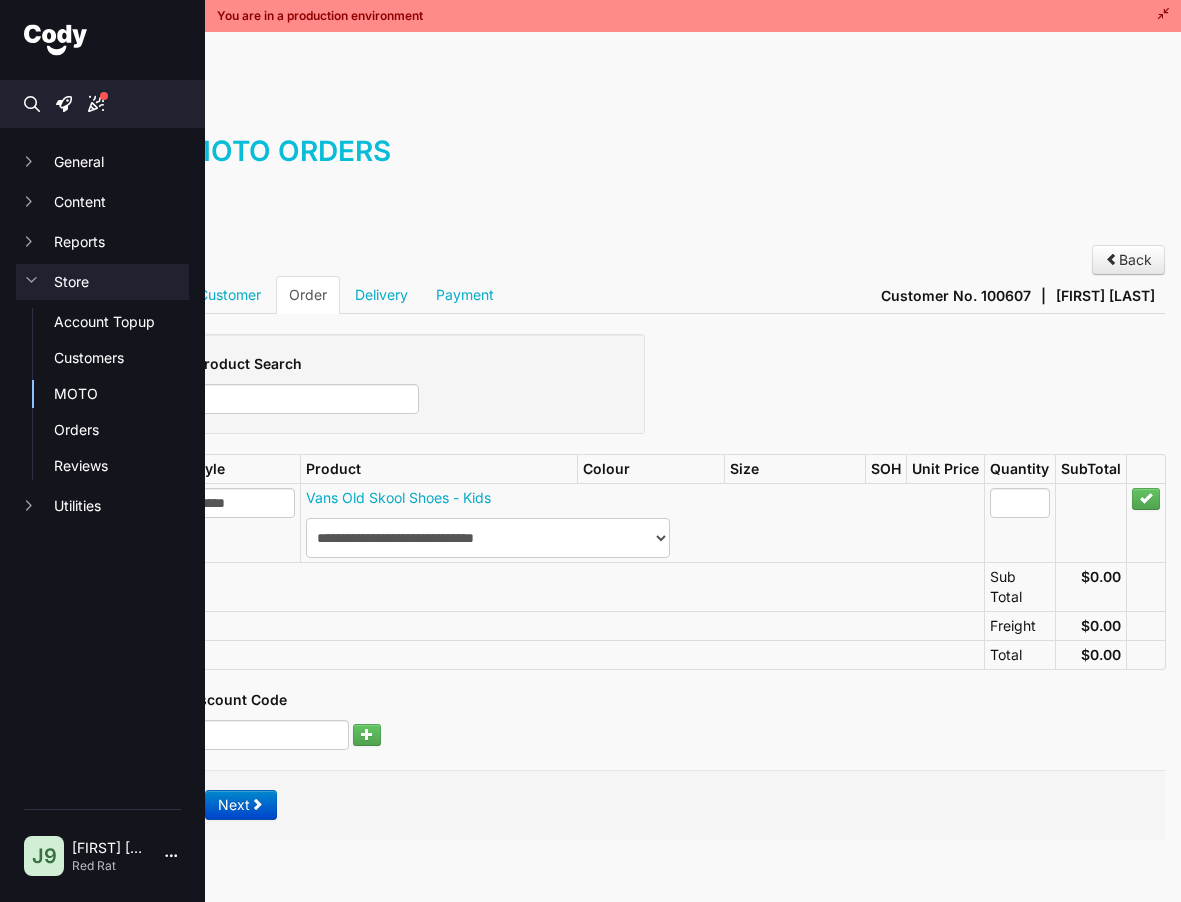 drag, startPoint x: 723, startPoint y: 781, endPoint x: 743, endPoint y: 781, distance: 20 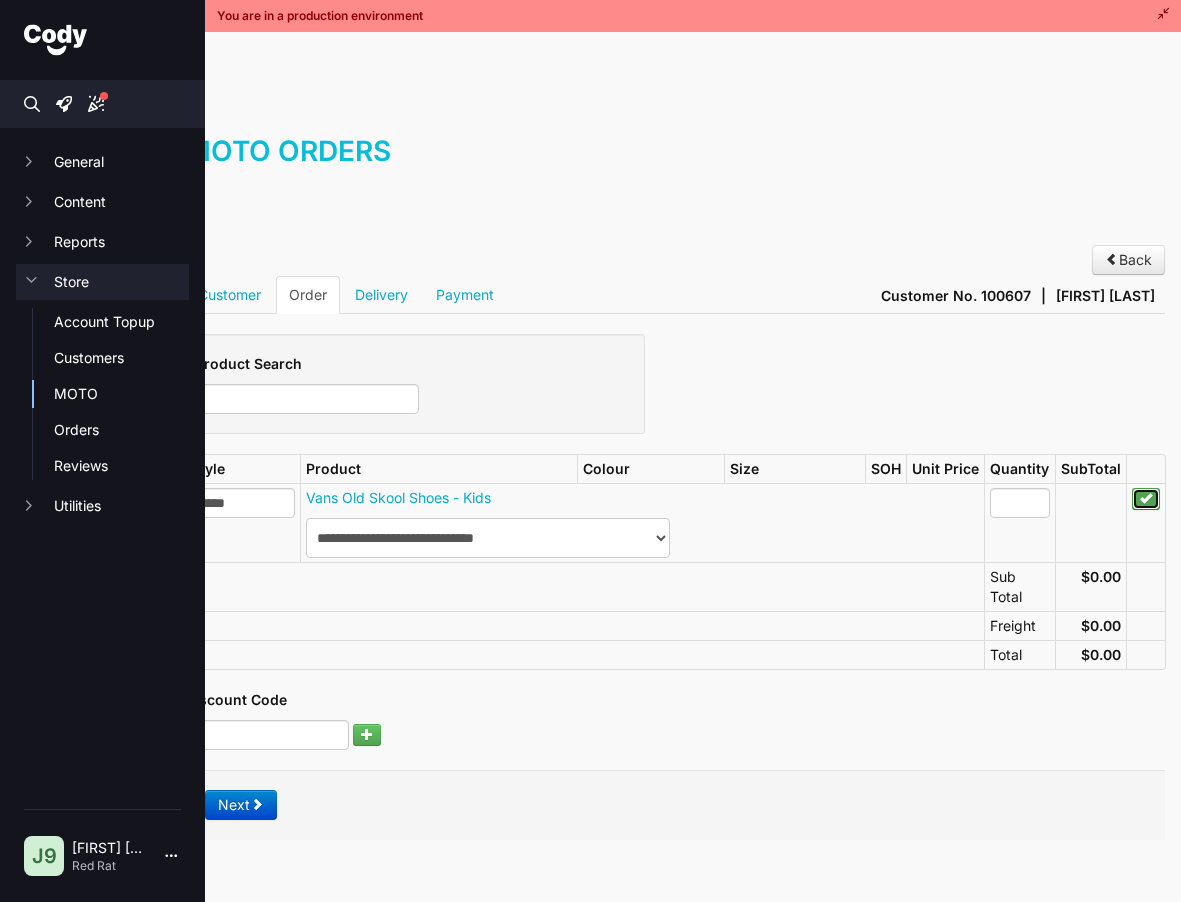 click at bounding box center [1146, 498] 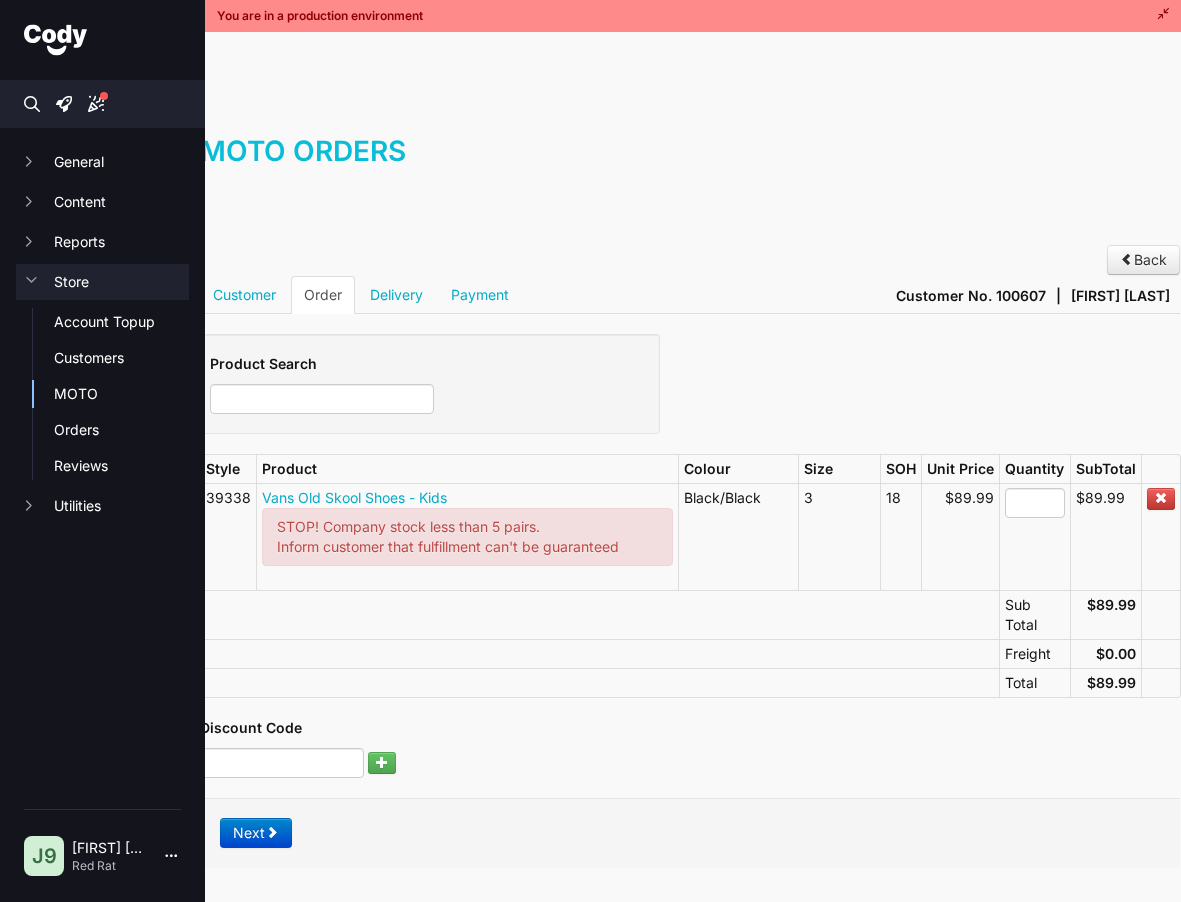 scroll, scrollTop: 0, scrollLeft: 0, axis: both 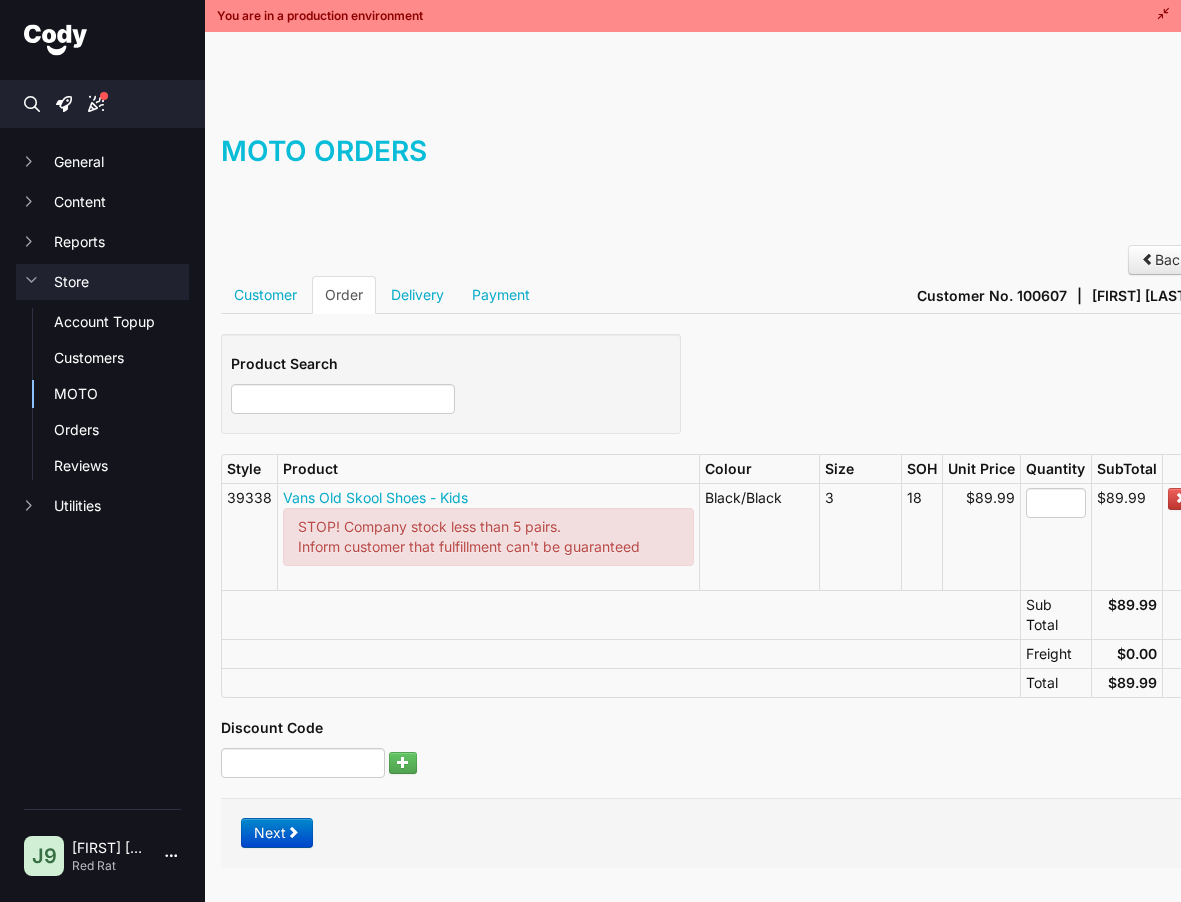 click on "MOTO Orders
Back
Customer
Order
Delivery
Payment
Customer No. 100607
|
Whitney Maumasi
Product Search
39338
Style
Product
Colour
Size
SOH
Unit Price
Quantity
SubTotal
39338
Vans Old Skool Shoes - Kids
STOP! Company stock less than 5 pairs. Inform customer that fulfillment can't be guaranteed
Black/Black
3
18
$89.99
*
$89.99
*
Sub Total
$89.99
Freight
$0.00" at bounding box center (711, 475) 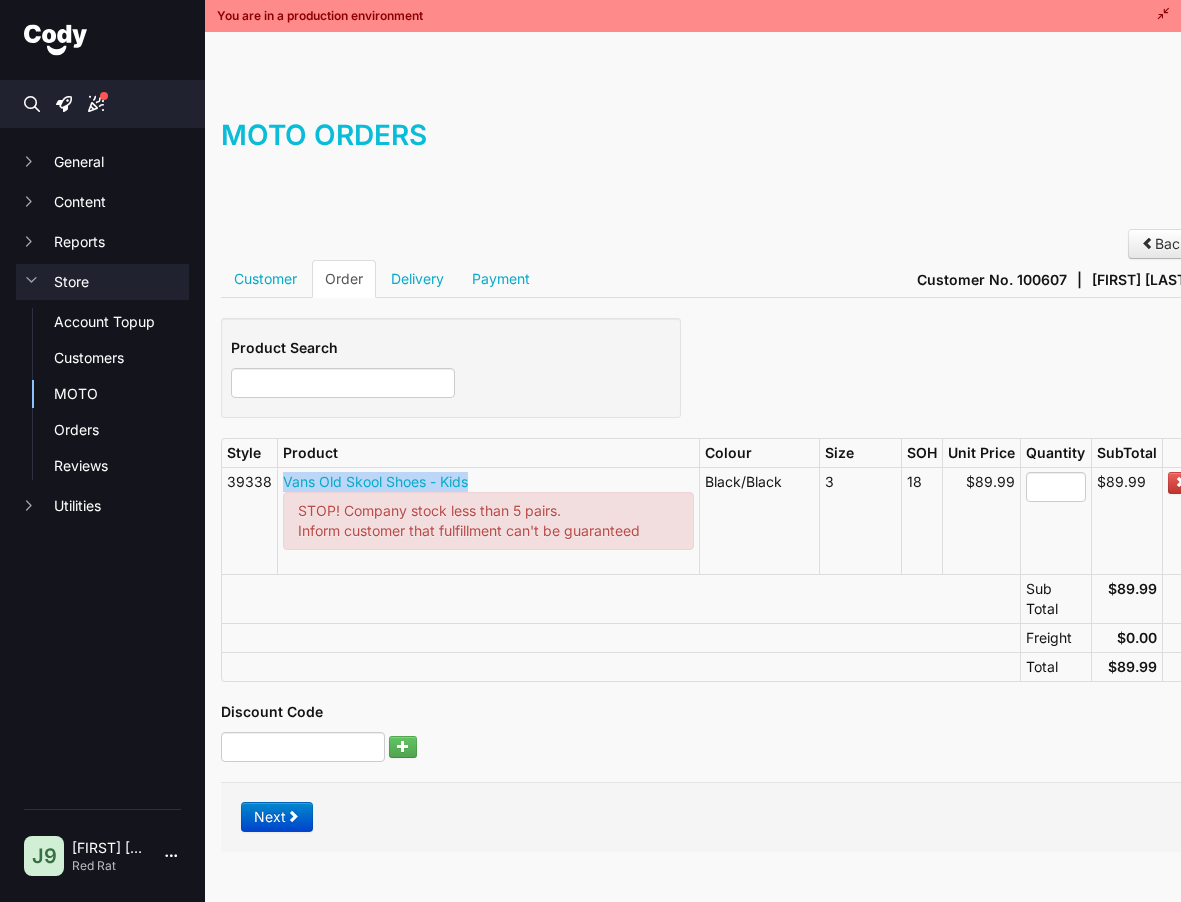 drag, startPoint x: 517, startPoint y: 467, endPoint x: 279, endPoint y: 475, distance: 238.13441 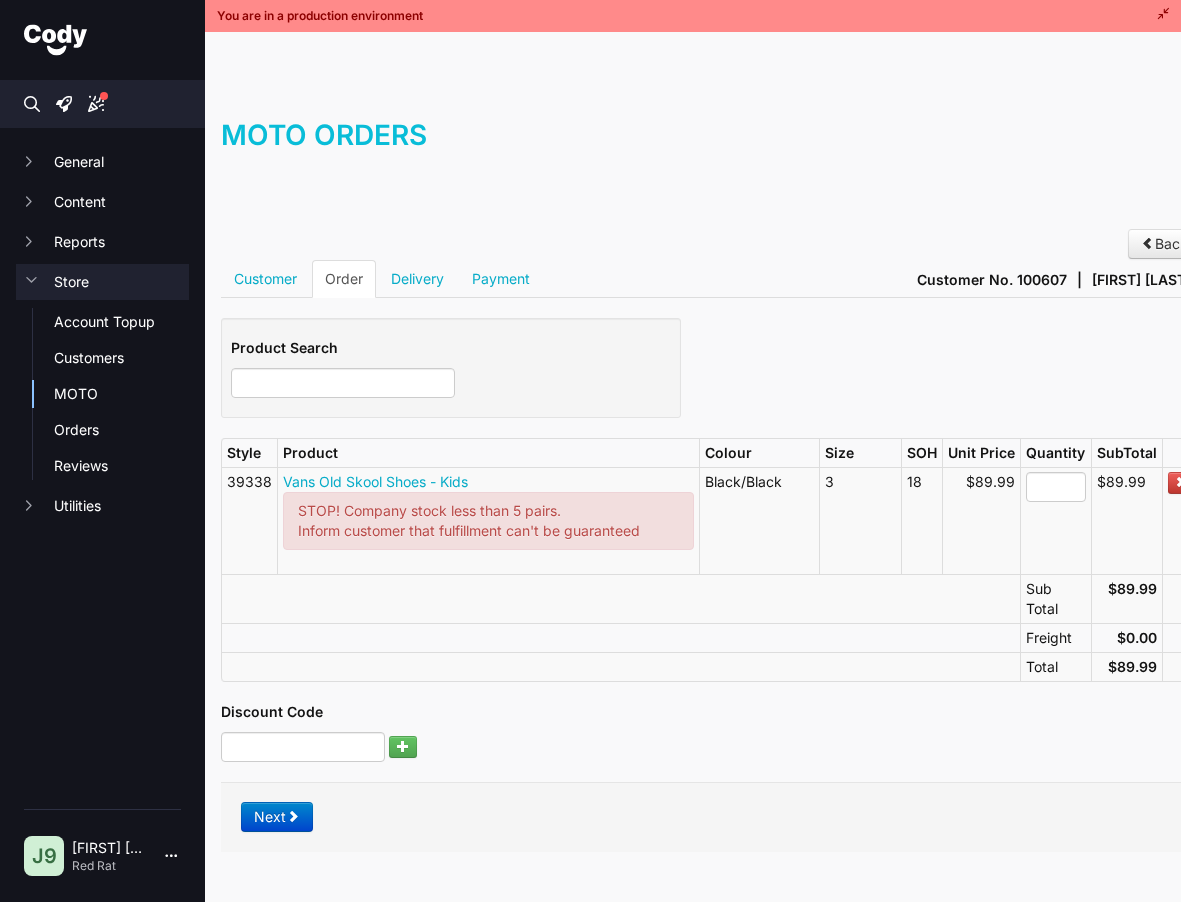 click on "Discount Code" at bounding box center (711, 732) 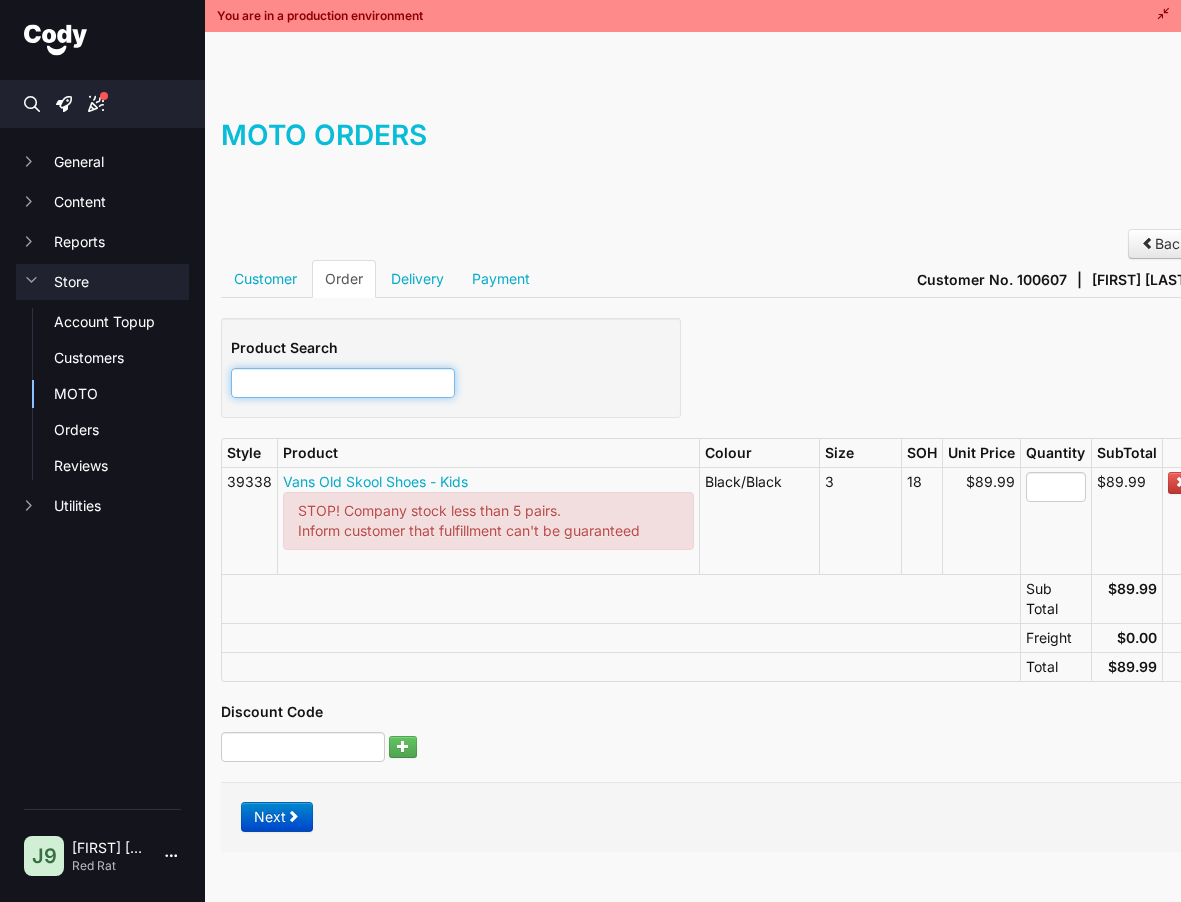 click at bounding box center (343, 383) 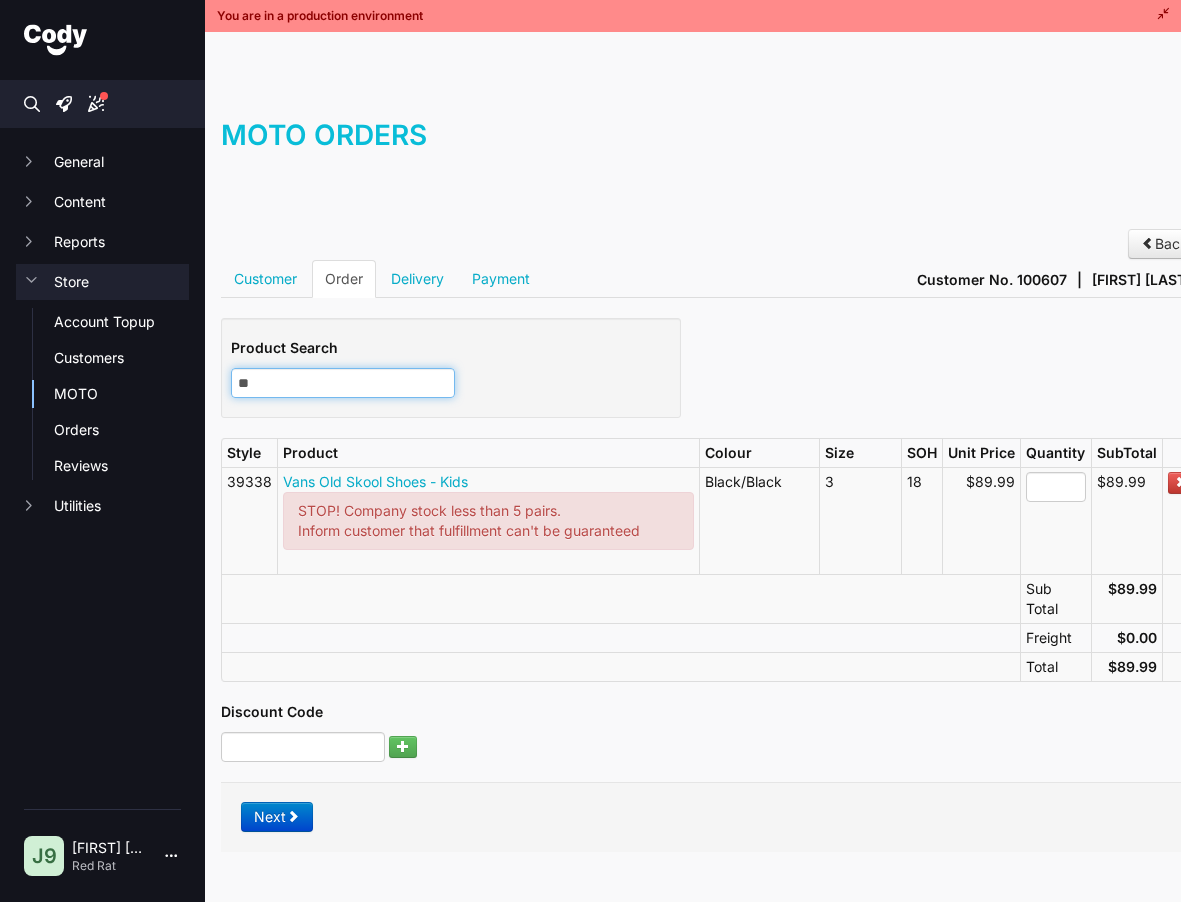 type on "***" 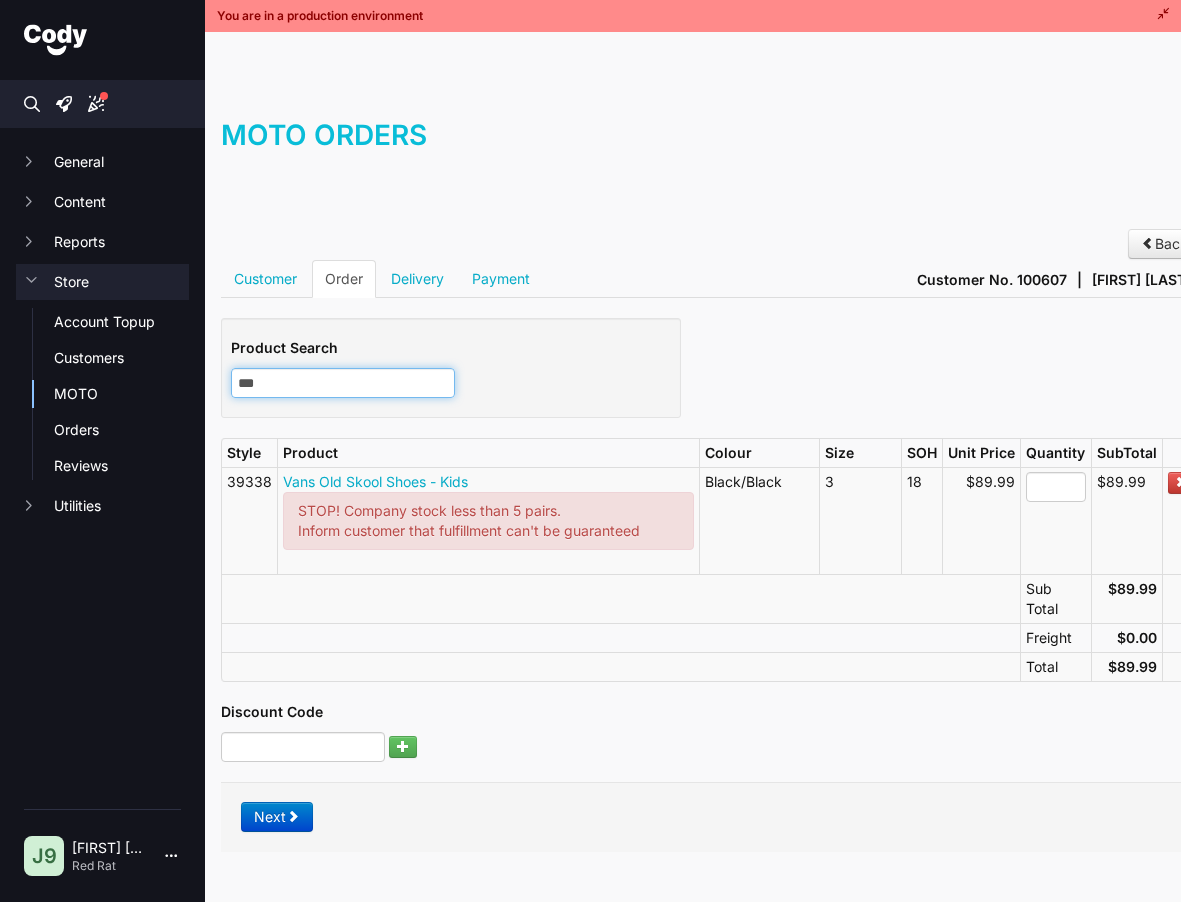 type on "***" 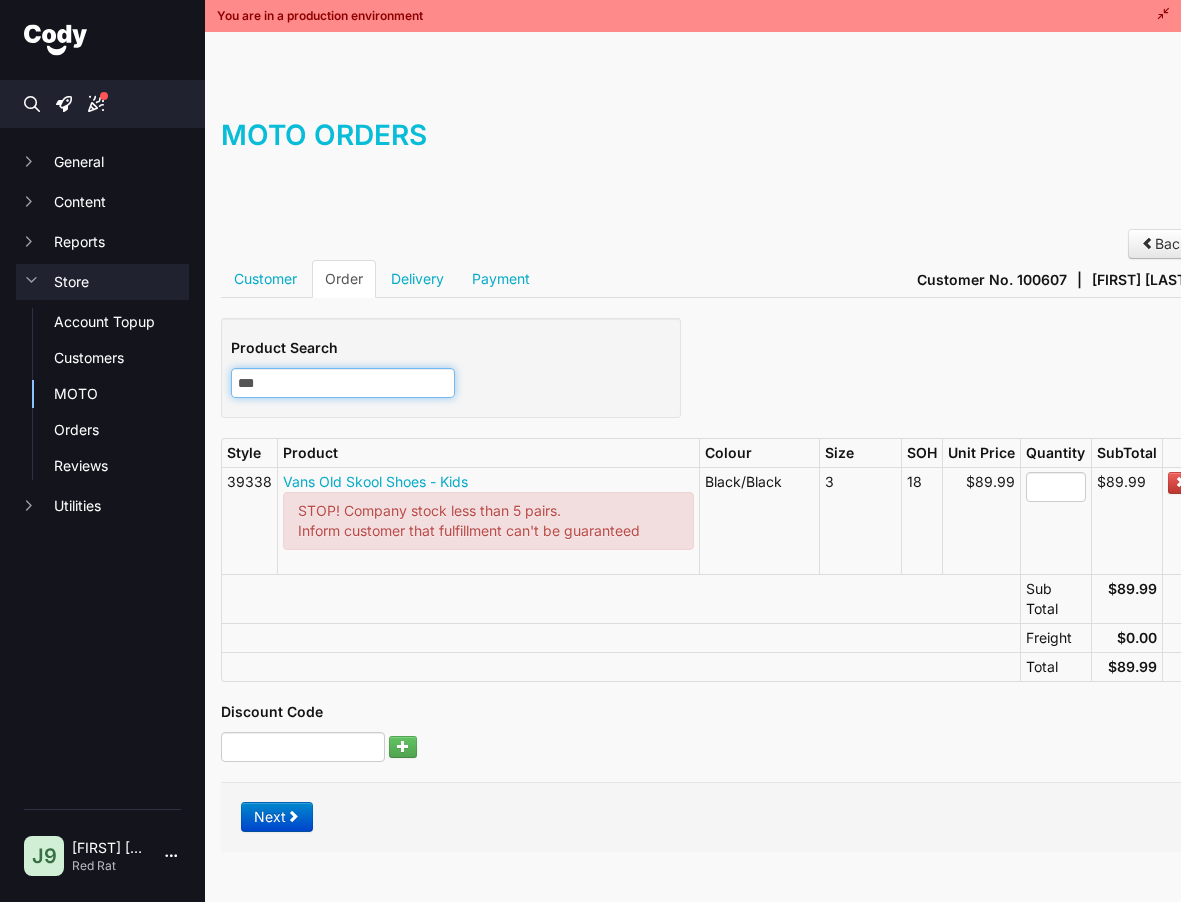 type 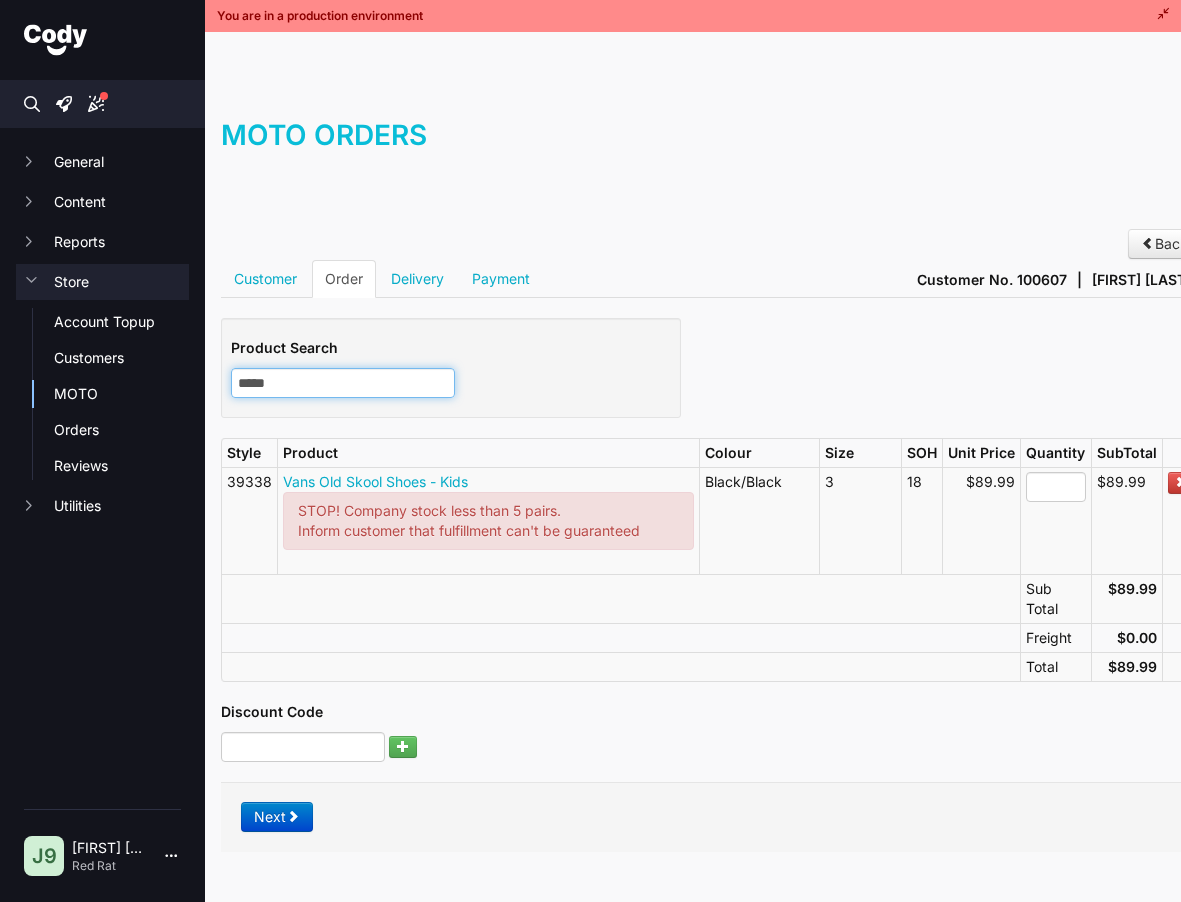 type on "*****" 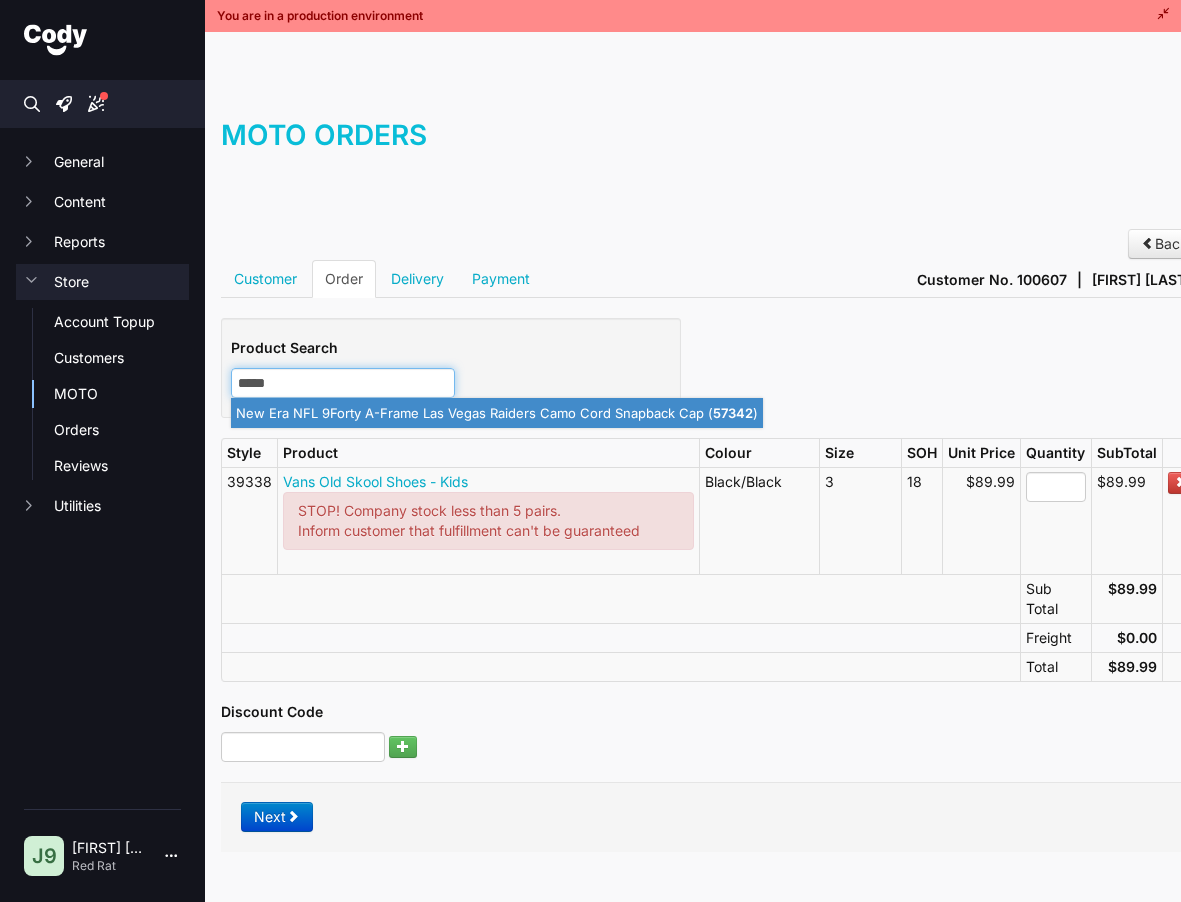 click on "New Era NFL 9Forty A-Frame Las Vegas Raiders Camo Cord Snapback Cap ( 57342 )" at bounding box center (497, 413) 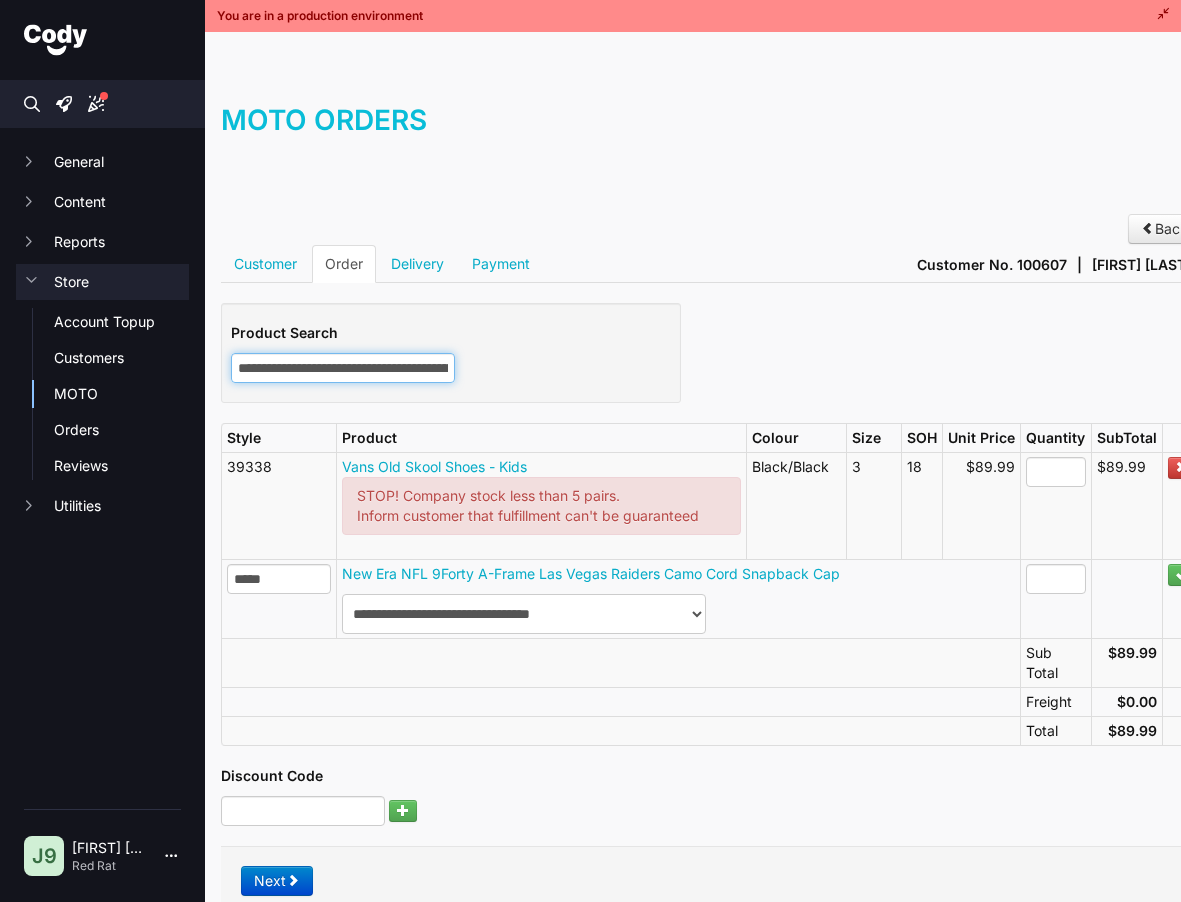 scroll, scrollTop: 31, scrollLeft: 51, axis: both 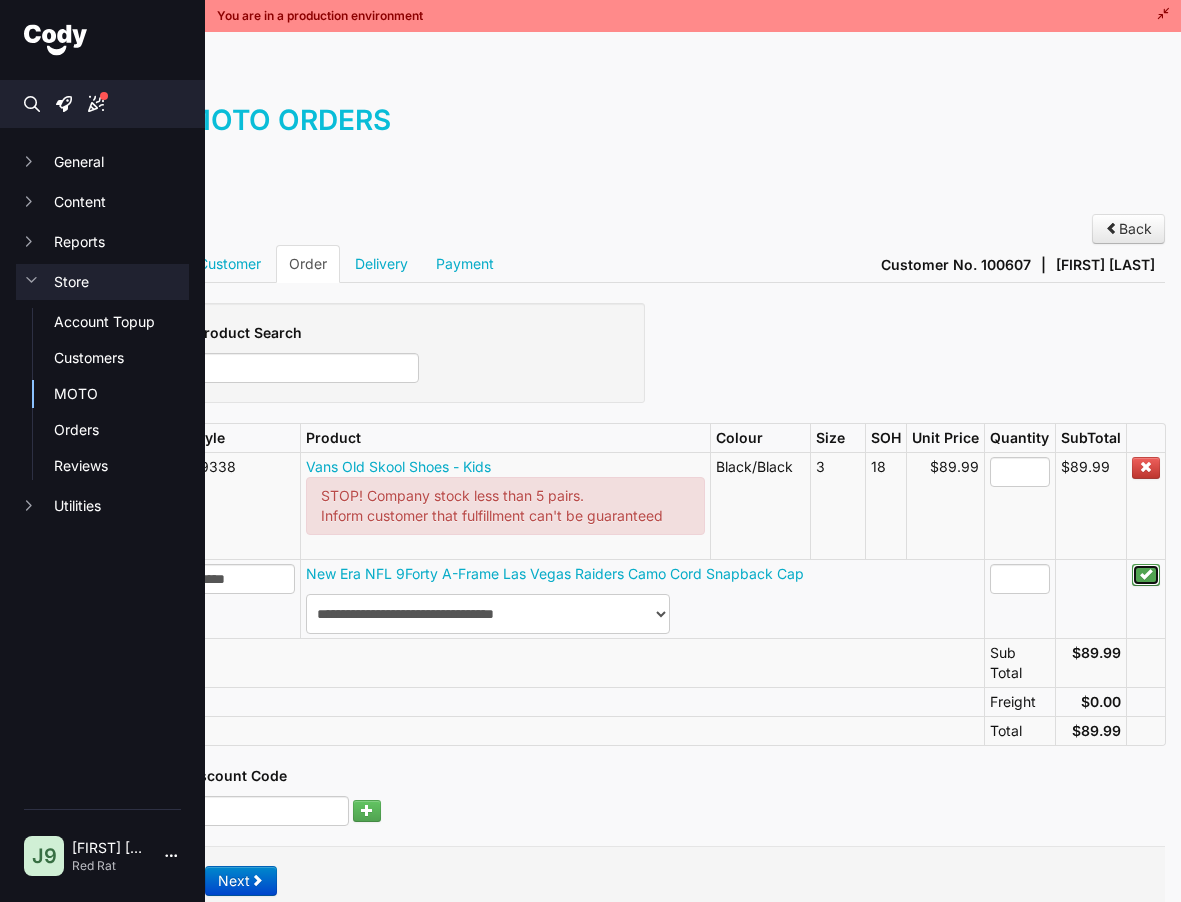 click at bounding box center [1146, 574] 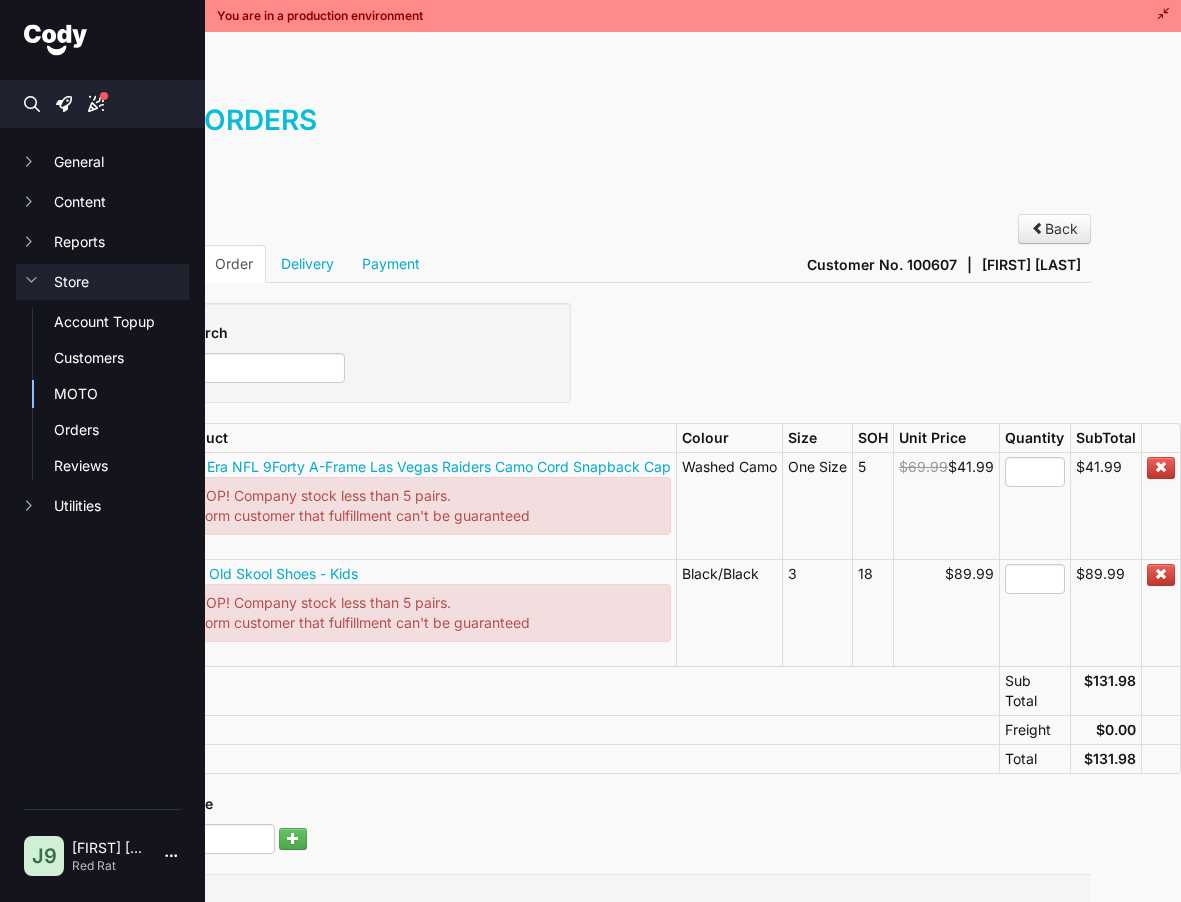 scroll, scrollTop: 31, scrollLeft: 125, axis: both 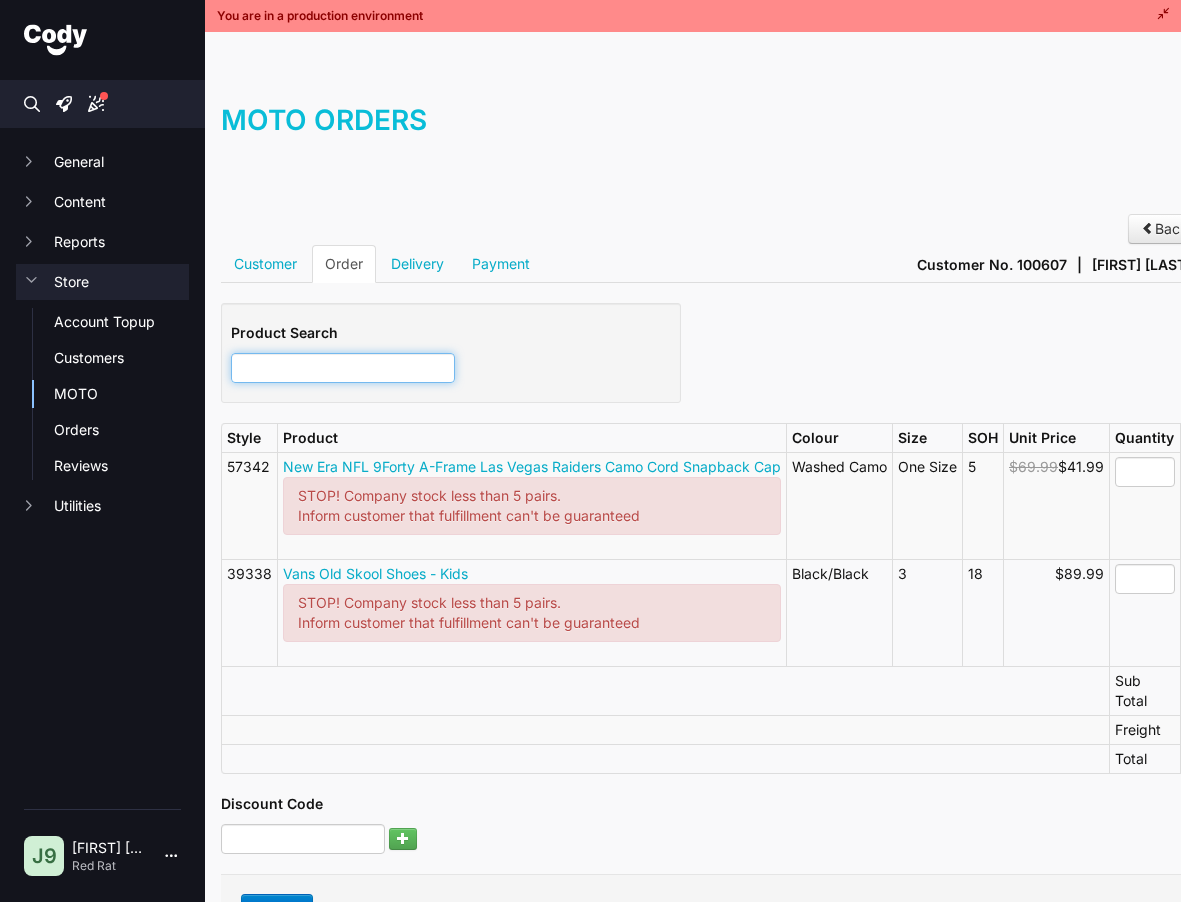 click at bounding box center (343, 368) 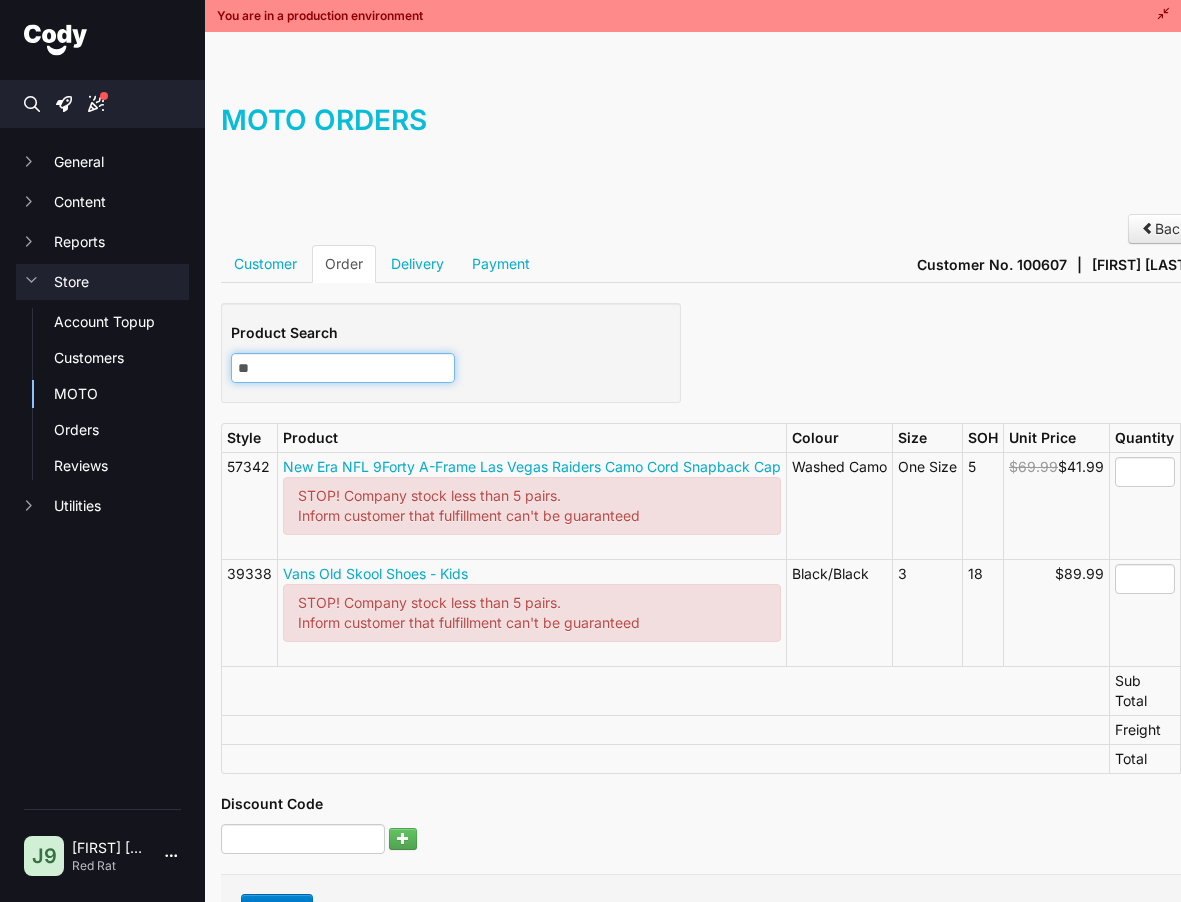 type on "***" 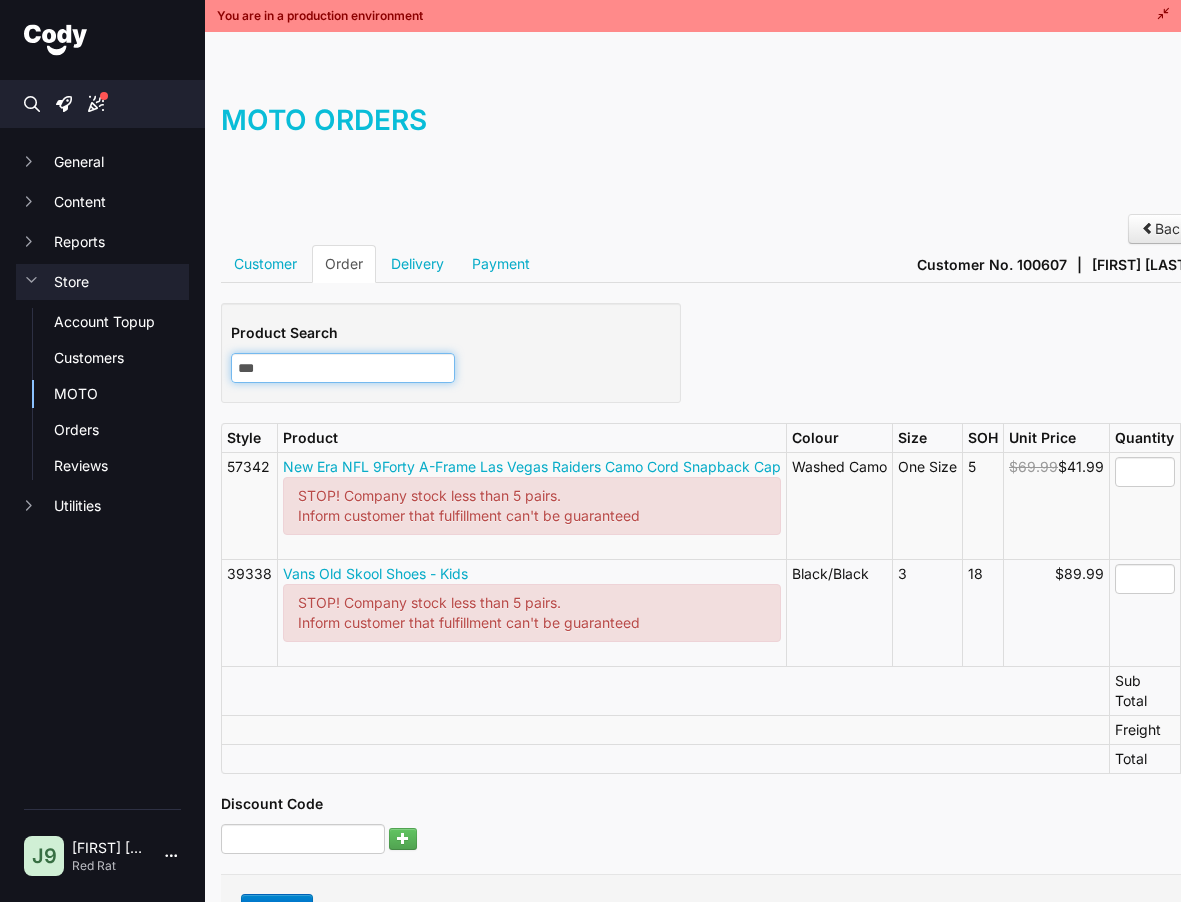 type on "***" 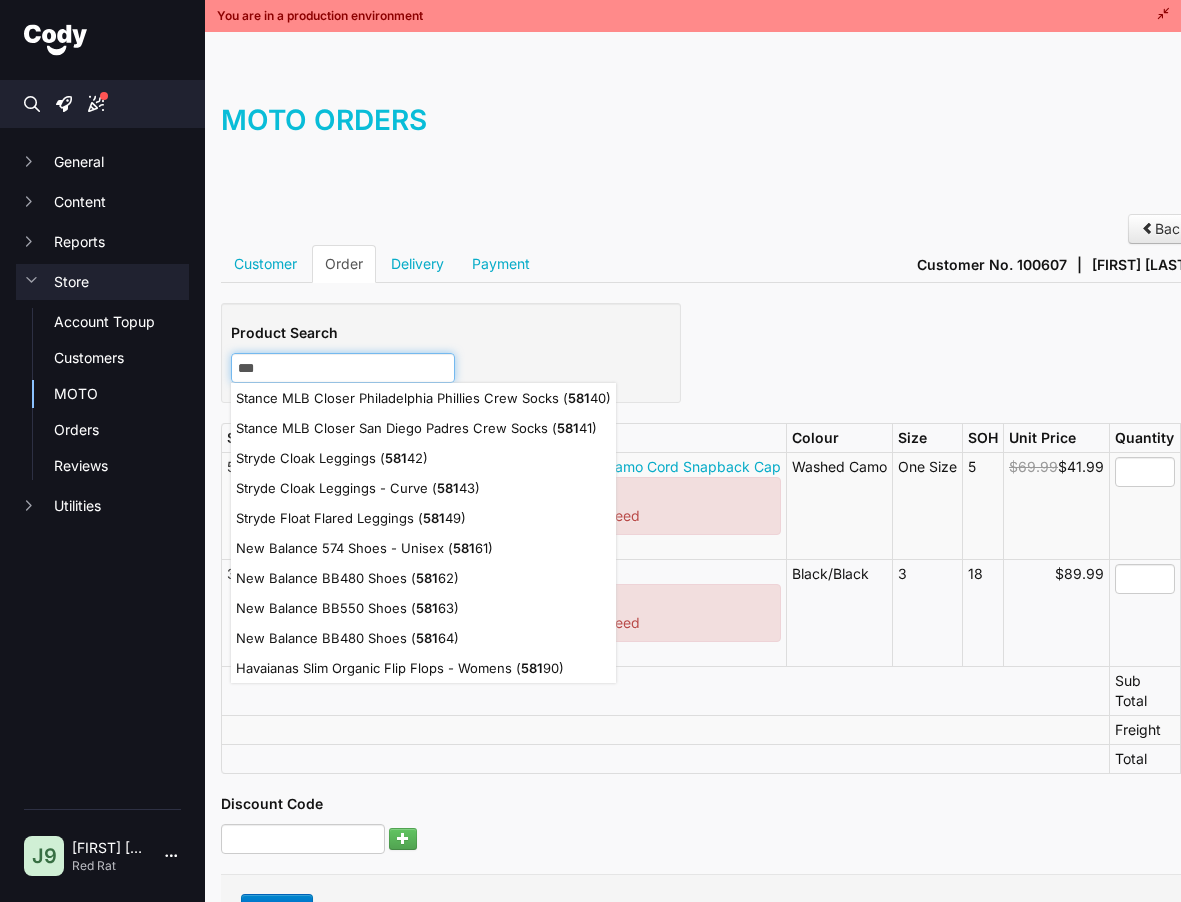 type 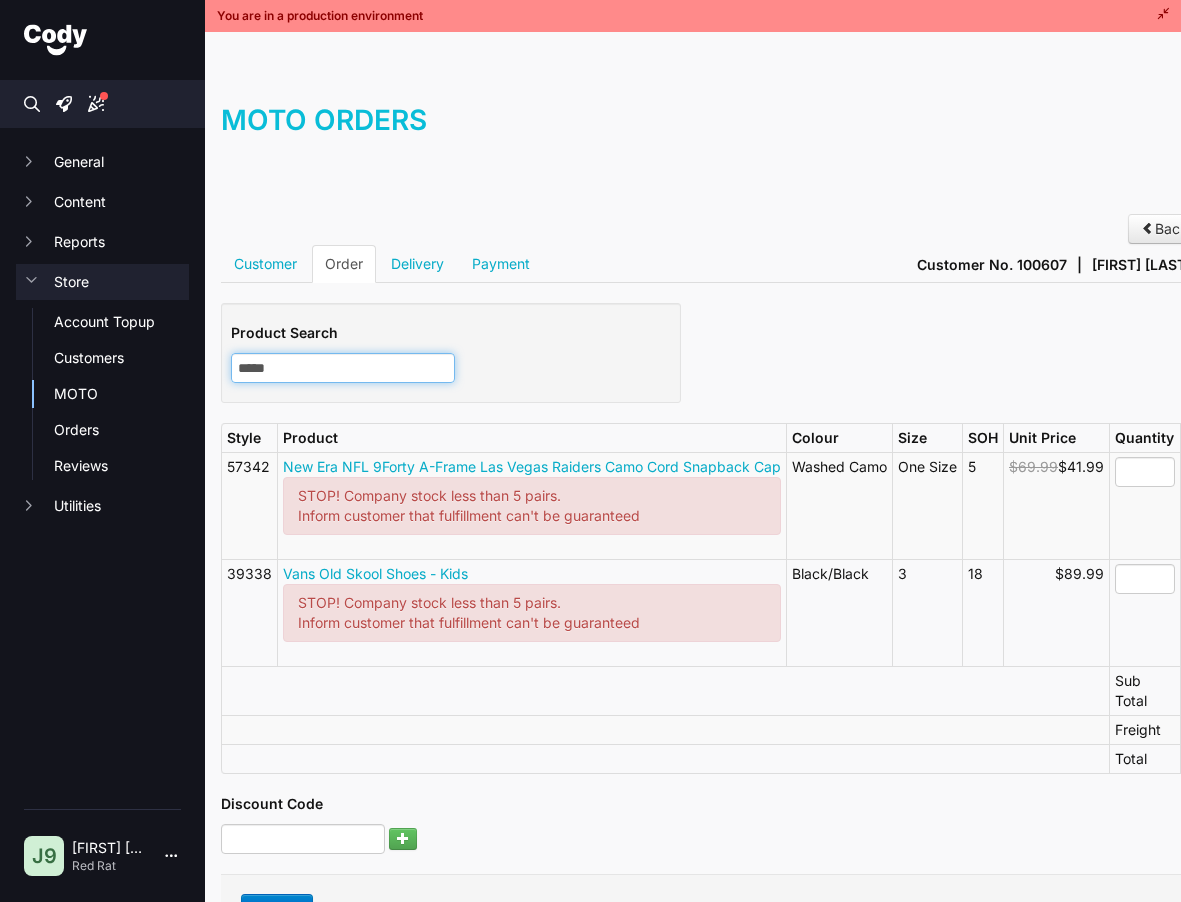 type on "*****" 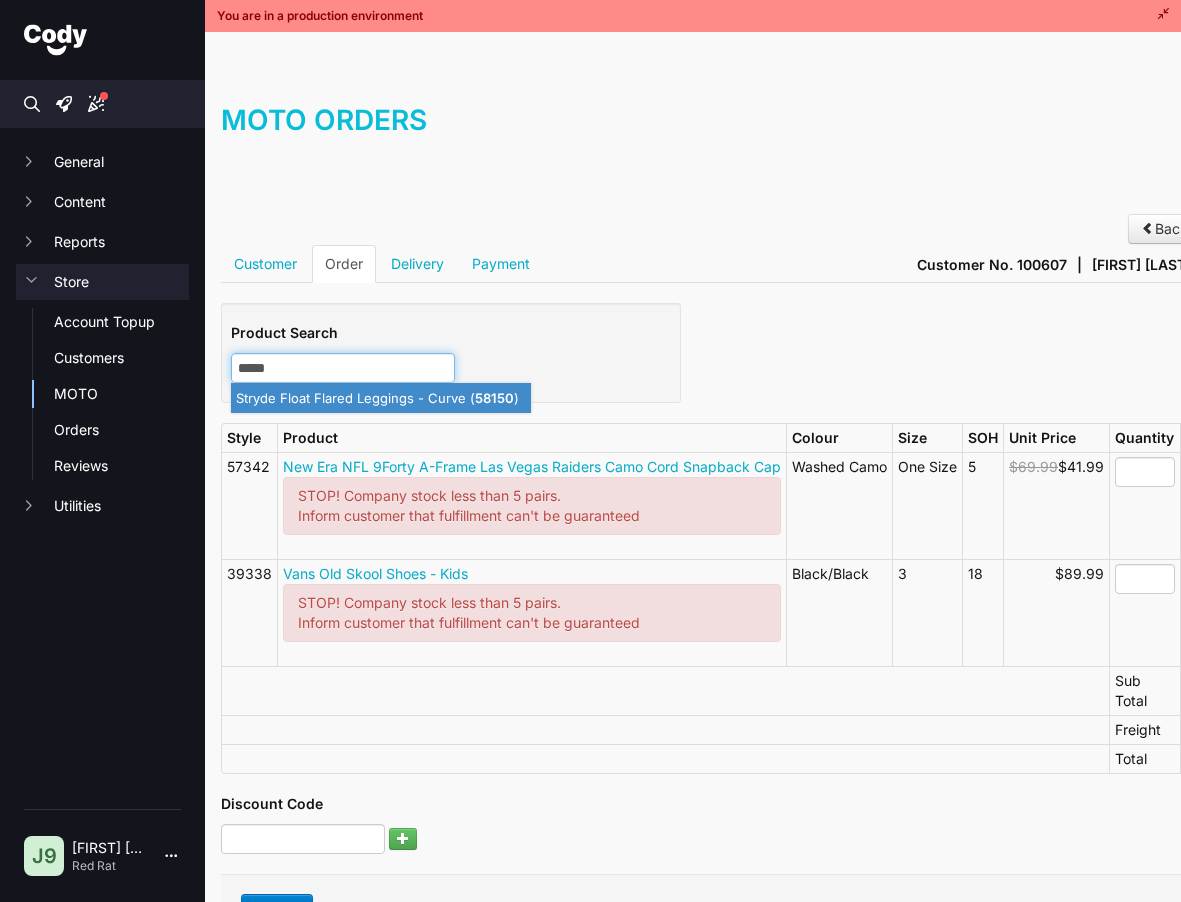 click on "Stryde Float Flared Leggings - Curve ( 58150 )" at bounding box center (381, 398) 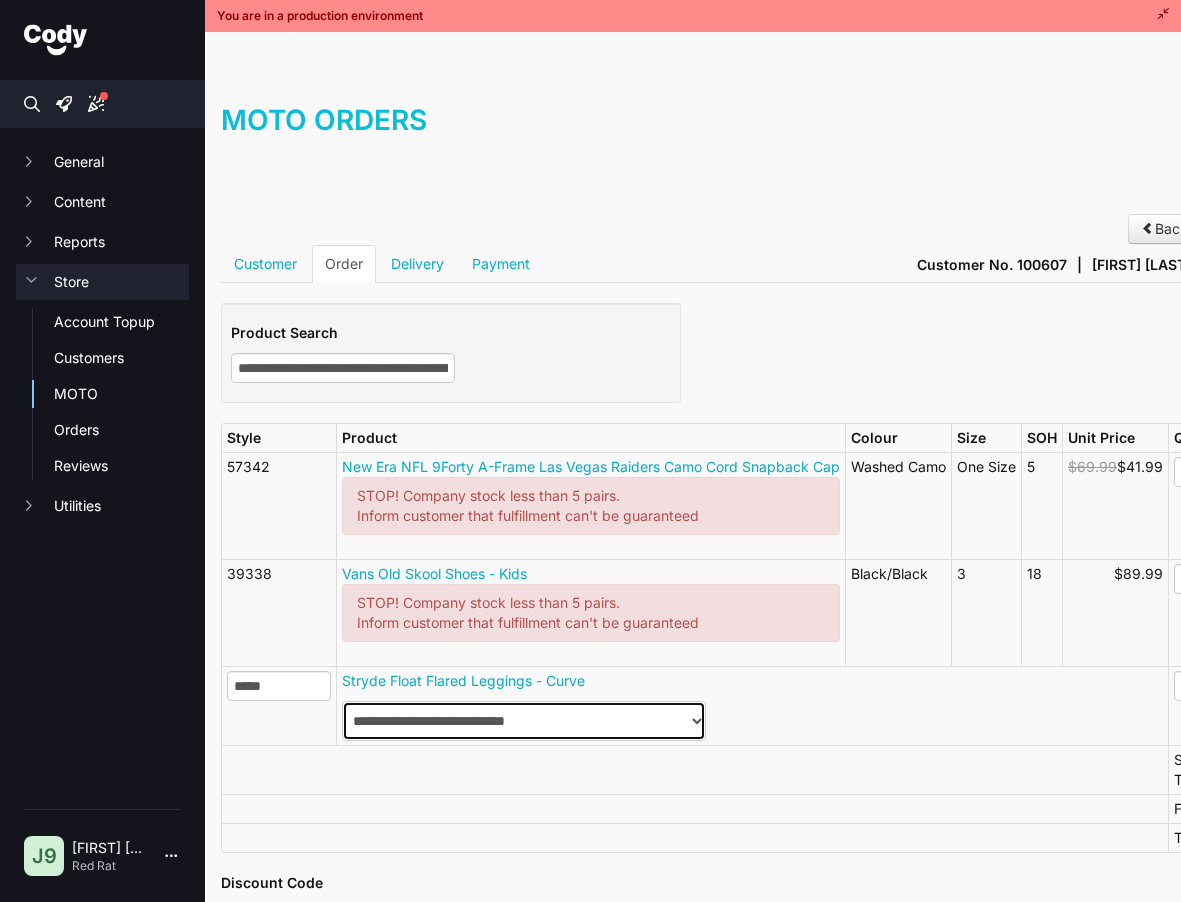 type 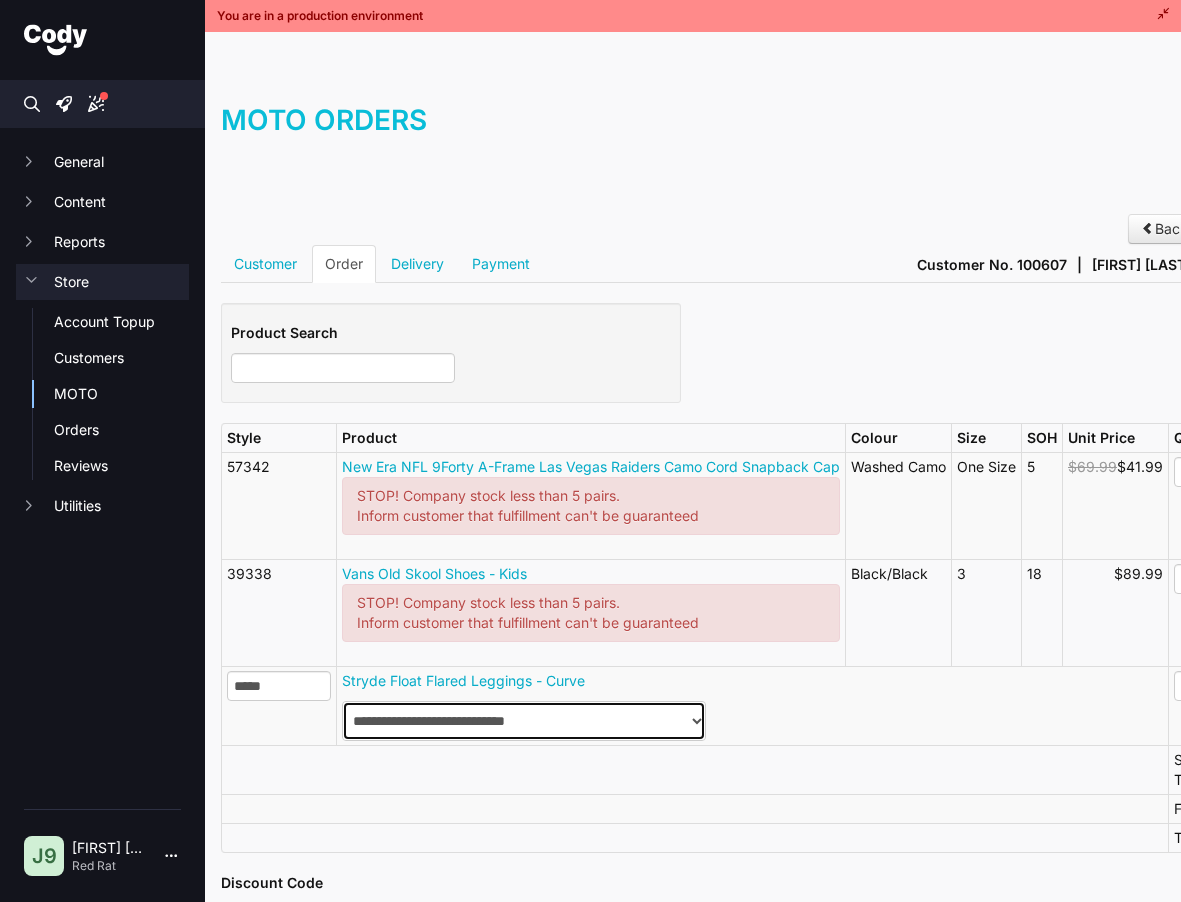 click on "**********" at bounding box center (524, 721) 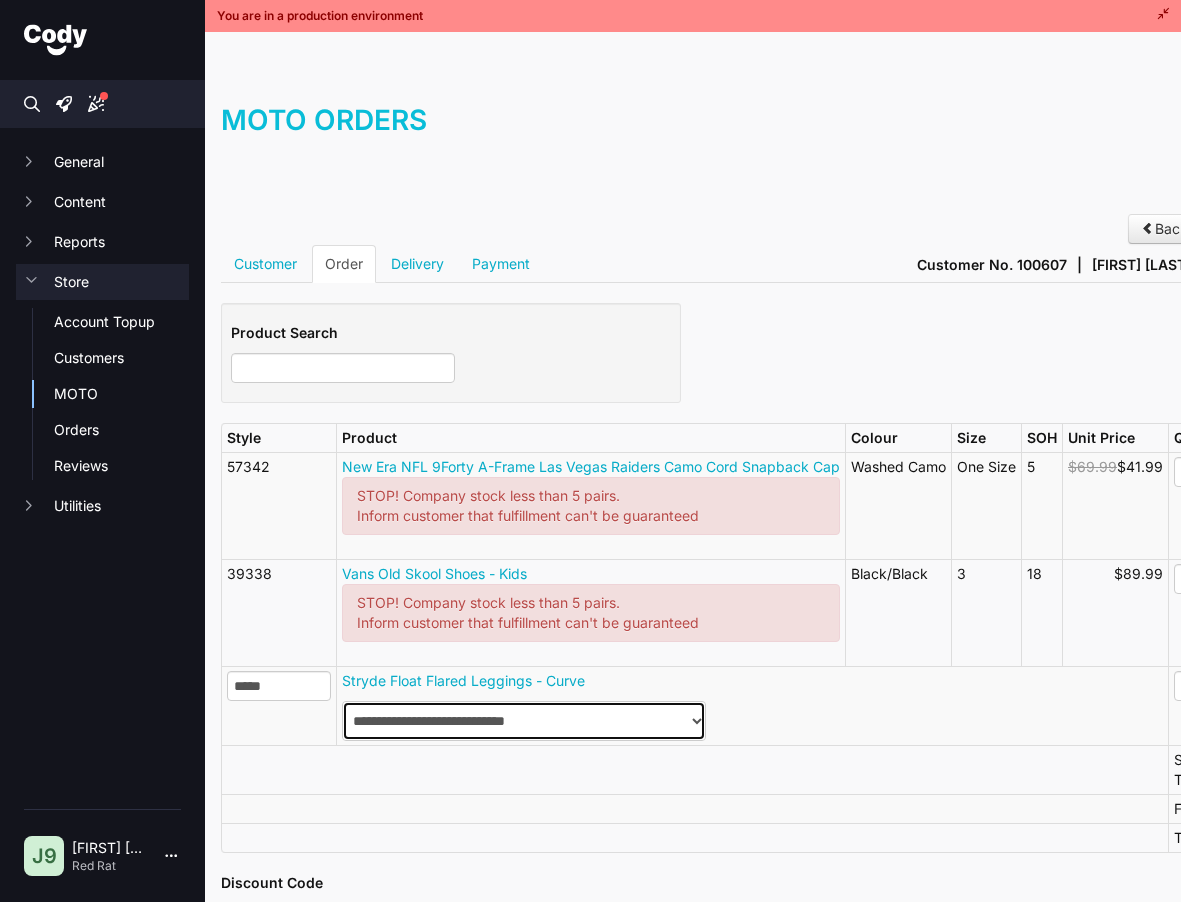 click on "**********" at bounding box center [524, 721] 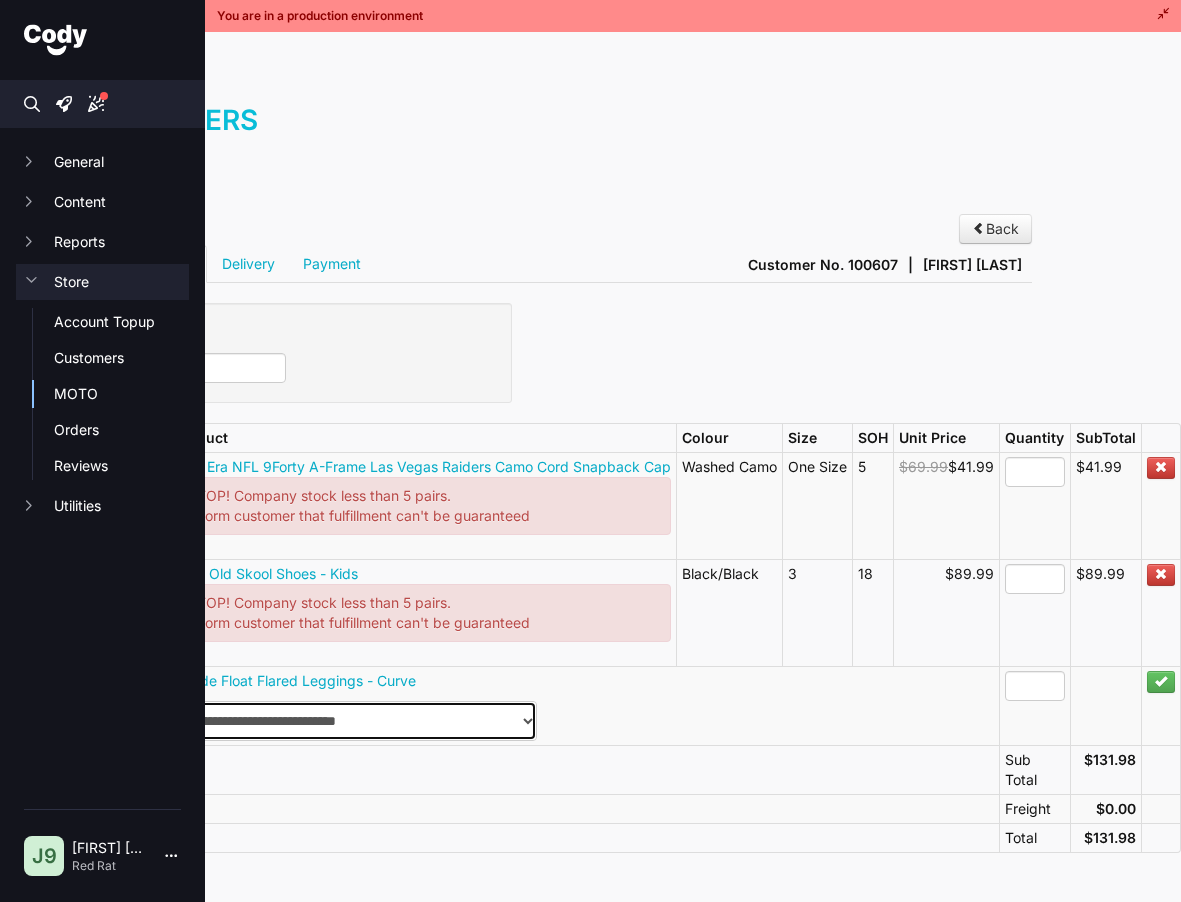 scroll, scrollTop: 31, scrollLeft: 0, axis: vertical 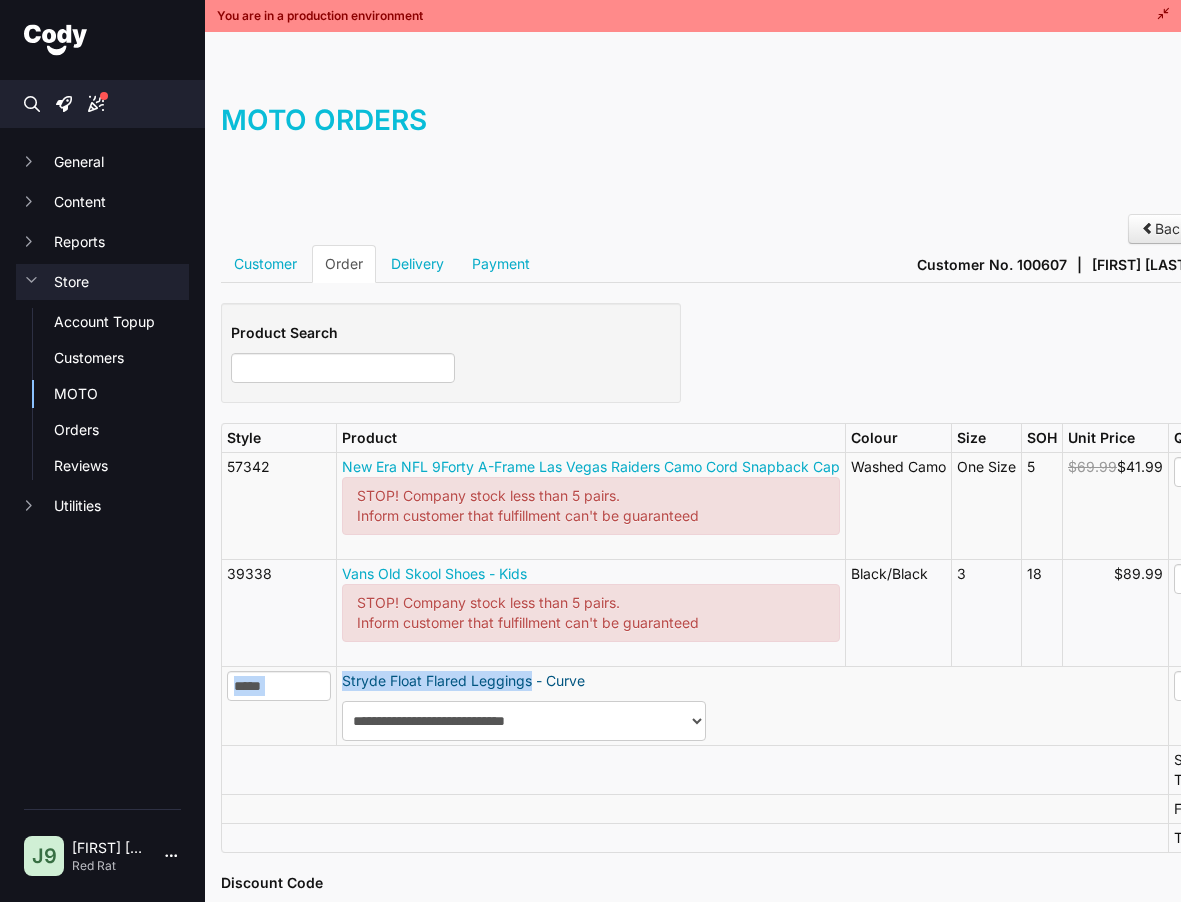 drag, startPoint x: 334, startPoint y: 677, endPoint x: 533, endPoint y: 682, distance: 199.0628 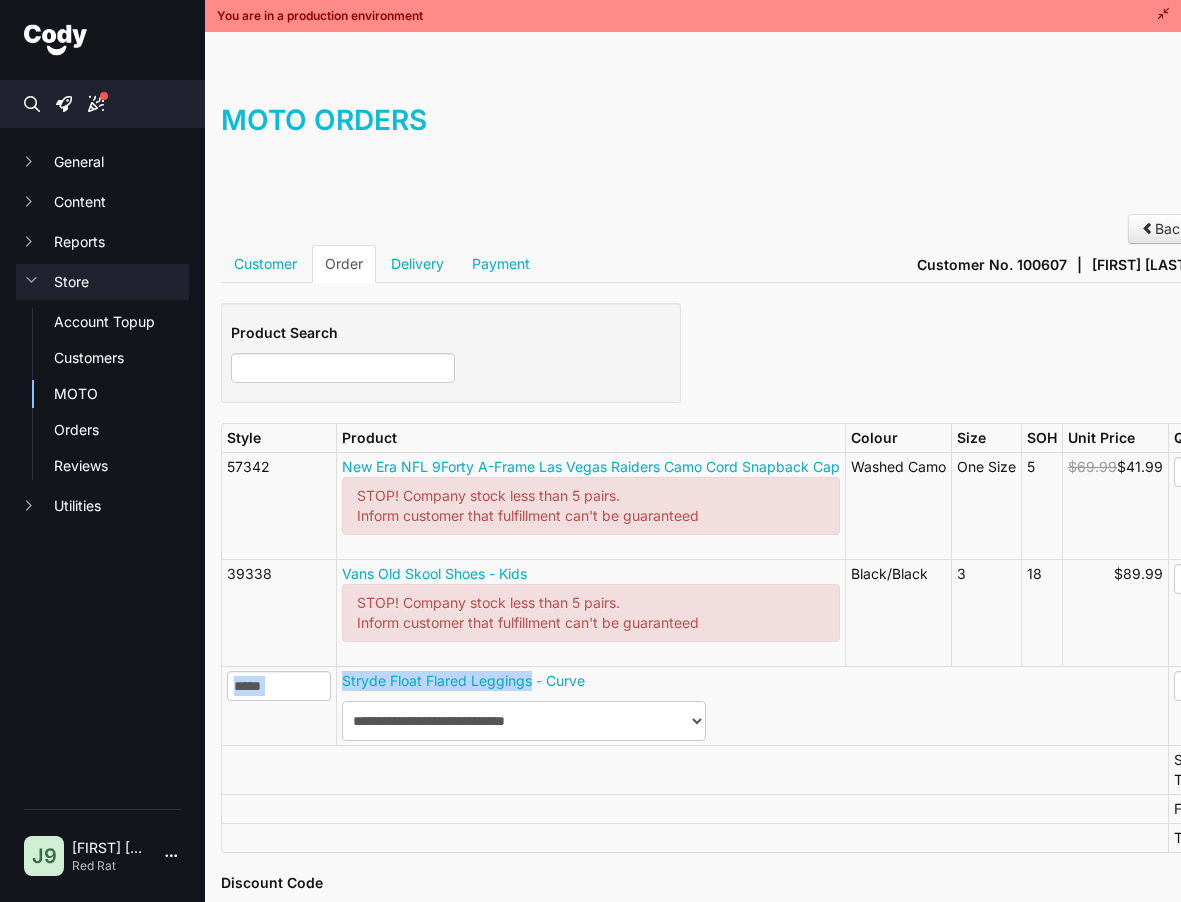 copy on "Stryde Float Flared Leggings" 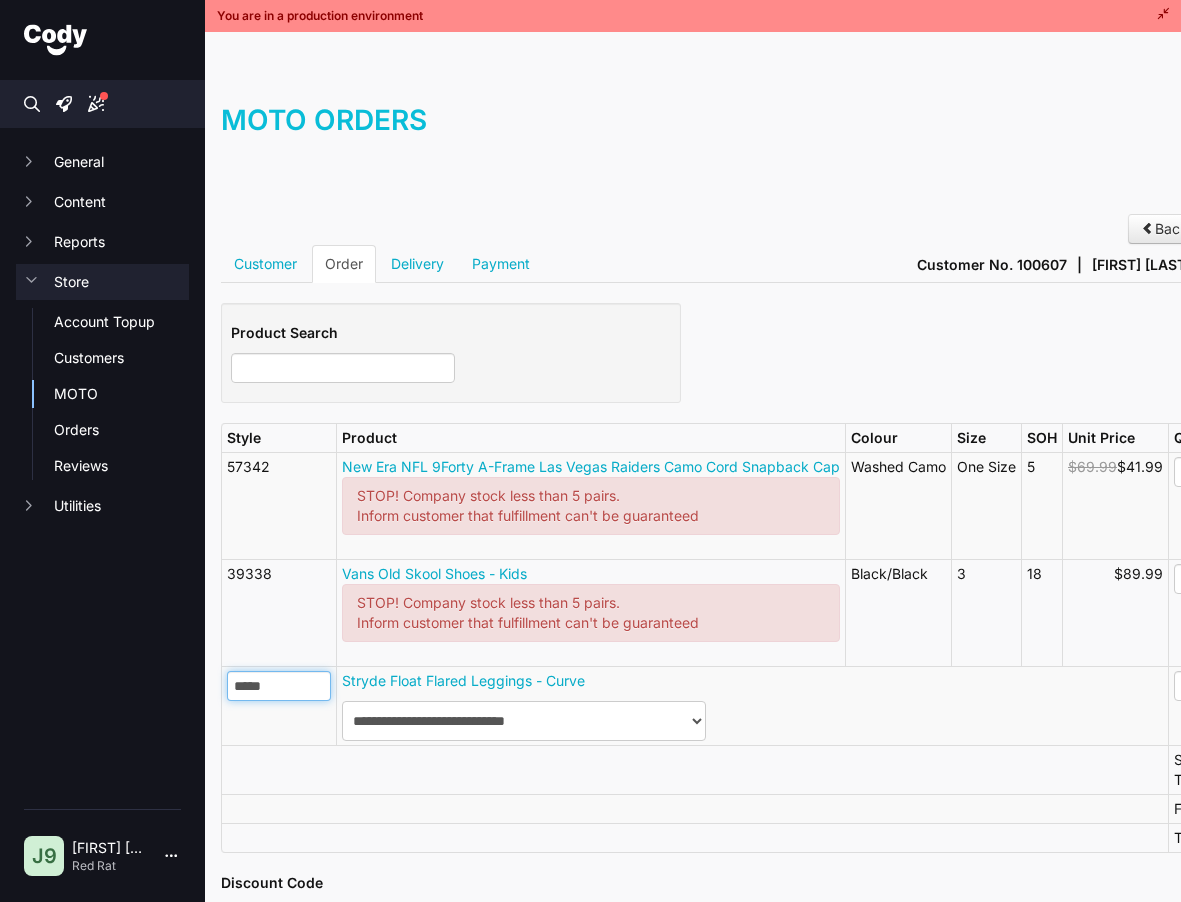 drag, startPoint x: 203, startPoint y: 680, endPoint x: 97, endPoint y: 660, distance: 107.87029 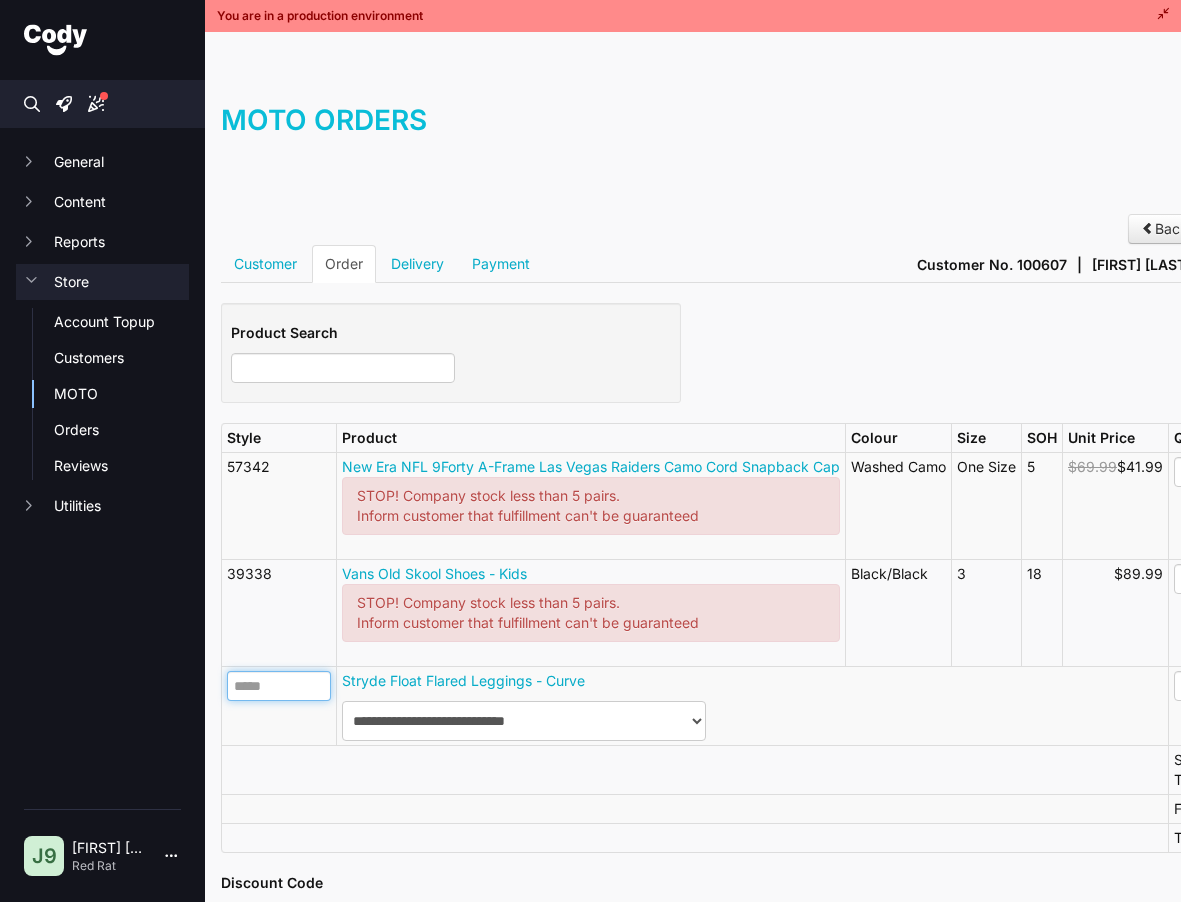 type 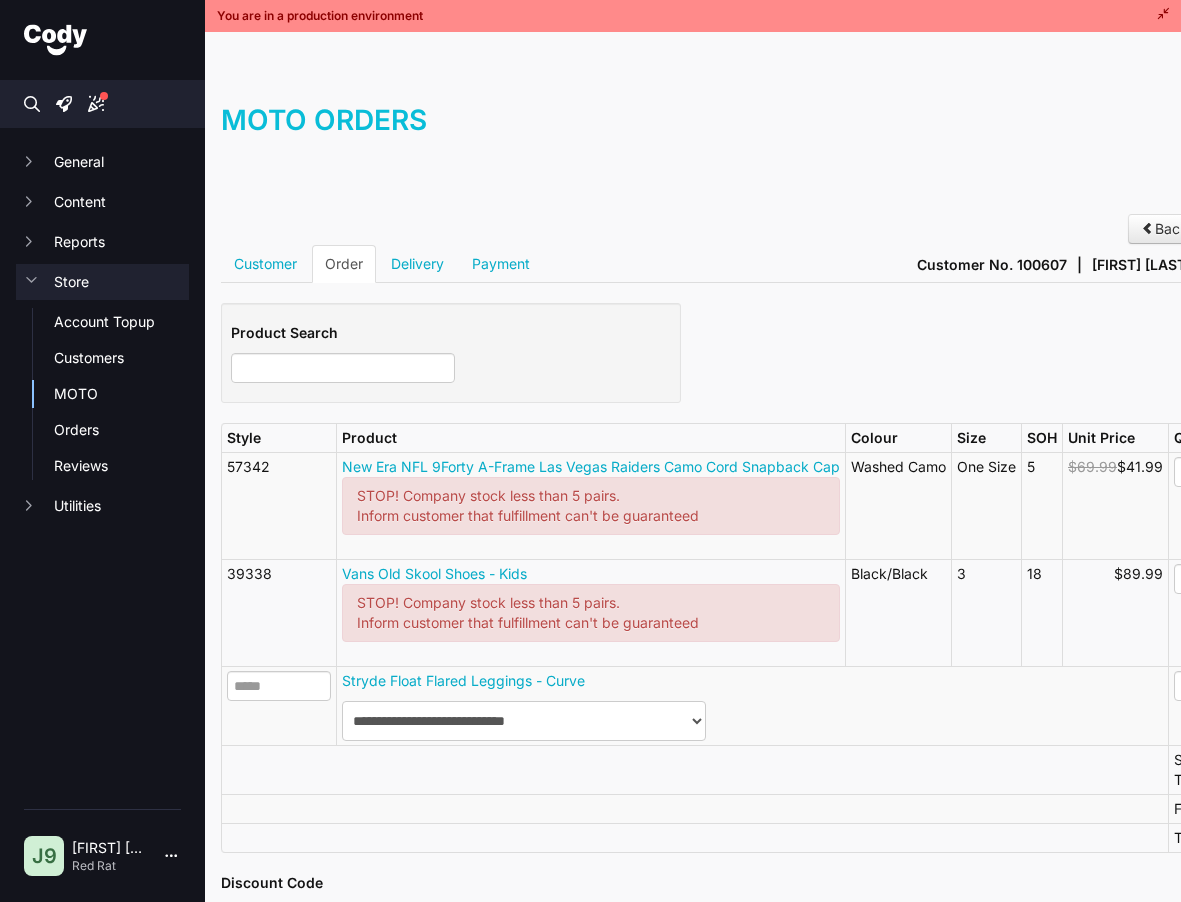 click on "**********" at bounding box center [752, 705] 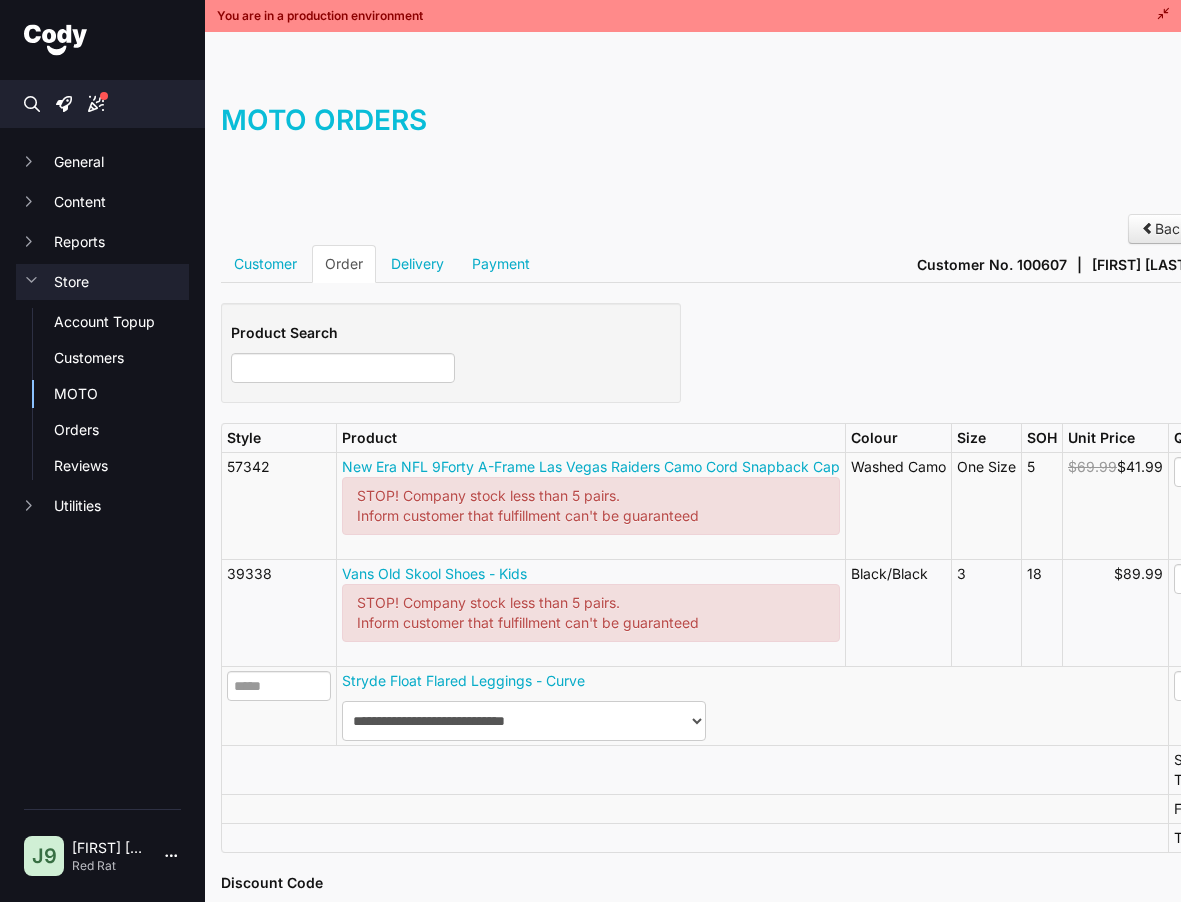 drag, startPoint x: 867, startPoint y: 738, endPoint x: 895, endPoint y: 717, distance: 35 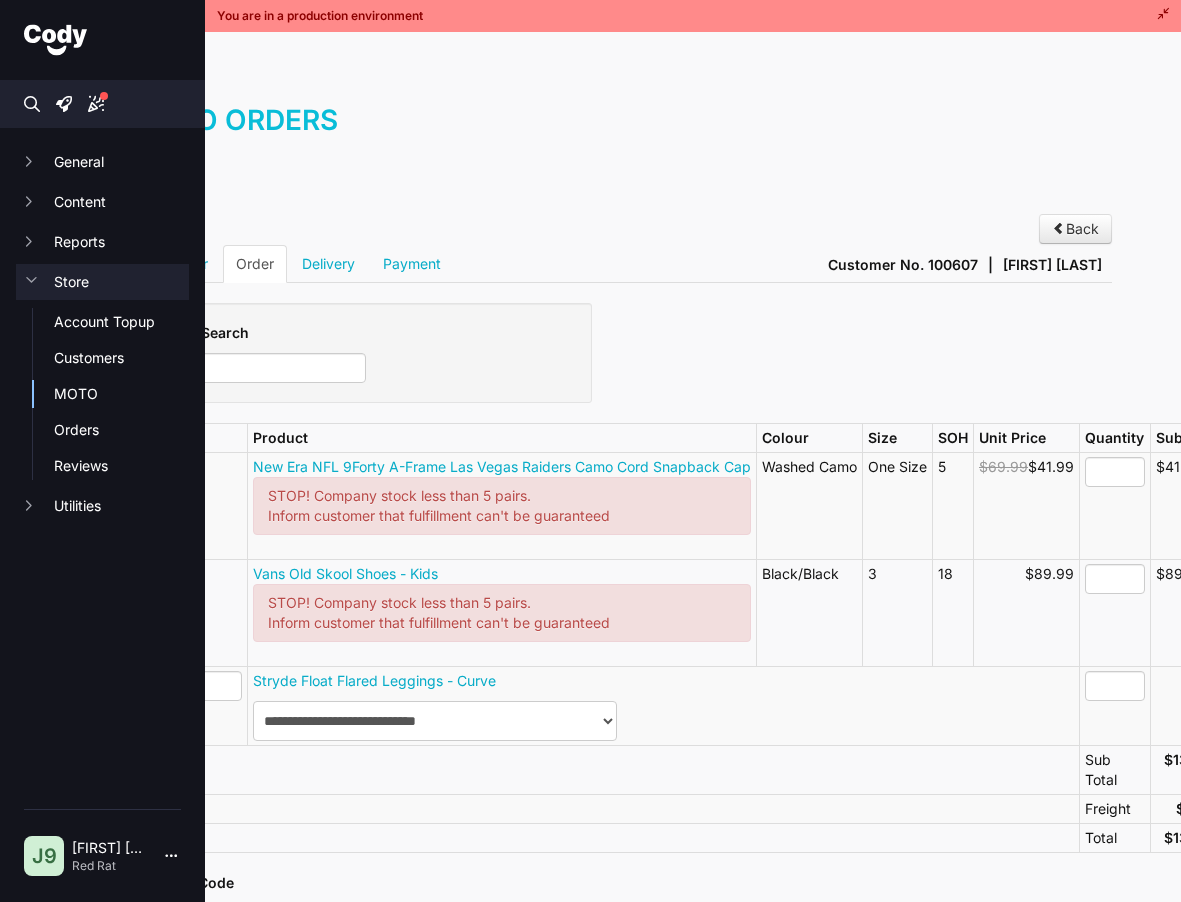 scroll, scrollTop: 31, scrollLeft: 0, axis: vertical 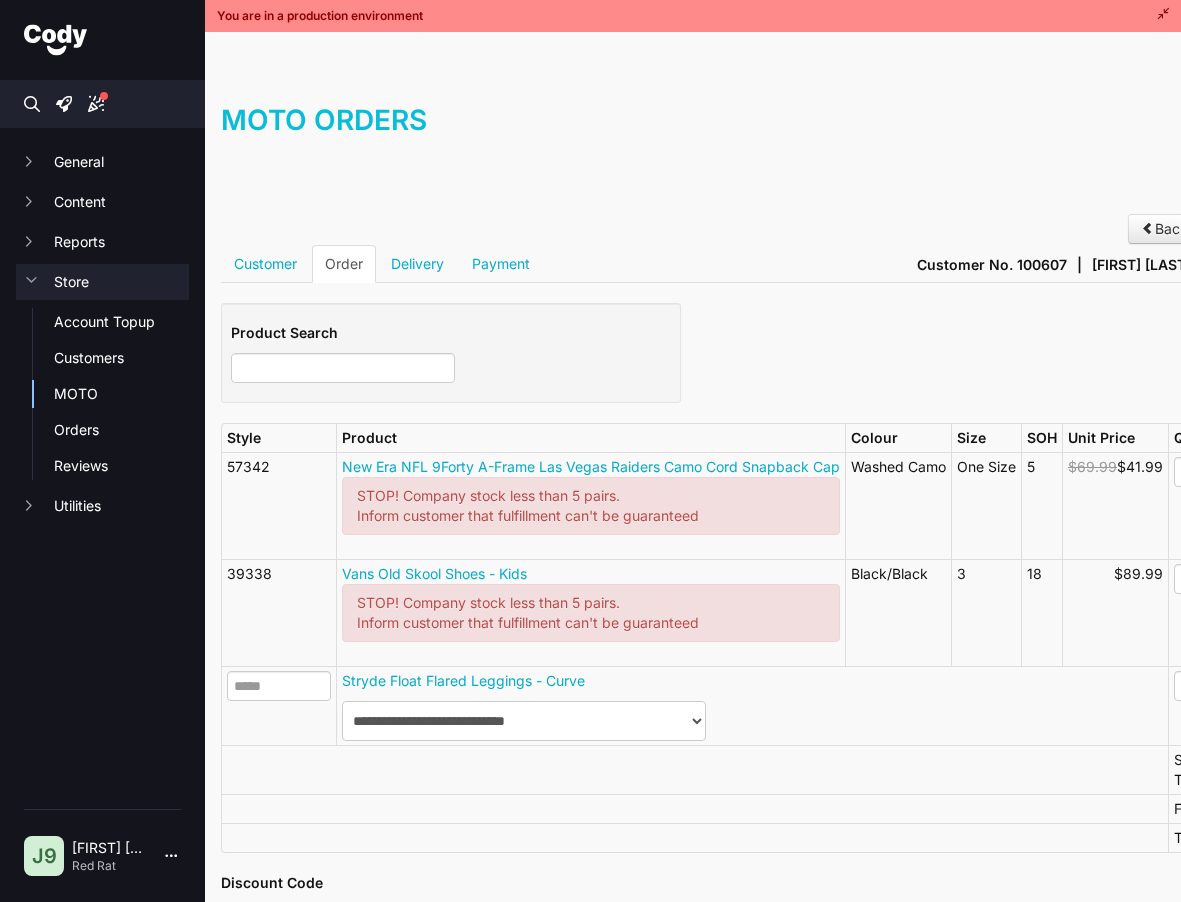 click on "MOTO Orders
Back
Customer
Order
Delivery
Payment
Customer No. 100607
|
Whitney Maumasi
Product Search
58150
Style
Product
Colour
Size
SOH
Unit Price
Quantity
SubTotal
57342
New Era NFL 9Forty A-Frame Las Vegas Raiders Camo Cord Snapback Cap
STOP! Company stock less than 5 pairs. Inform customer that fulfillment can't be guaranteed
Washed Camo
One Size
5
$69.99
$41.99
*
$41.99
39338
Vans Old Skool Shoes - Kids
STOP! Company stock less than 5 pairs.
3 18 *" at bounding box center [711, 537] 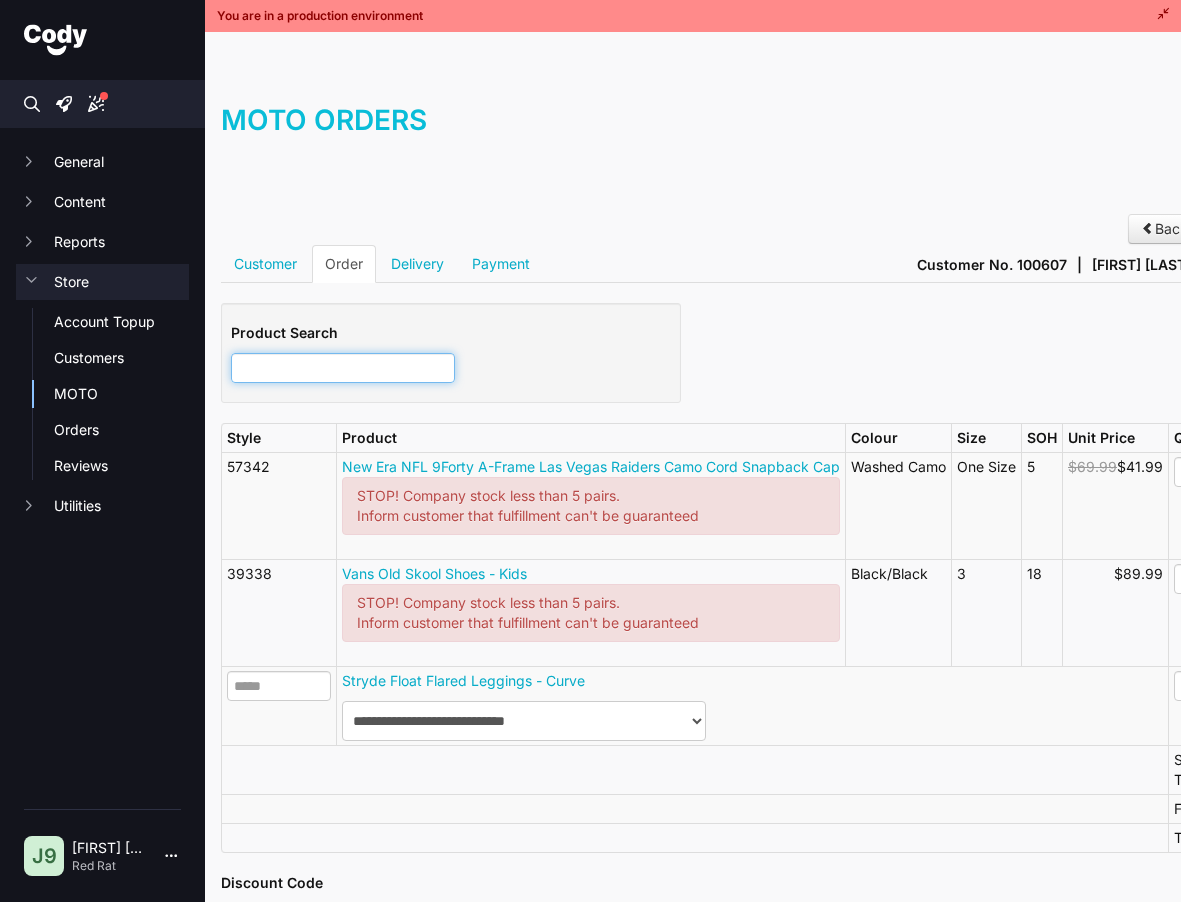 click at bounding box center [343, 368] 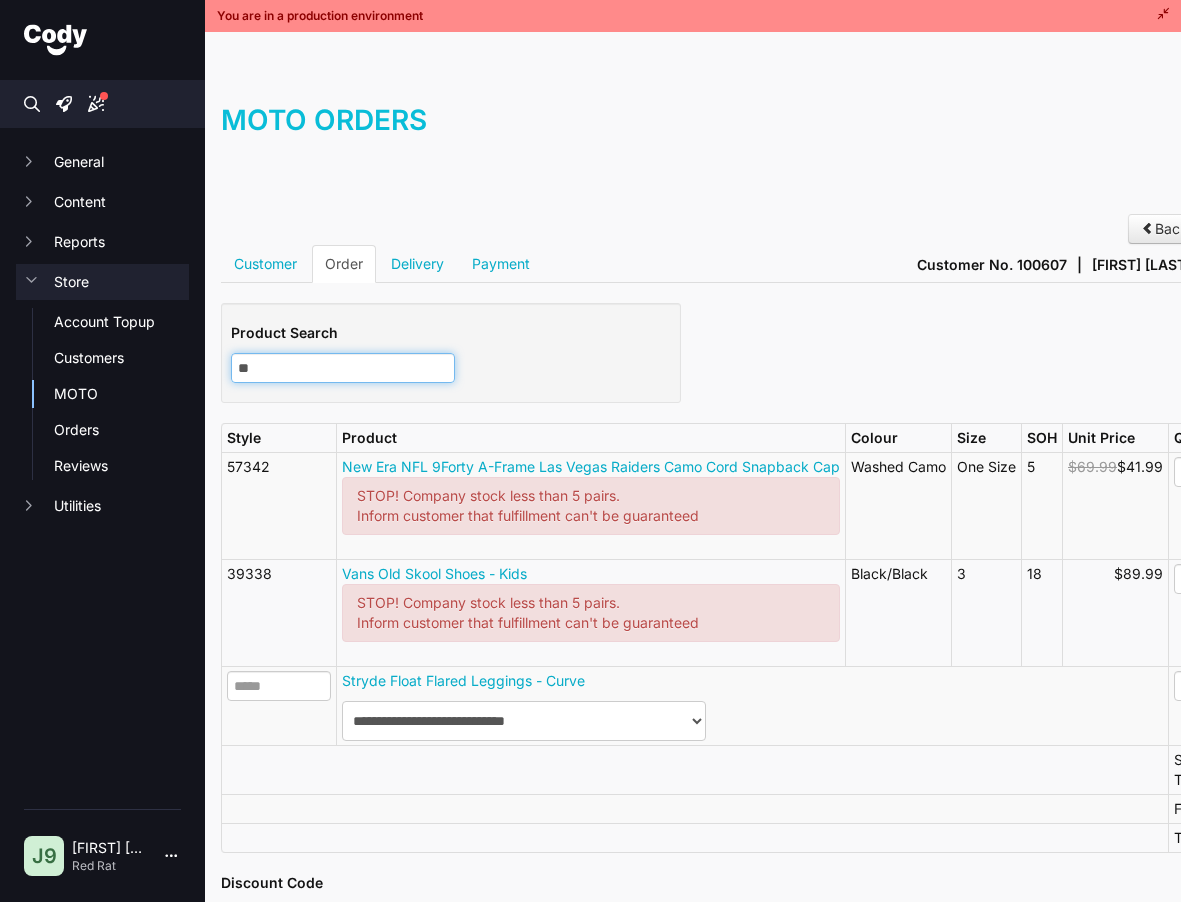 type on "***" 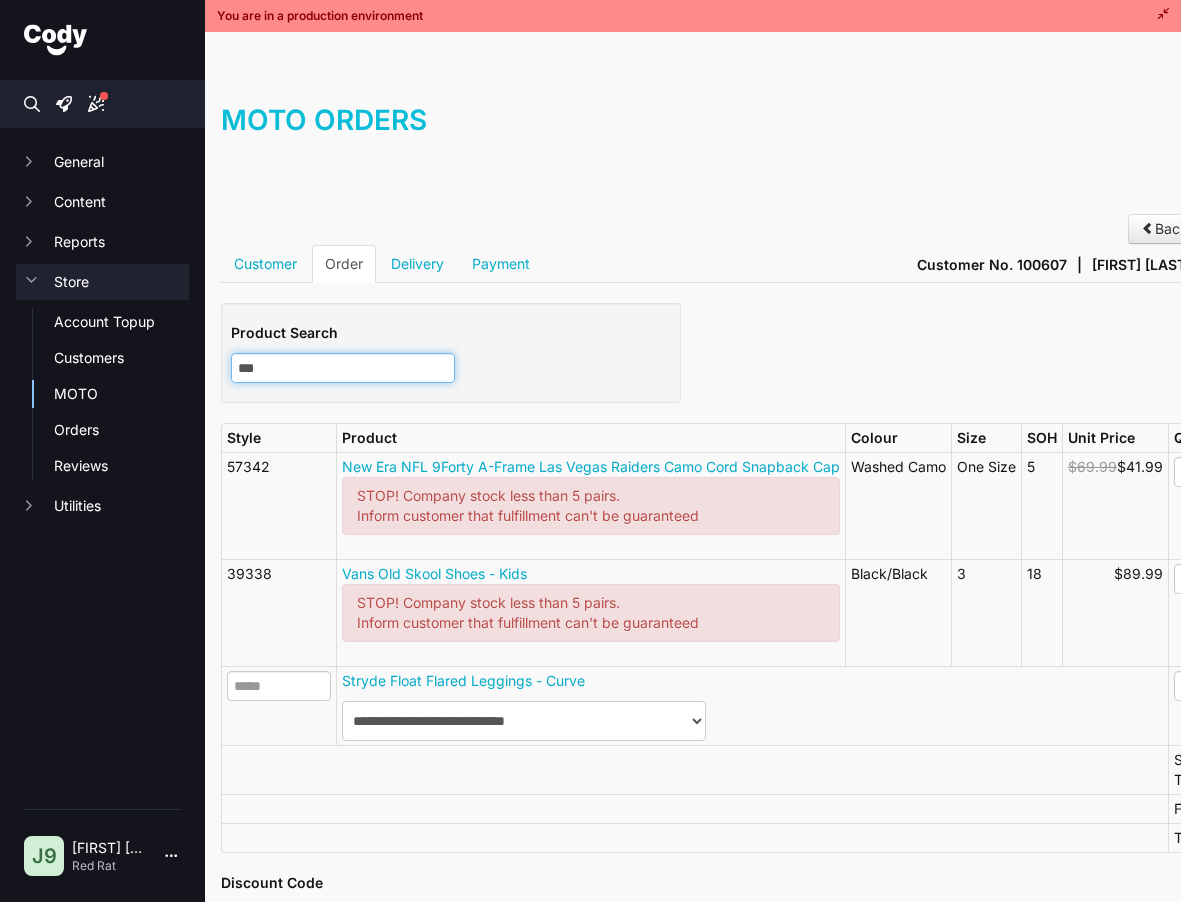 type on "***" 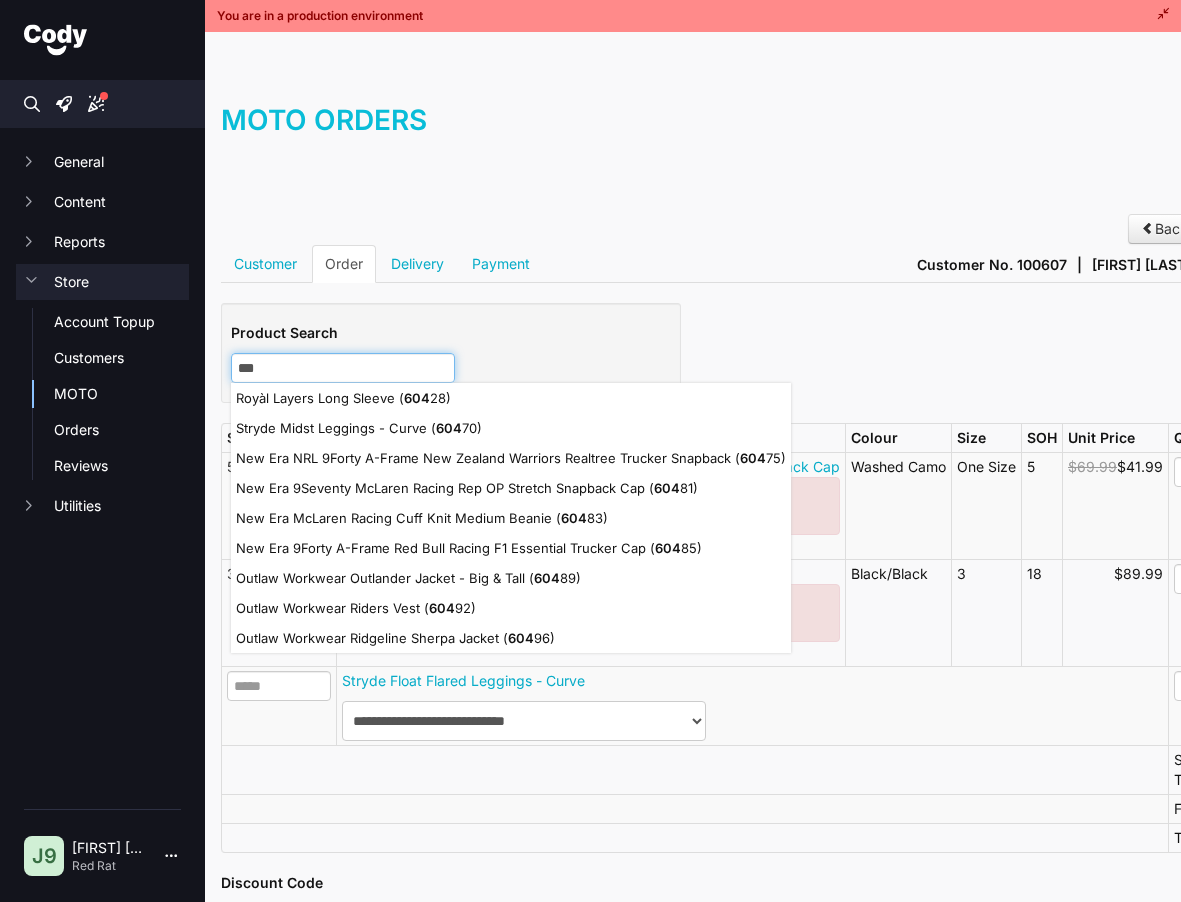 type 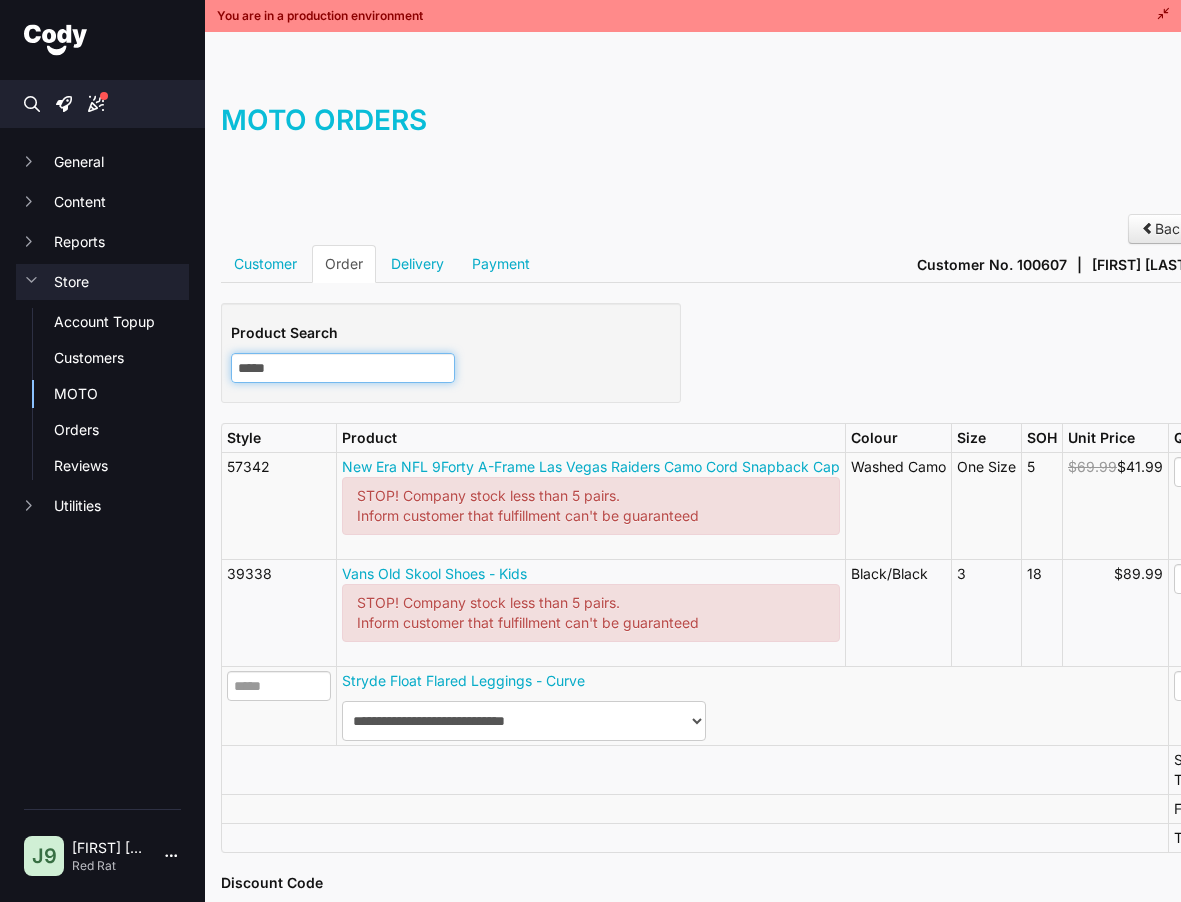type on "*****" 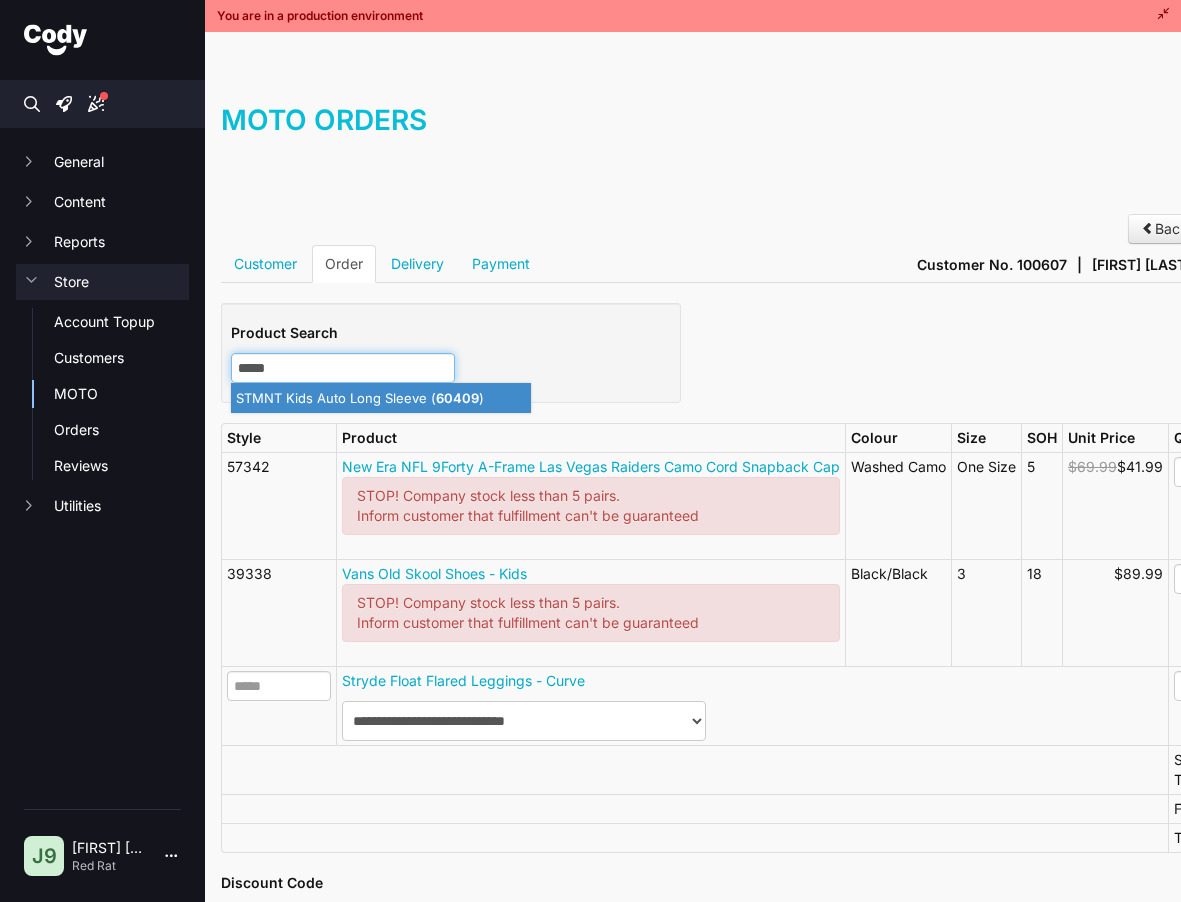 click on "STMNT Kids Auto Long Sleeve ( 60409 )" at bounding box center (381, 398) 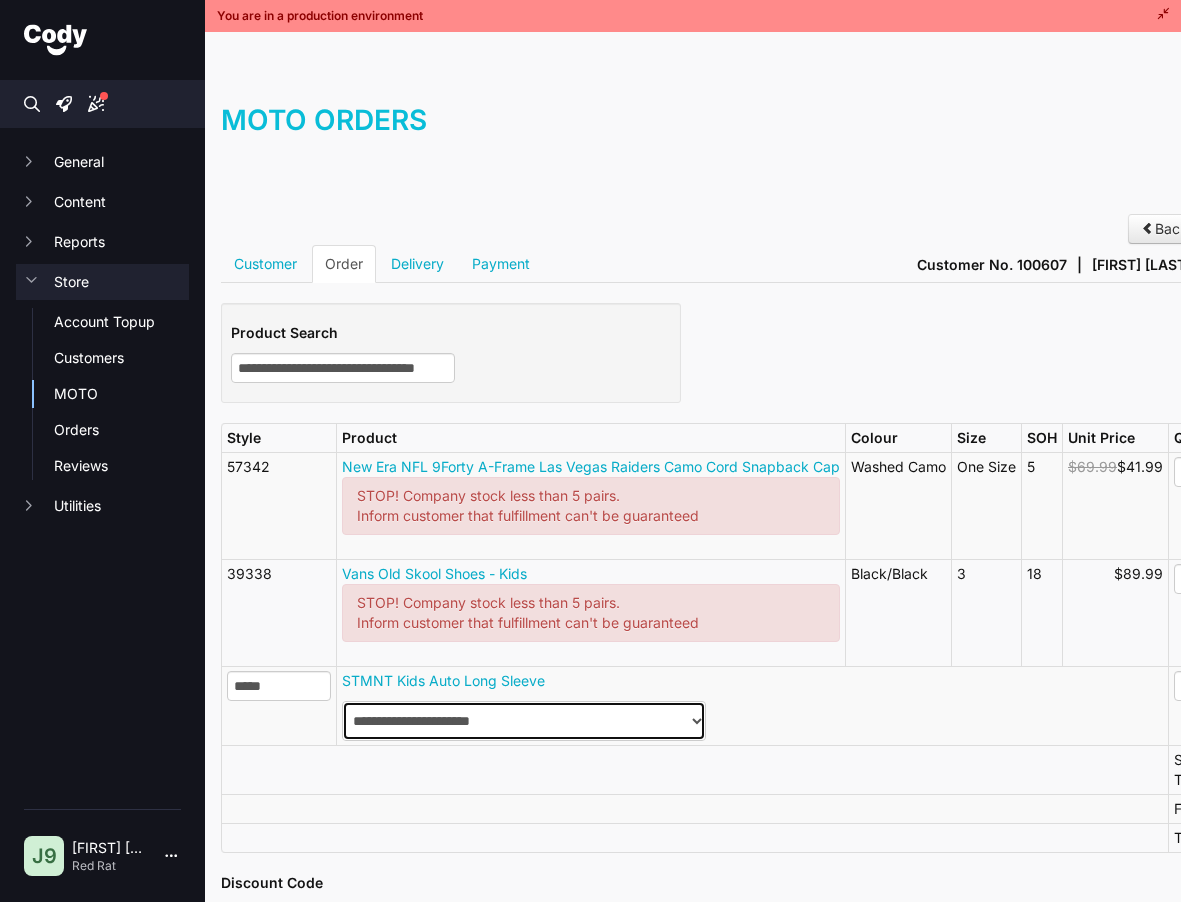 type 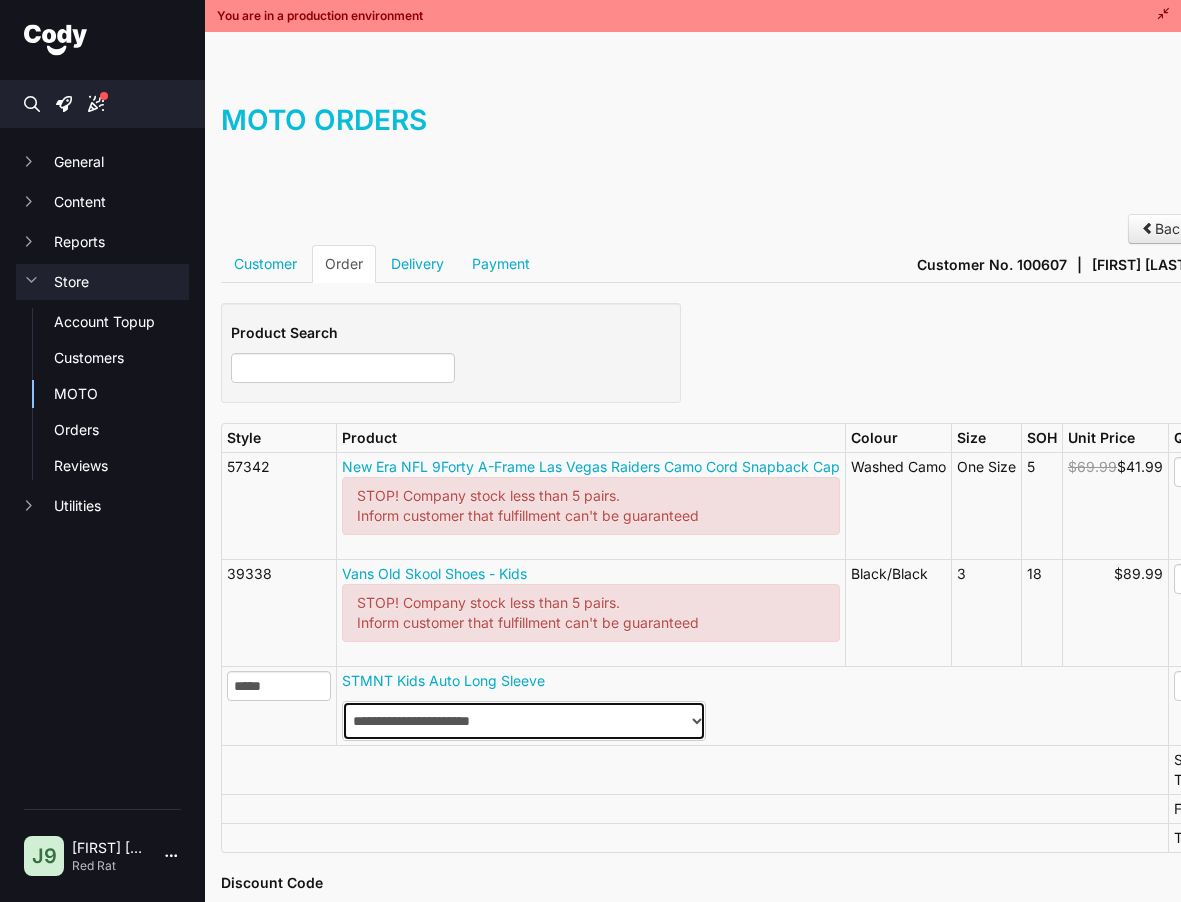click on "**********" at bounding box center [524, 721] 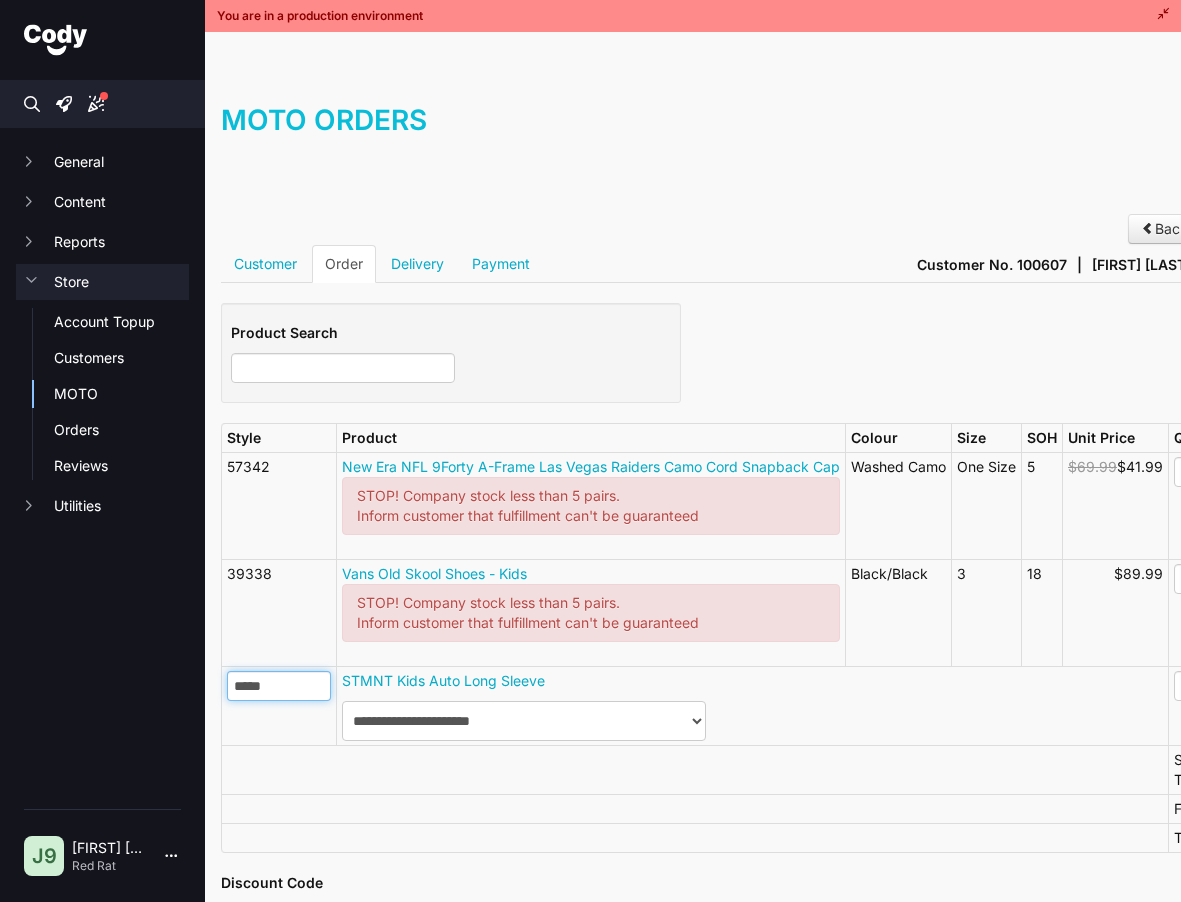drag, startPoint x: 308, startPoint y: 690, endPoint x: 165, endPoint y: 690, distance: 143 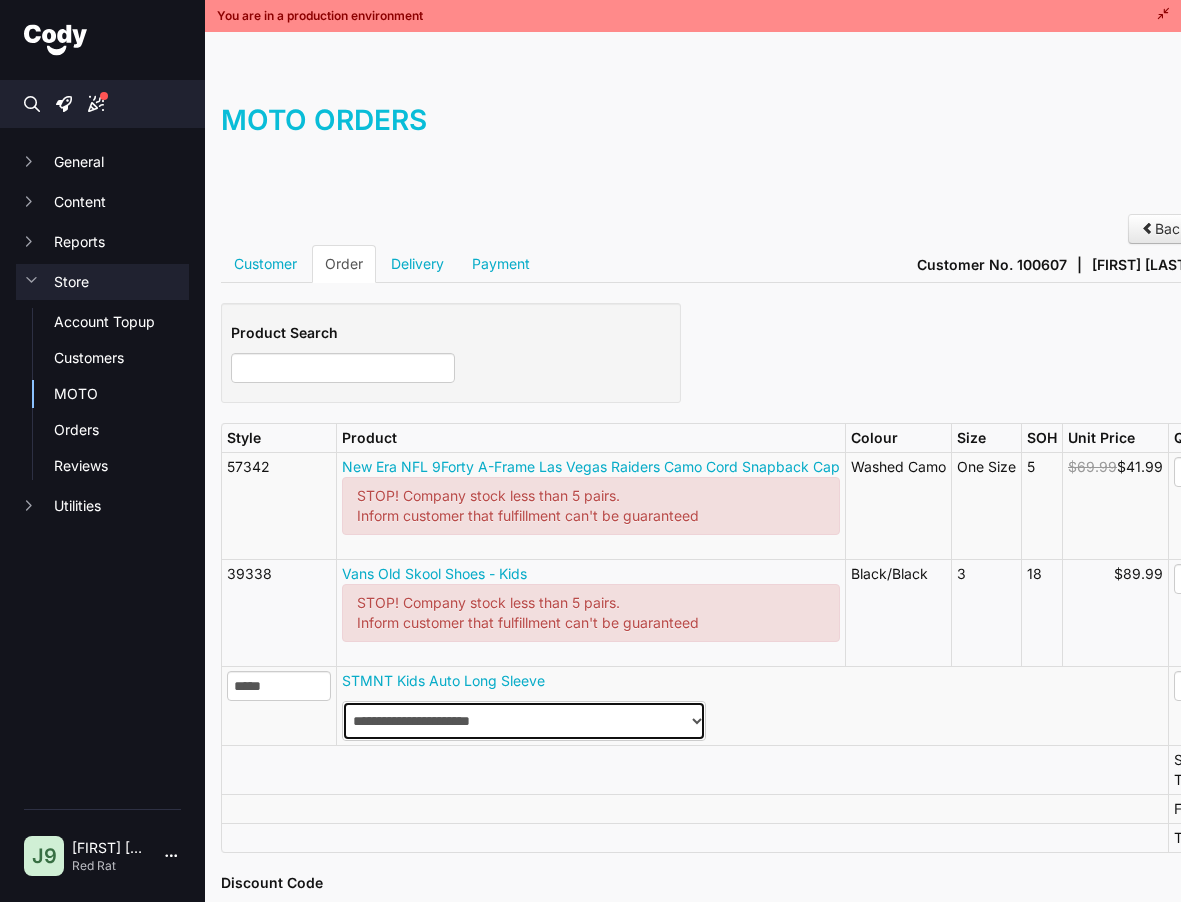 click on "**********" at bounding box center (524, 721) 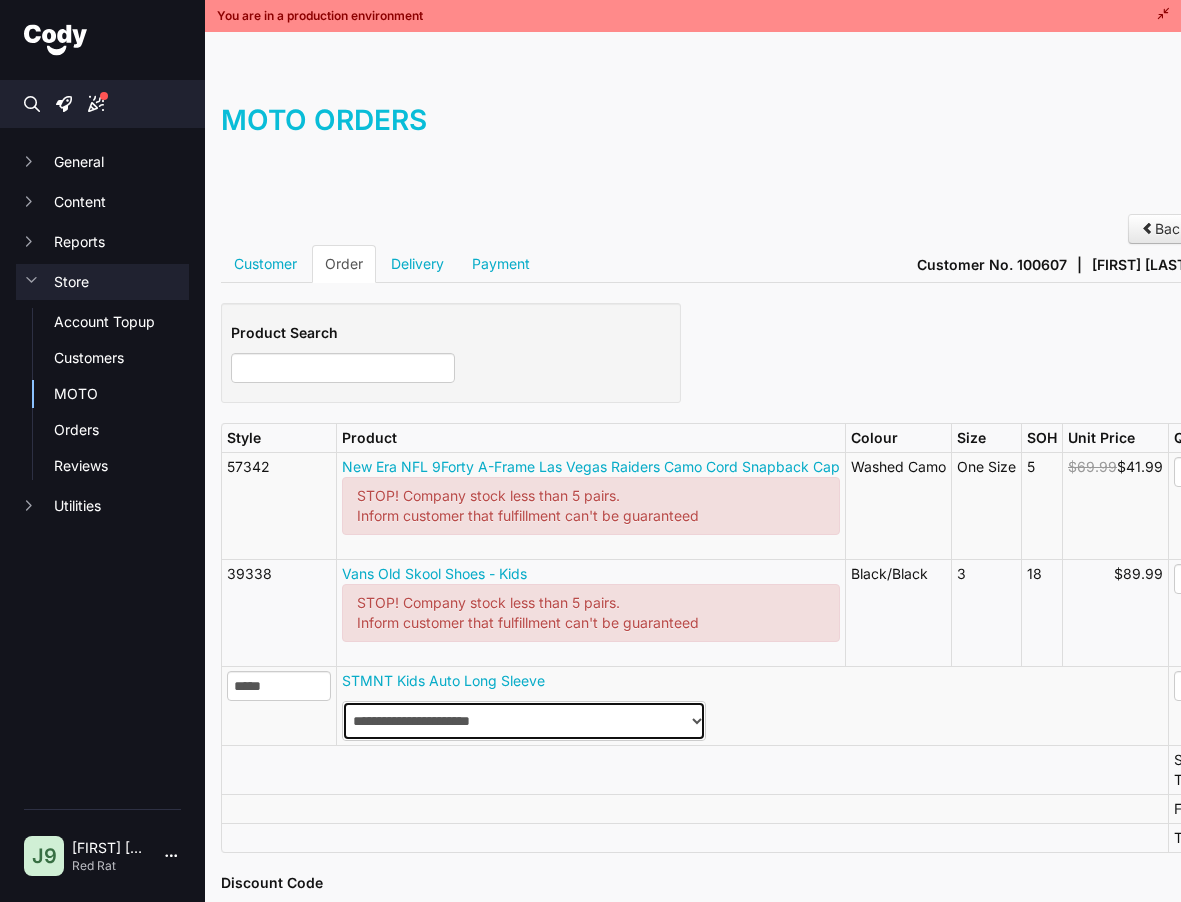 click on "**********" at bounding box center (524, 721) 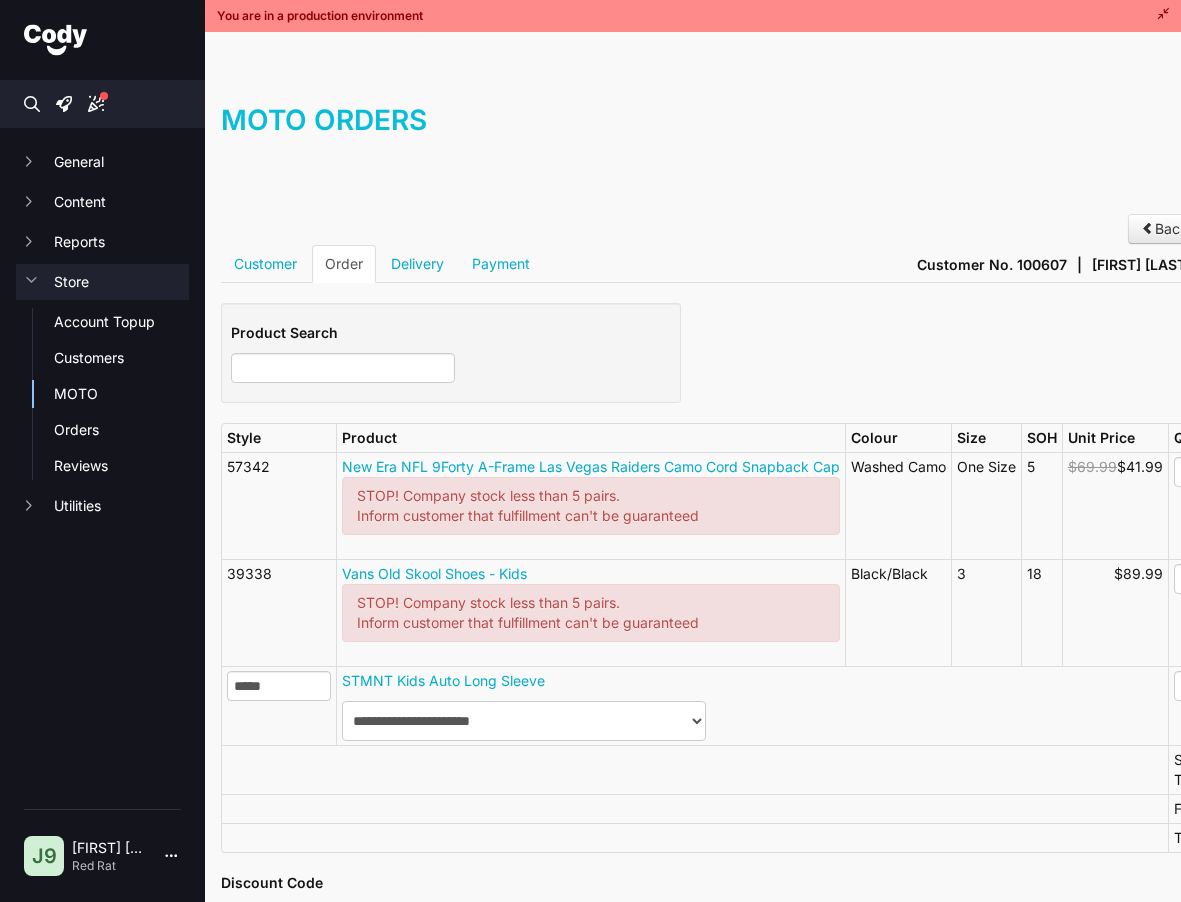 drag, startPoint x: 860, startPoint y: 803, endPoint x: 839, endPoint y: 804, distance: 21.023796 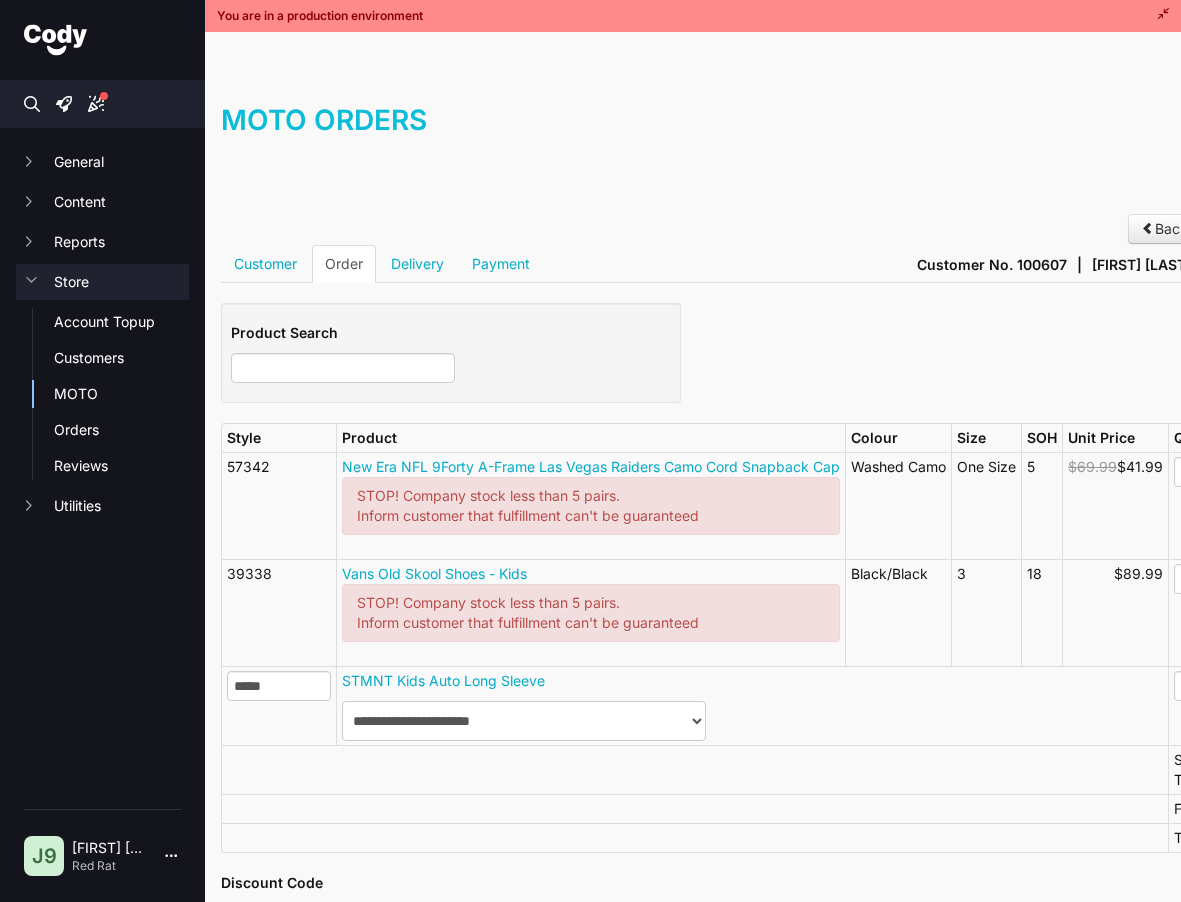 click at bounding box center (694, 769) 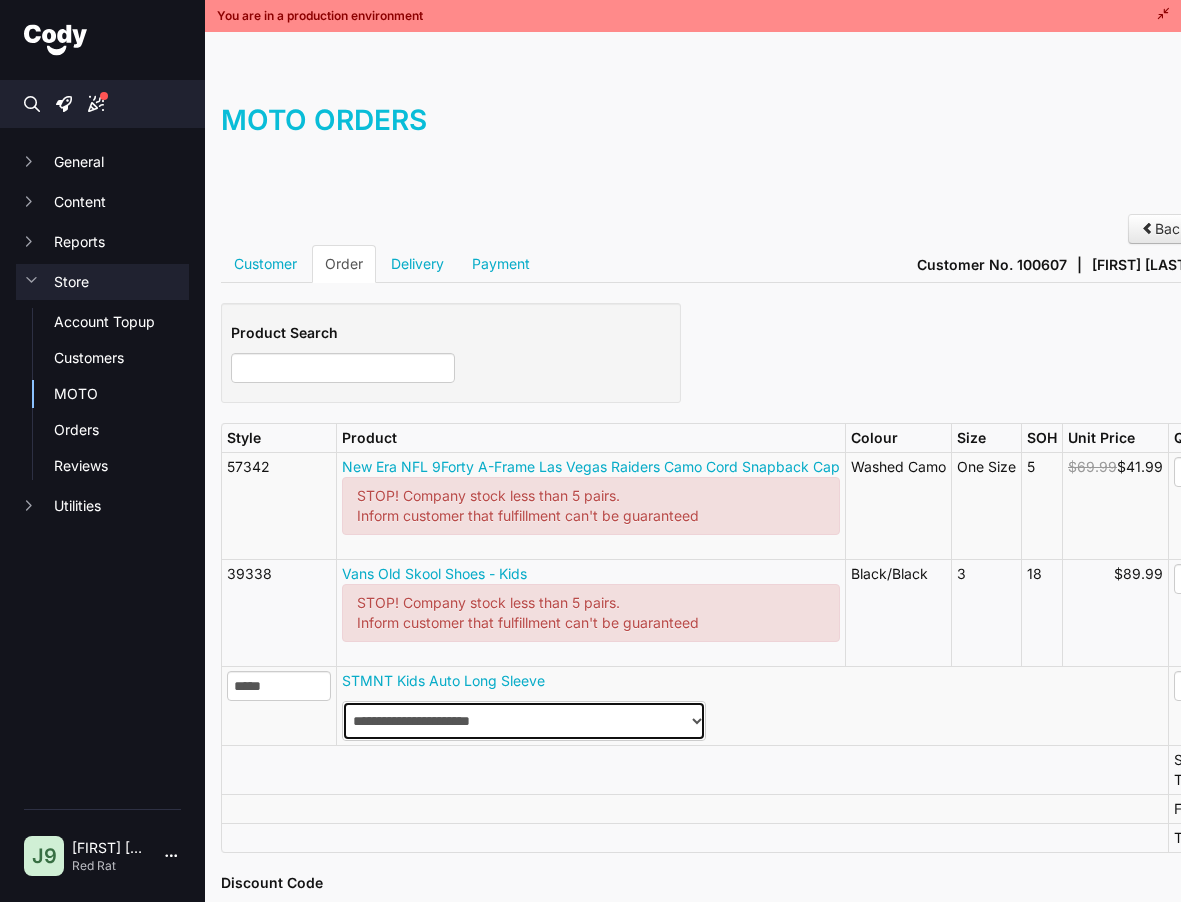 click on "**********" at bounding box center (524, 721) 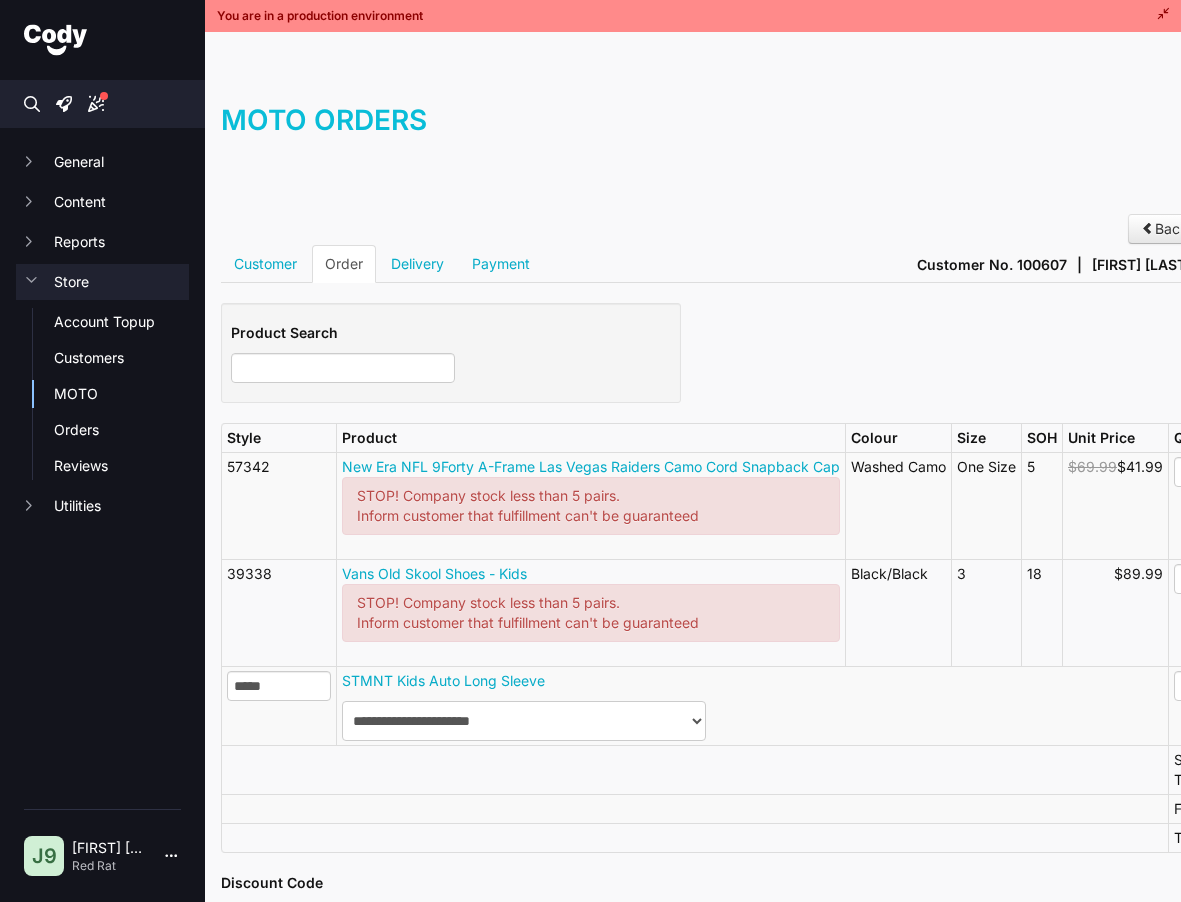 click at bounding box center (694, 808) 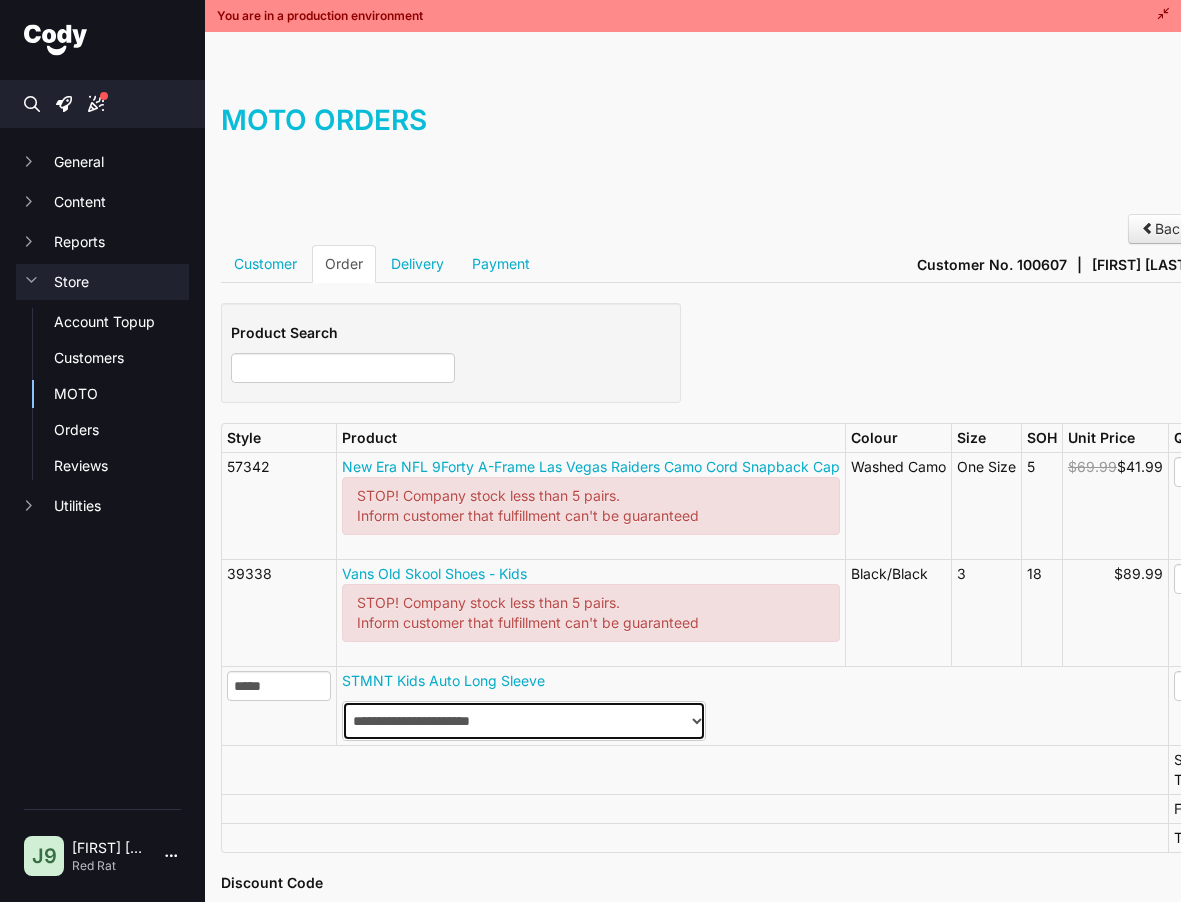 click on "**********" at bounding box center [524, 721] 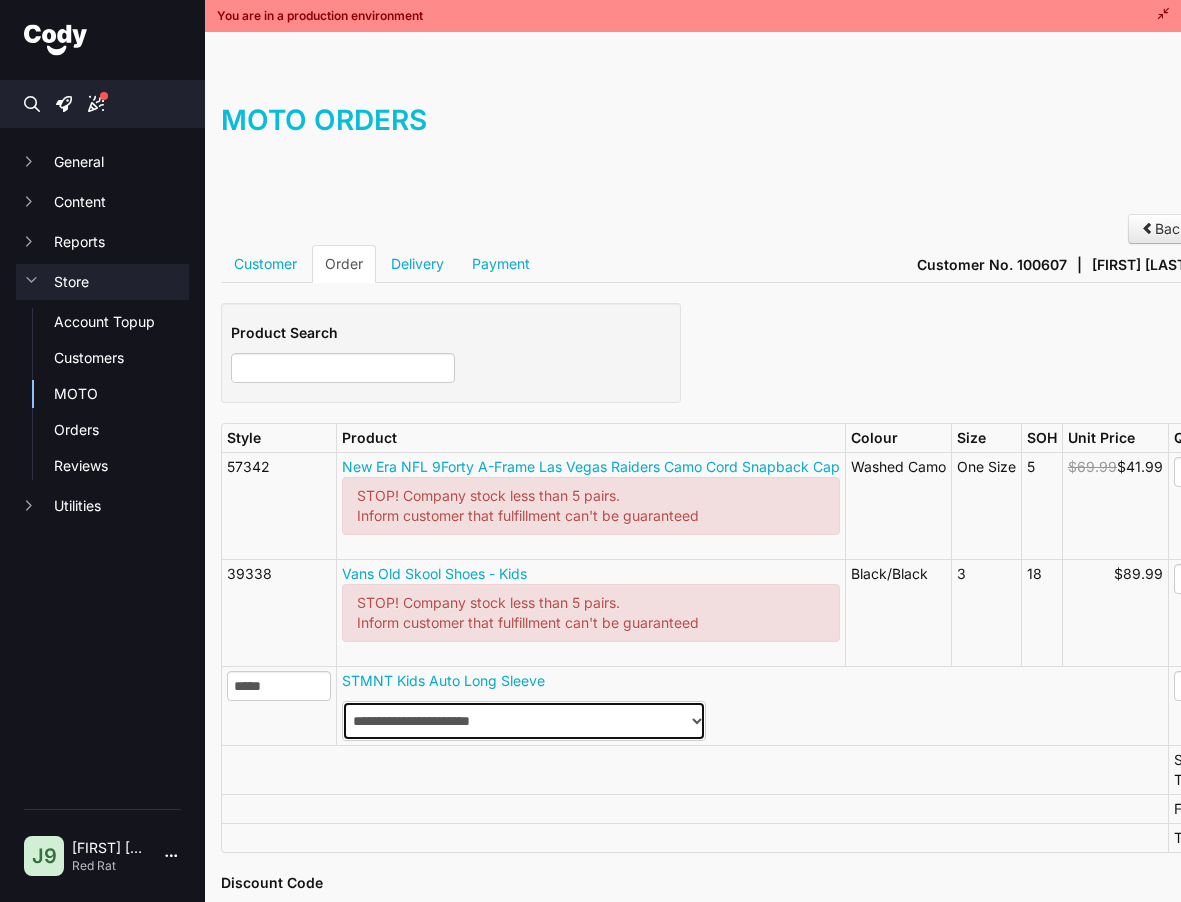 select on "********" 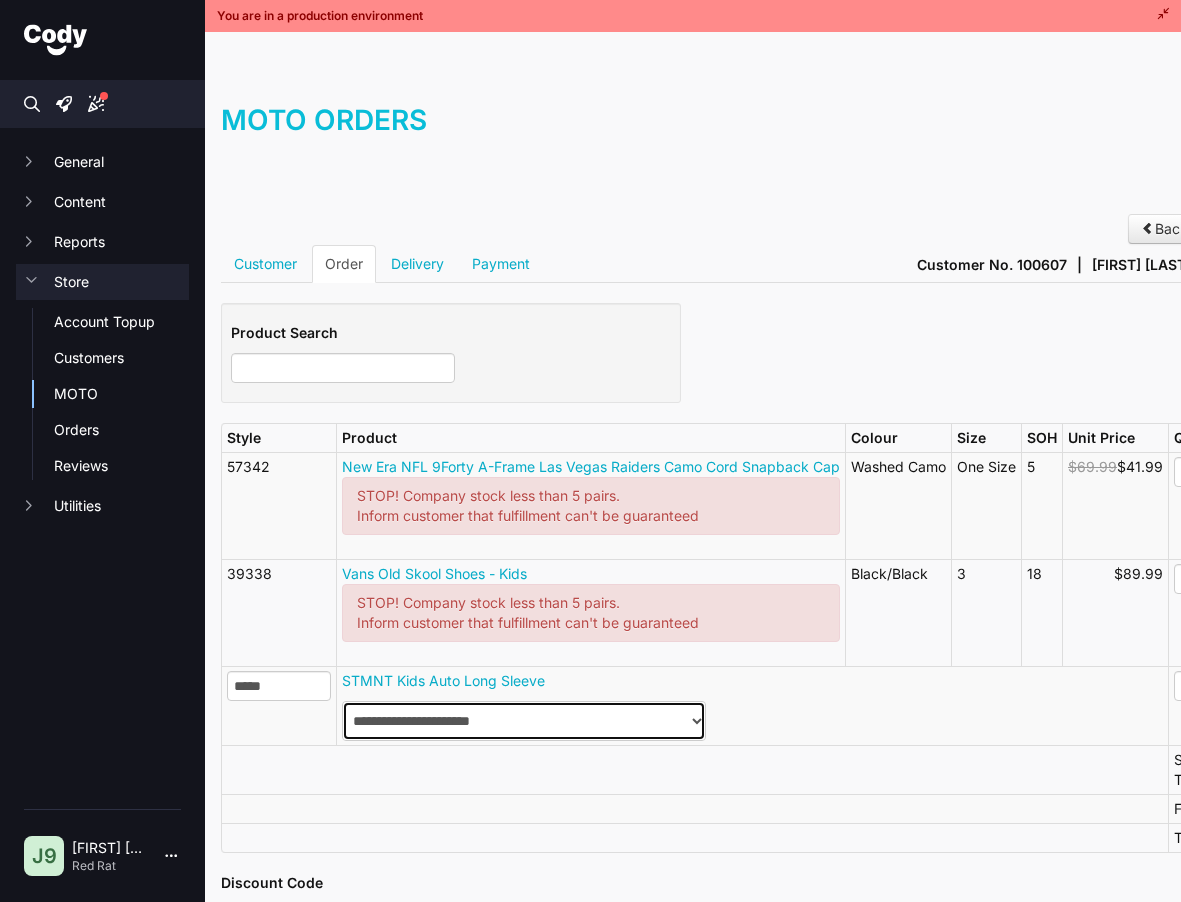 click on "**********" at bounding box center [524, 721] 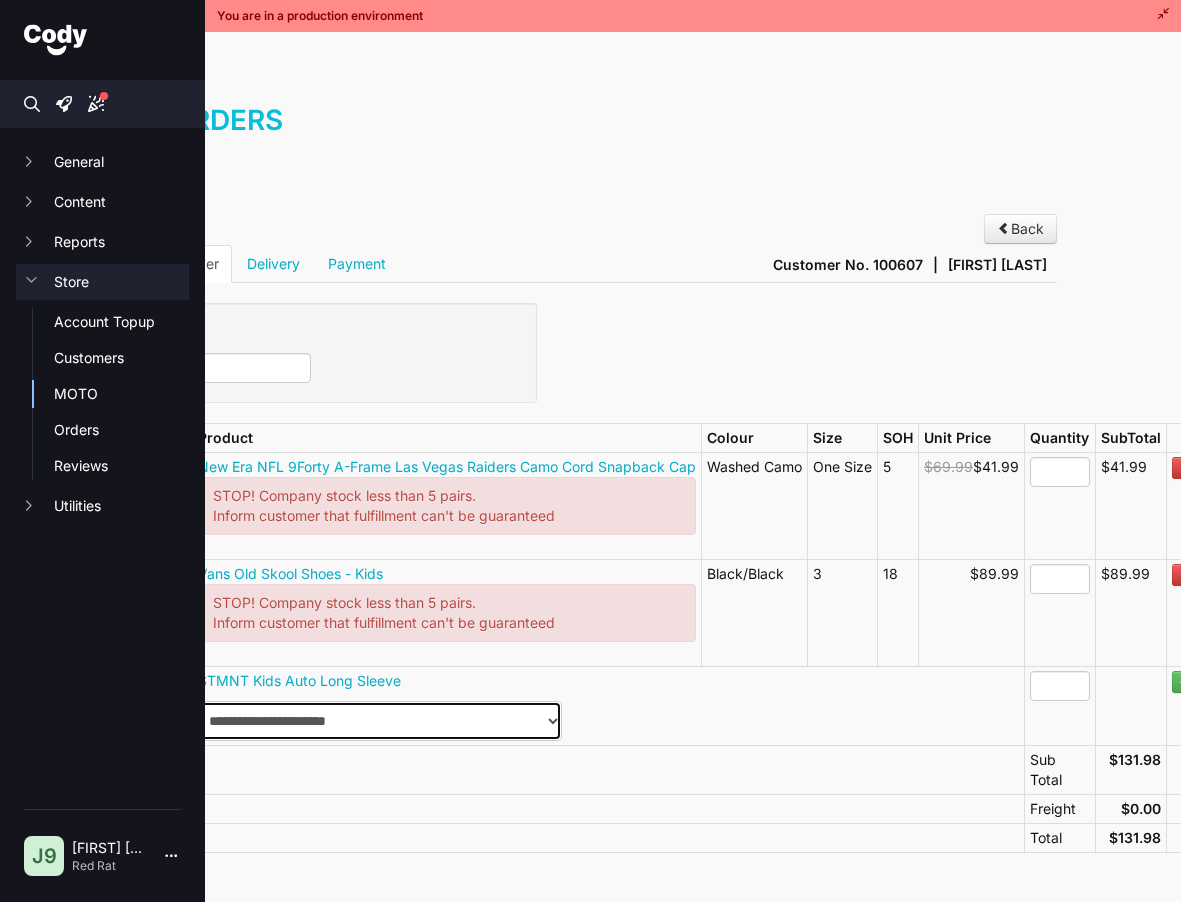 scroll, scrollTop: 31, scrollLeft: 186, axis: both 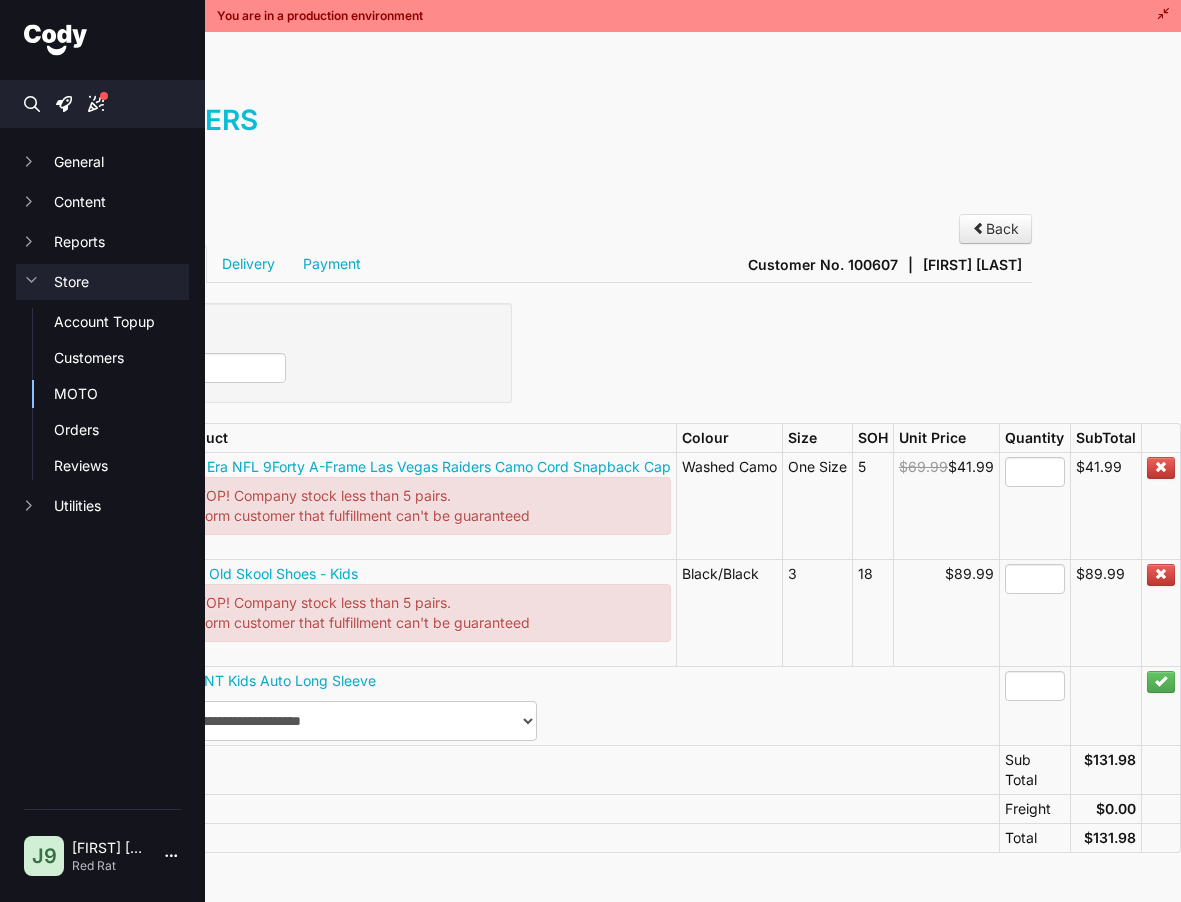 click on "**********" at bounding box center [583, 705] 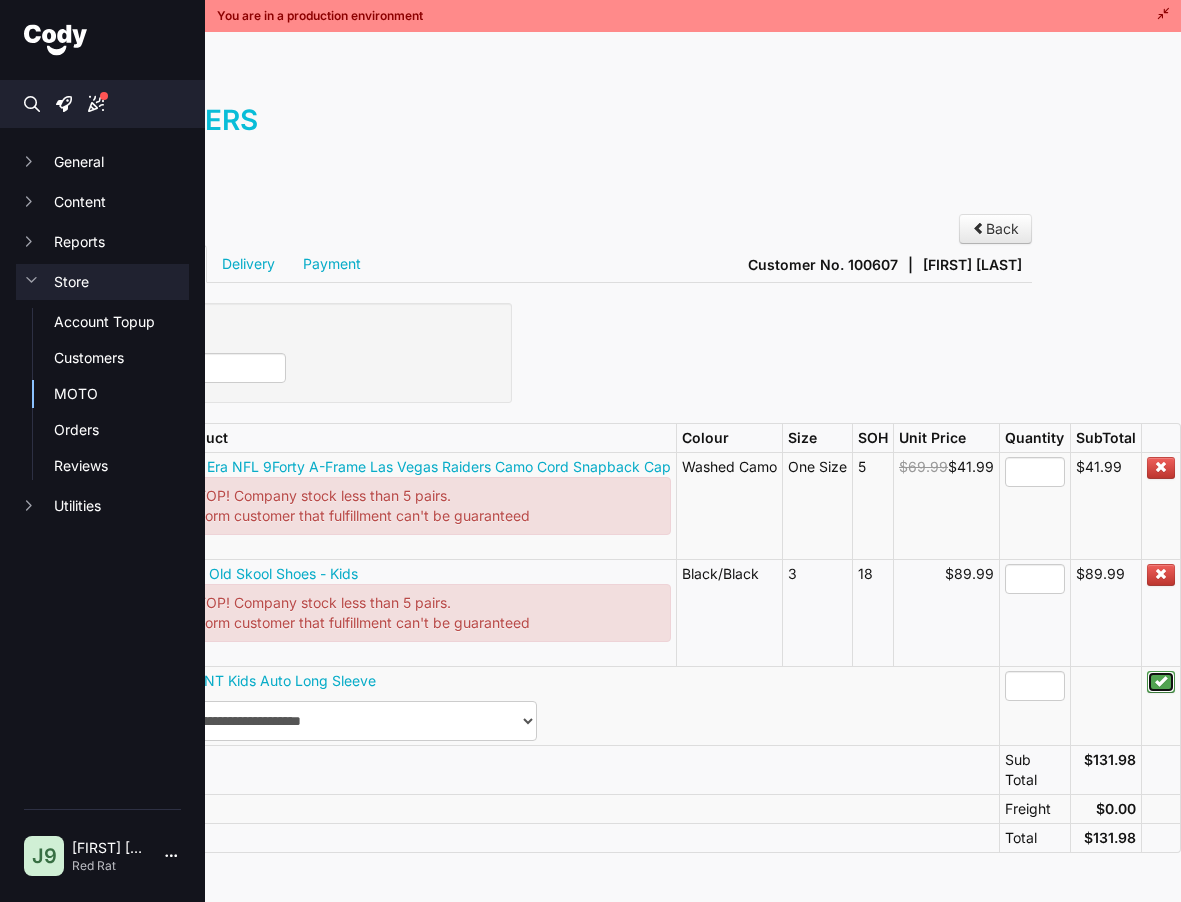 click at bounding box center (1161, 681) 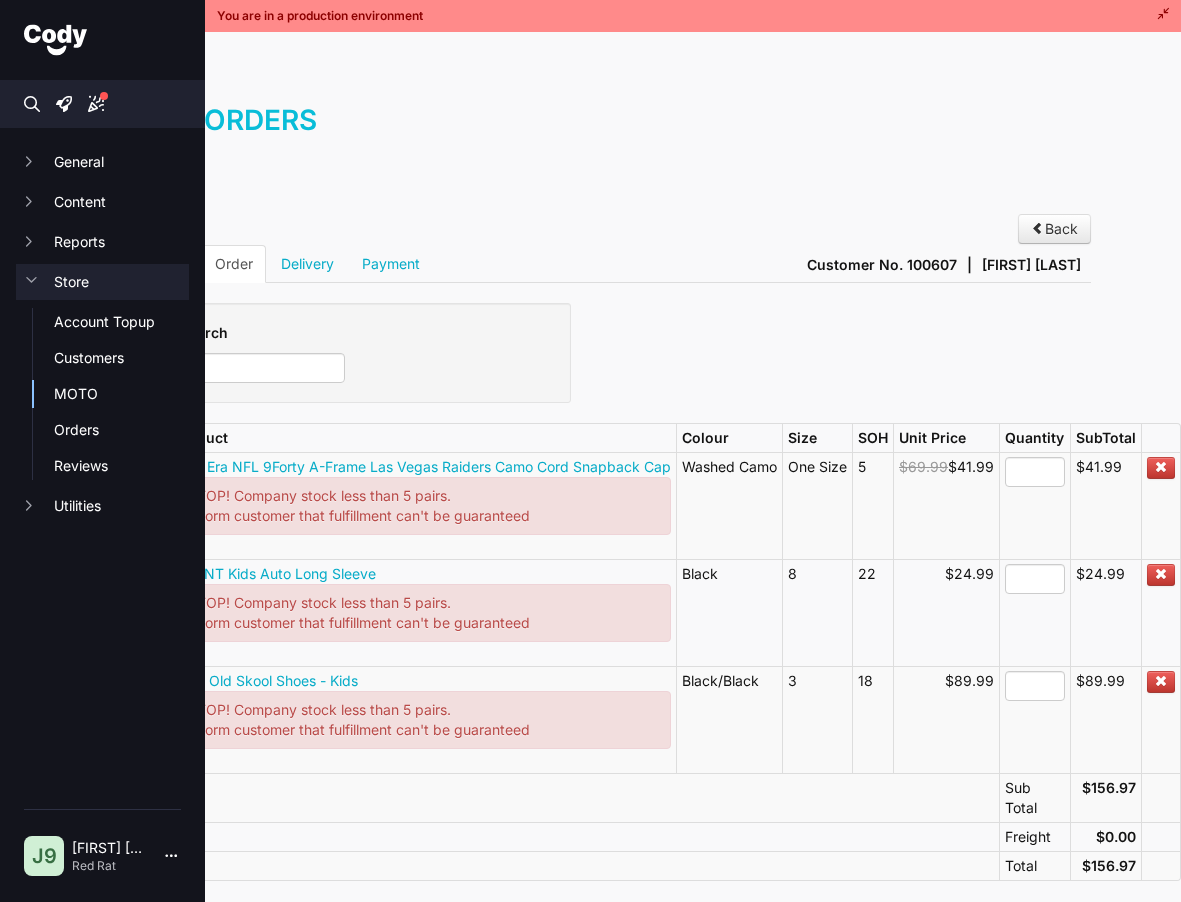 scroll, scrollTop: 245, scrollLeft: 126, axis: both 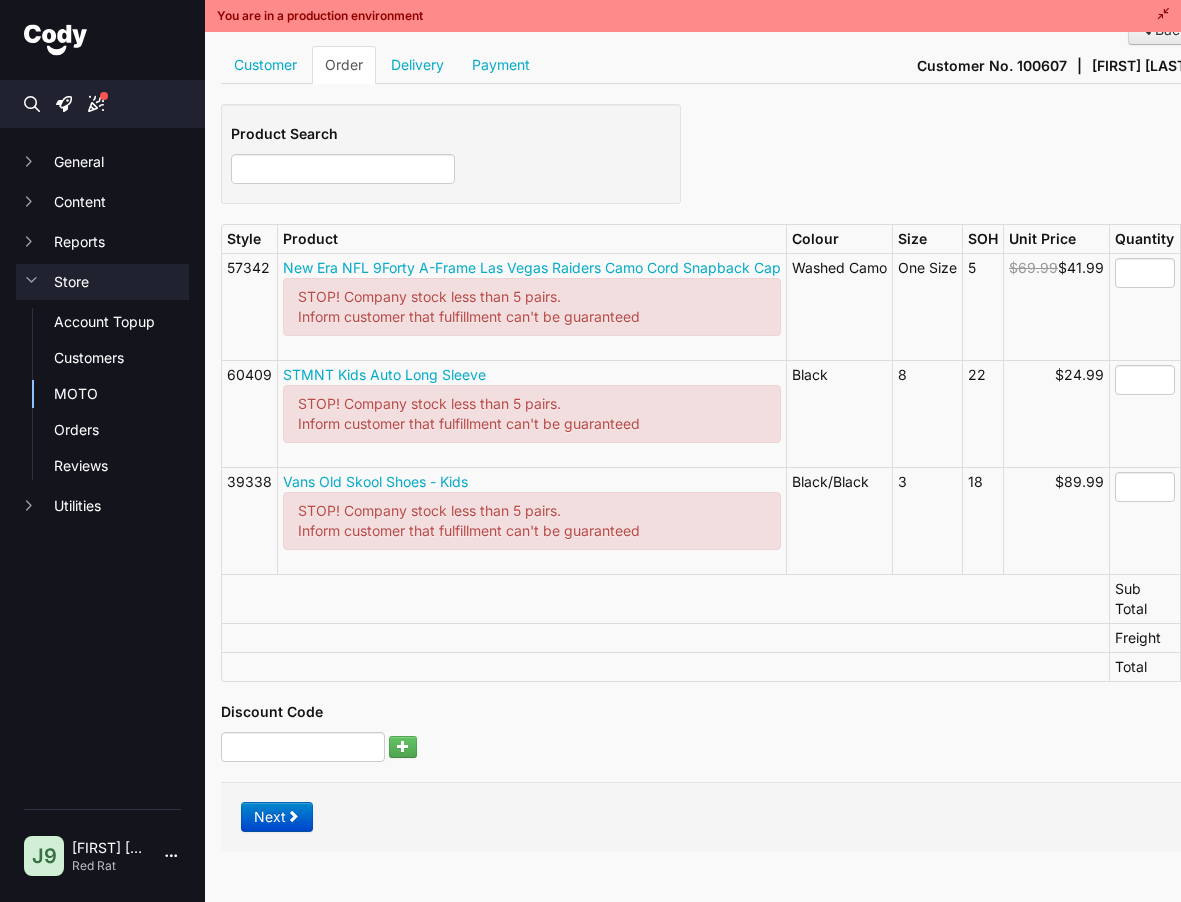 click on "Next" at bounding box center (711, 817) 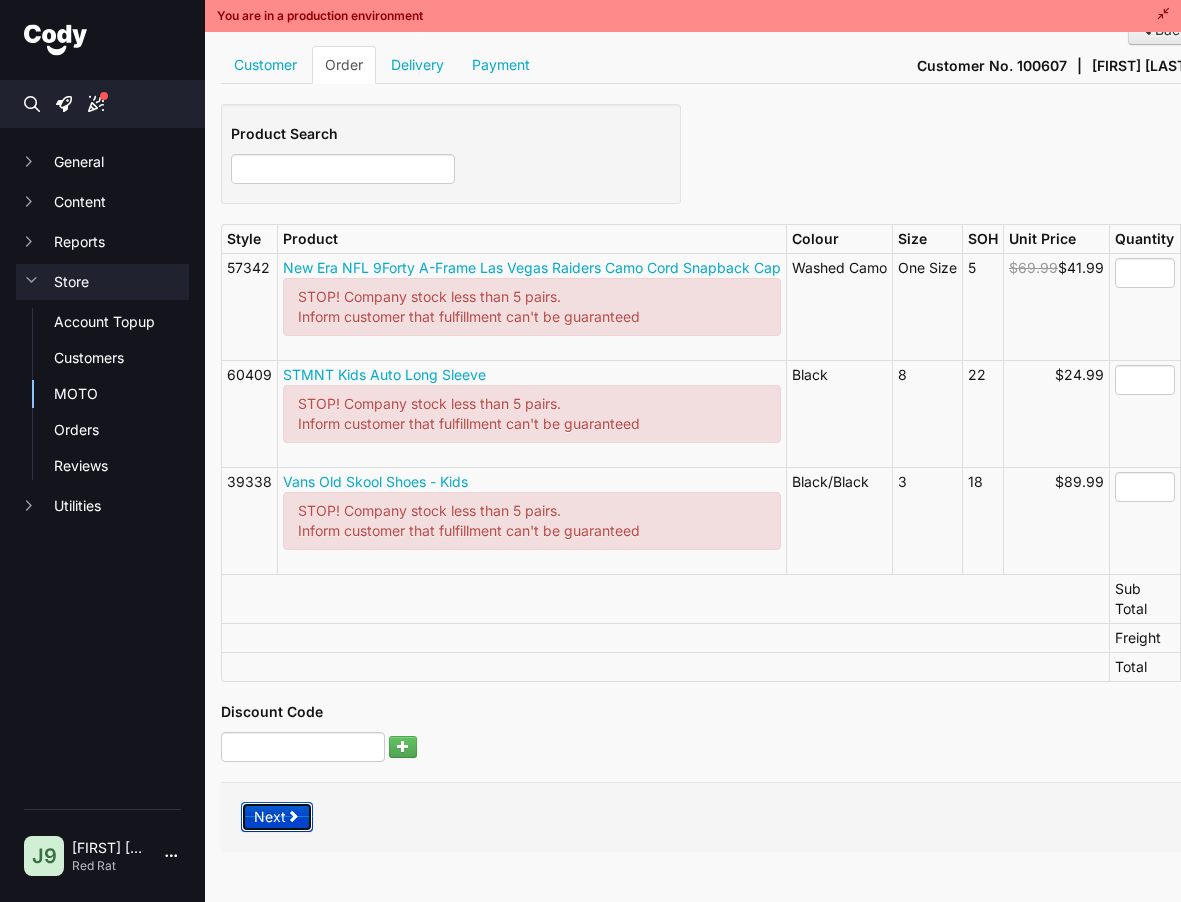 click on "Next" at bounding box center (277, 817) 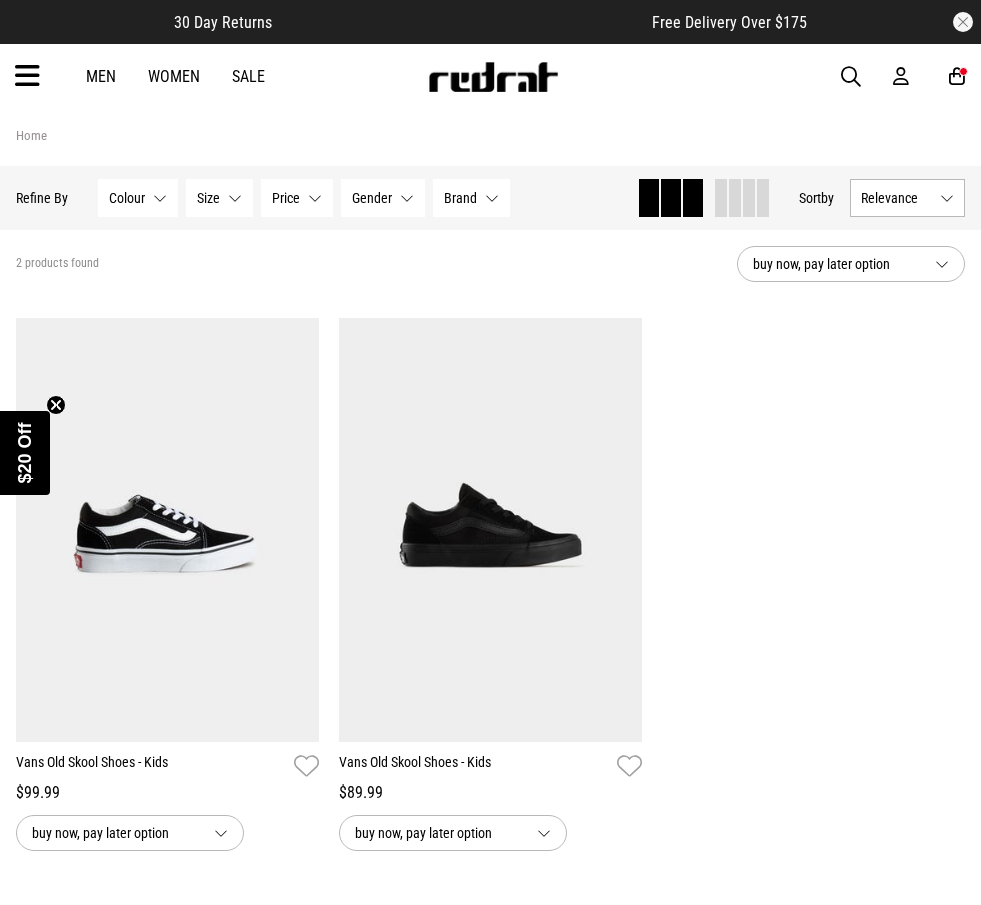 scroll, scrollTop: 0, scrollLeft: 0, axis: both 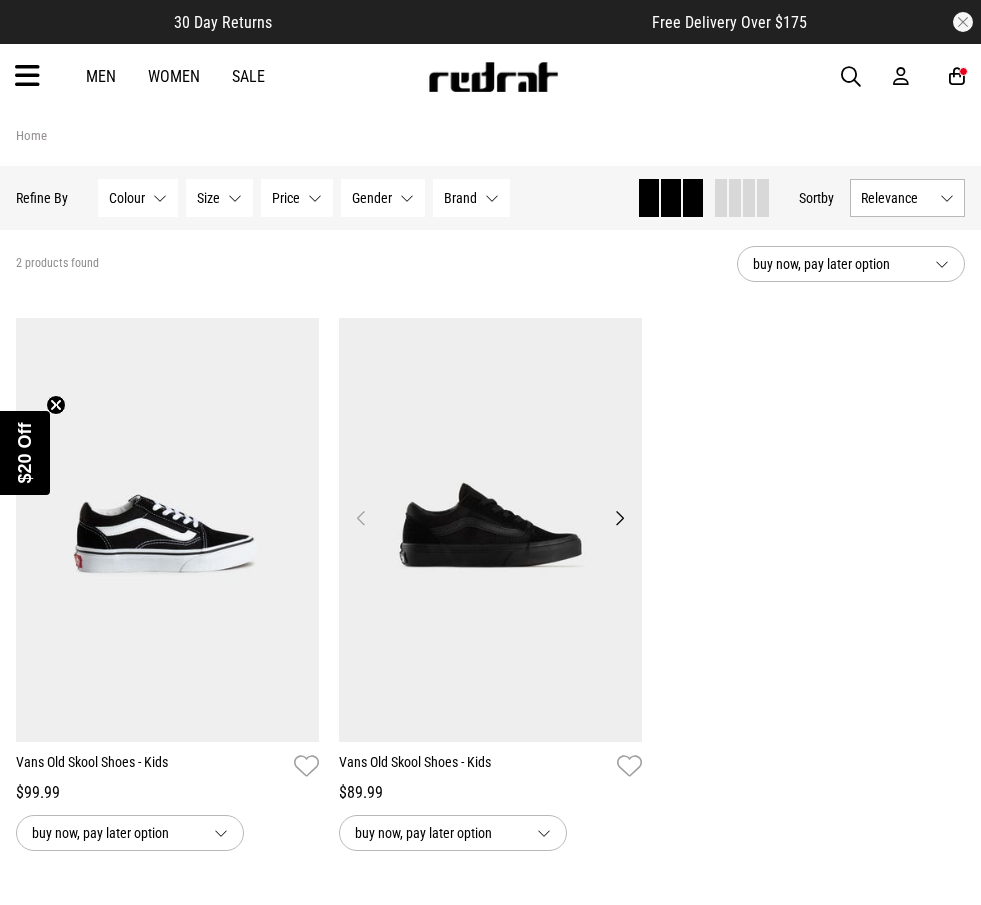 click at bounding box center [490, 530] 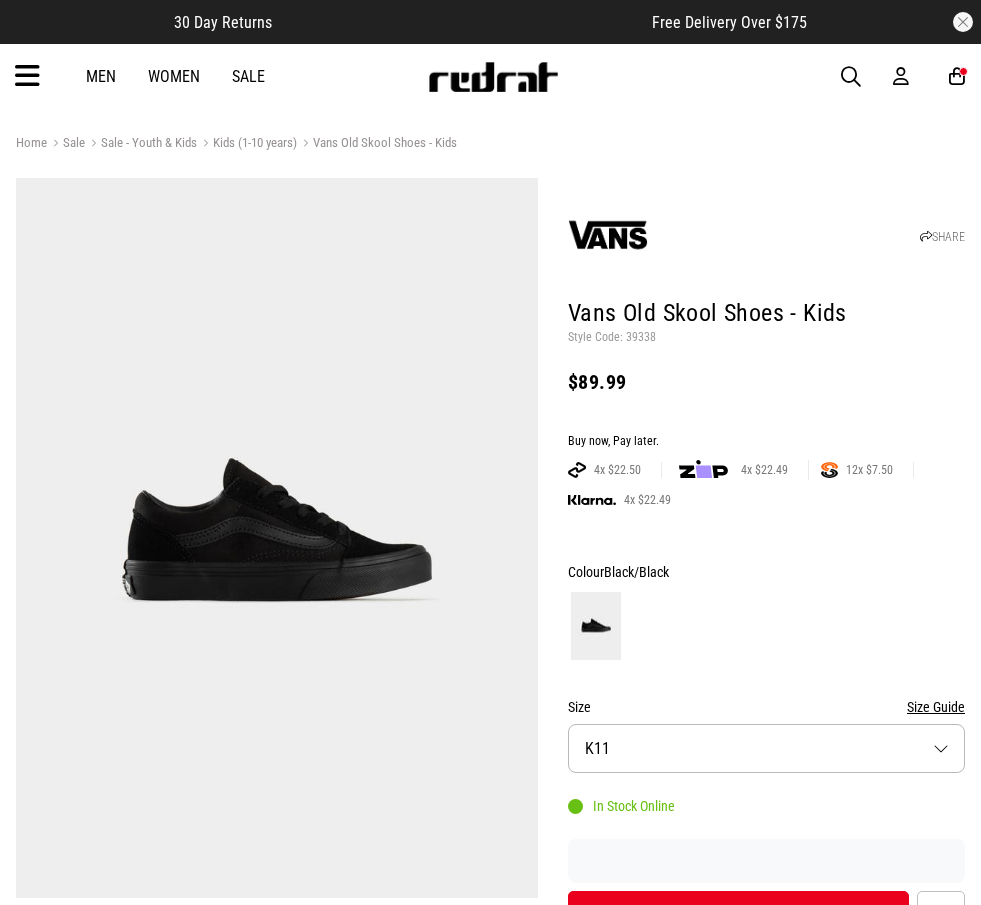 scroll, scrollTop: 0, scrollLeft: 0, axis: both 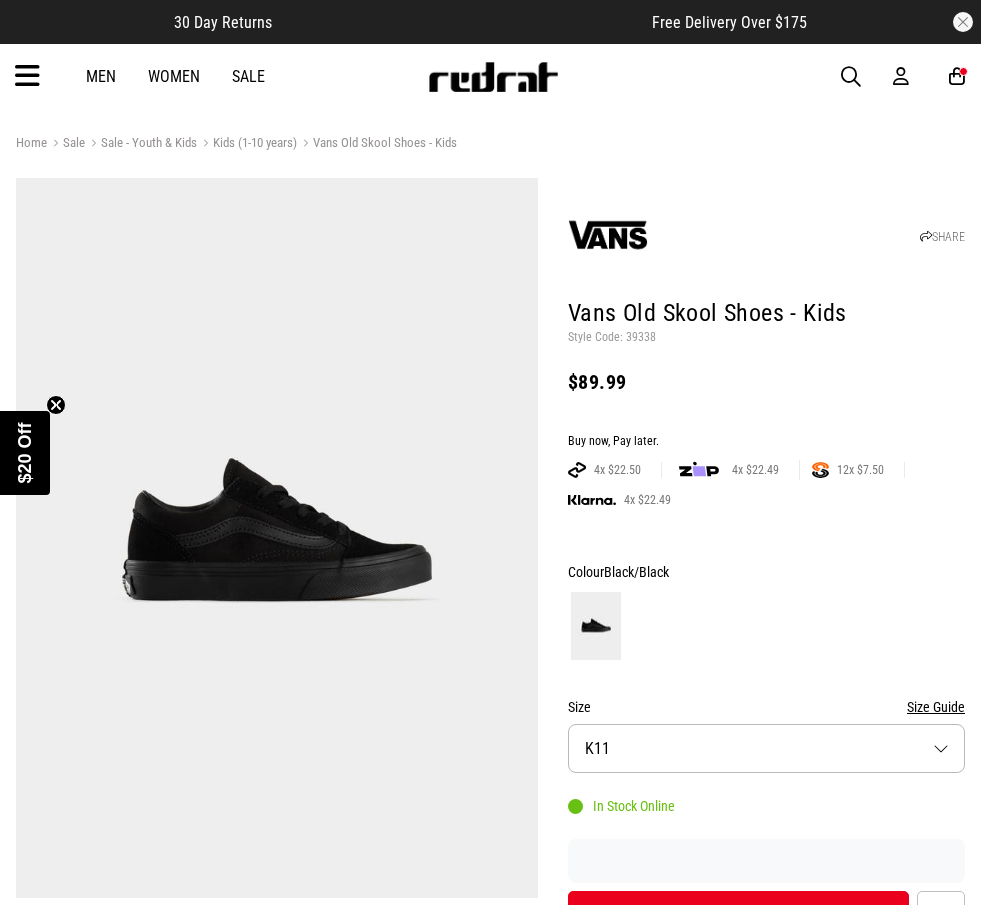 click on "Size K11" at bounding box center [766, 748] 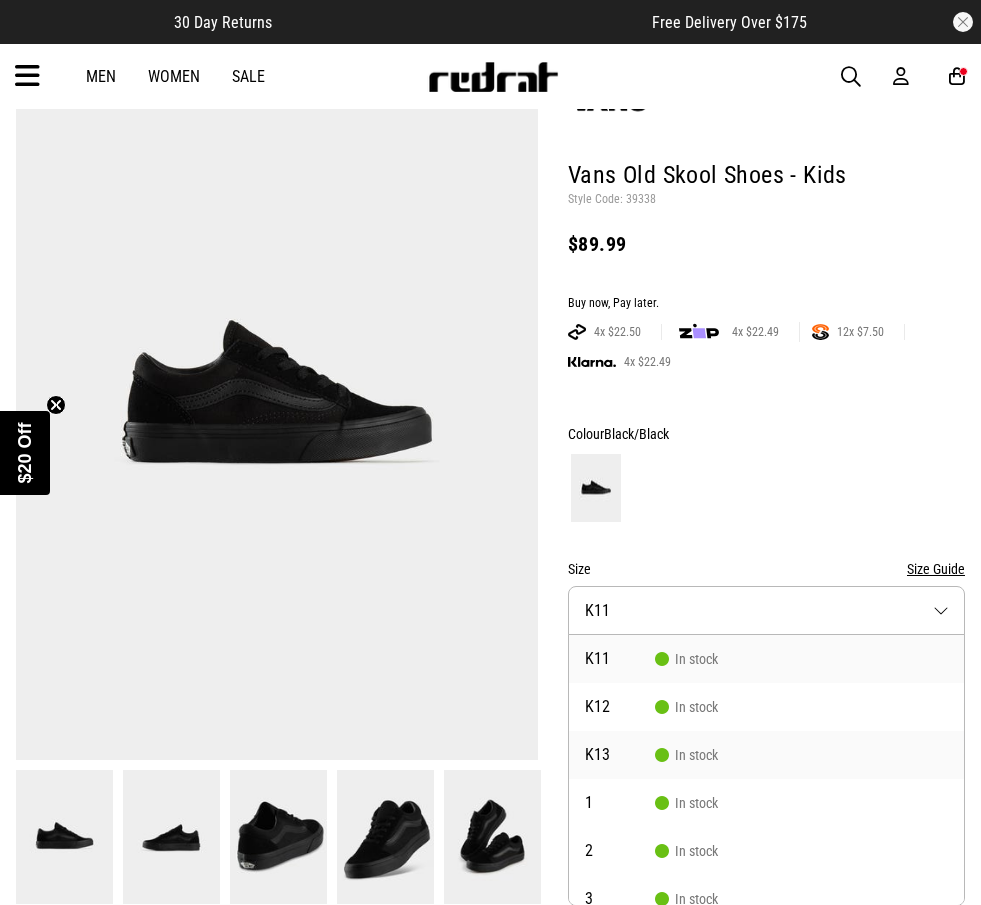 scroll, scrollTop: 0, scrollLeft: 0, axis: both 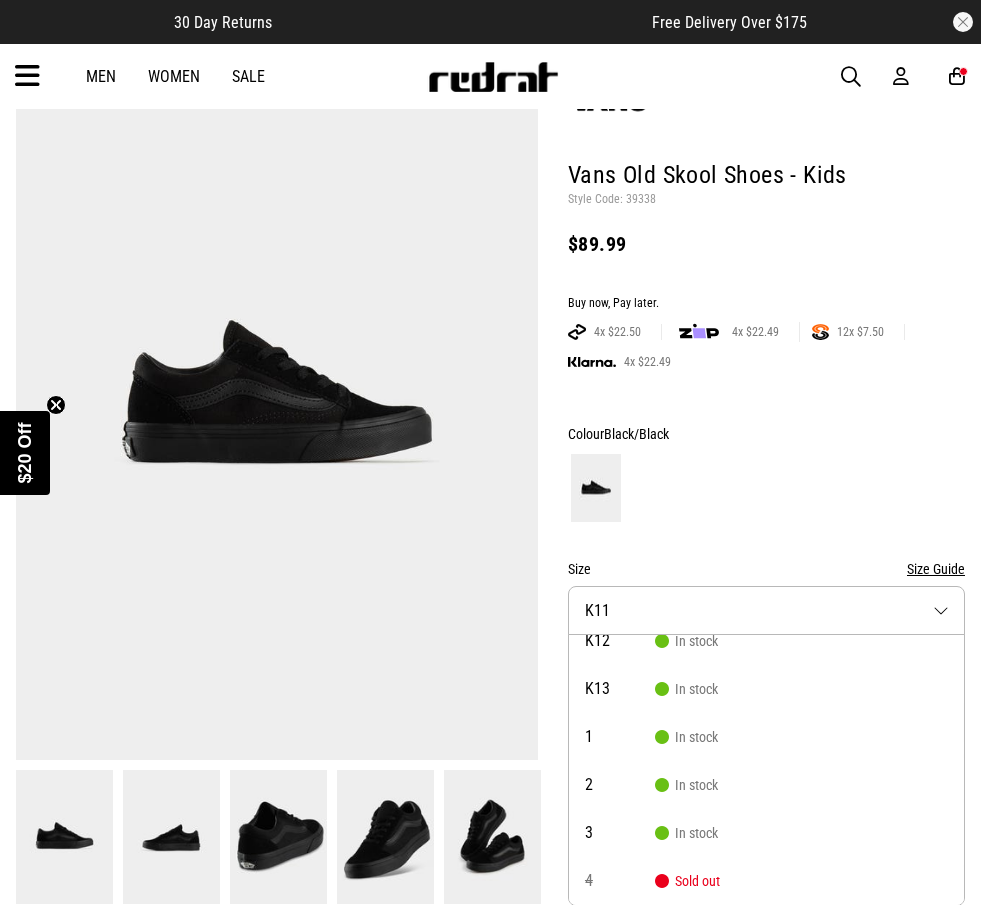 click at bounding box center [766, 488] 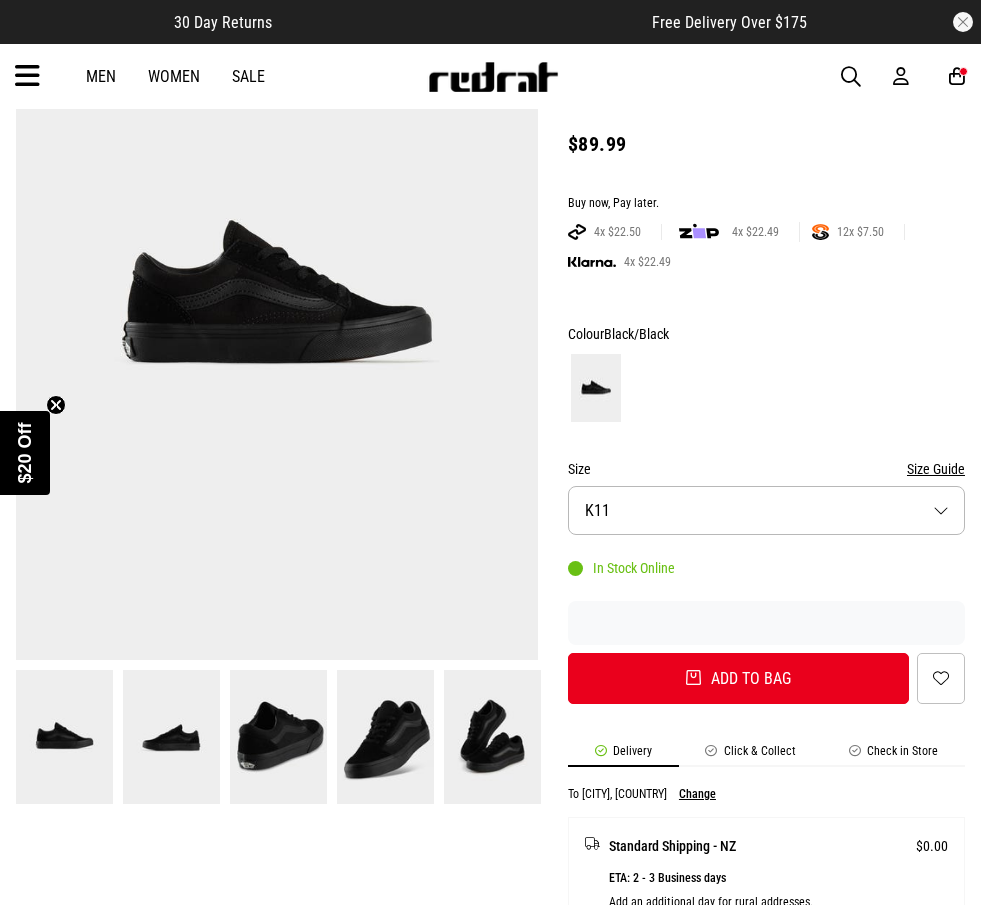 scroll, scrollTop: 0, scrollLeft: 0, axis: both 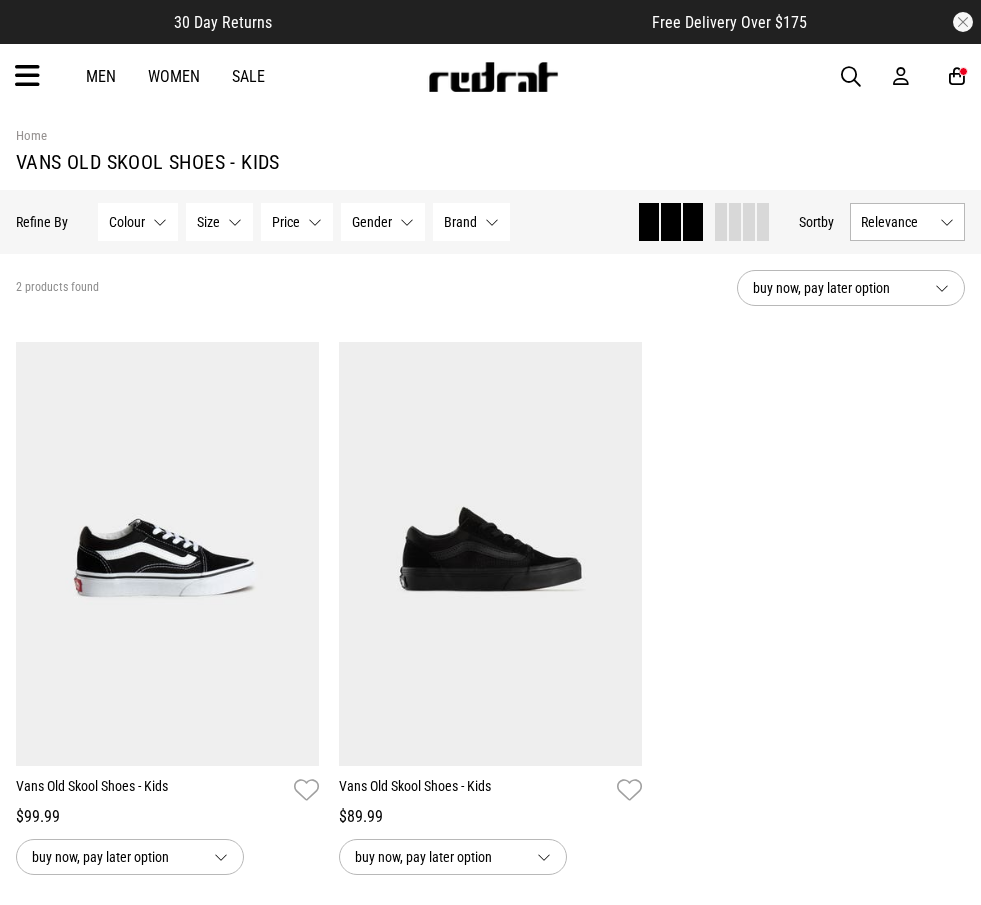 click on "Men   Women   Sale     Sign in     New       Back         Footwear       Back         Mens       Back         Womens       Back         Youth & Kids       Back         Jewellery       Back         Headwear       Back         Accessories       Back         Deals       Back         Sale   UP TO 60% OFF
Shop by Brand
adidas
Converse
New Era
See all brands     Gift Cards   Find a Store   Delivery   Returns & Exchanges   FAQ   Contact Us
Payment Options Only at Red Rat
Let's keep in touch
Back
My Account     Apply for Splitpay online, an interest free payment option that spreads the cost of your purchase over 4 or 8 payments.   Learn More     Apply for EZPay online, a flexible finance option exclusive to Red Rat that allows you to pay over time.   Learn More   Login   Sign up     1" at bounding box center (490, 76) 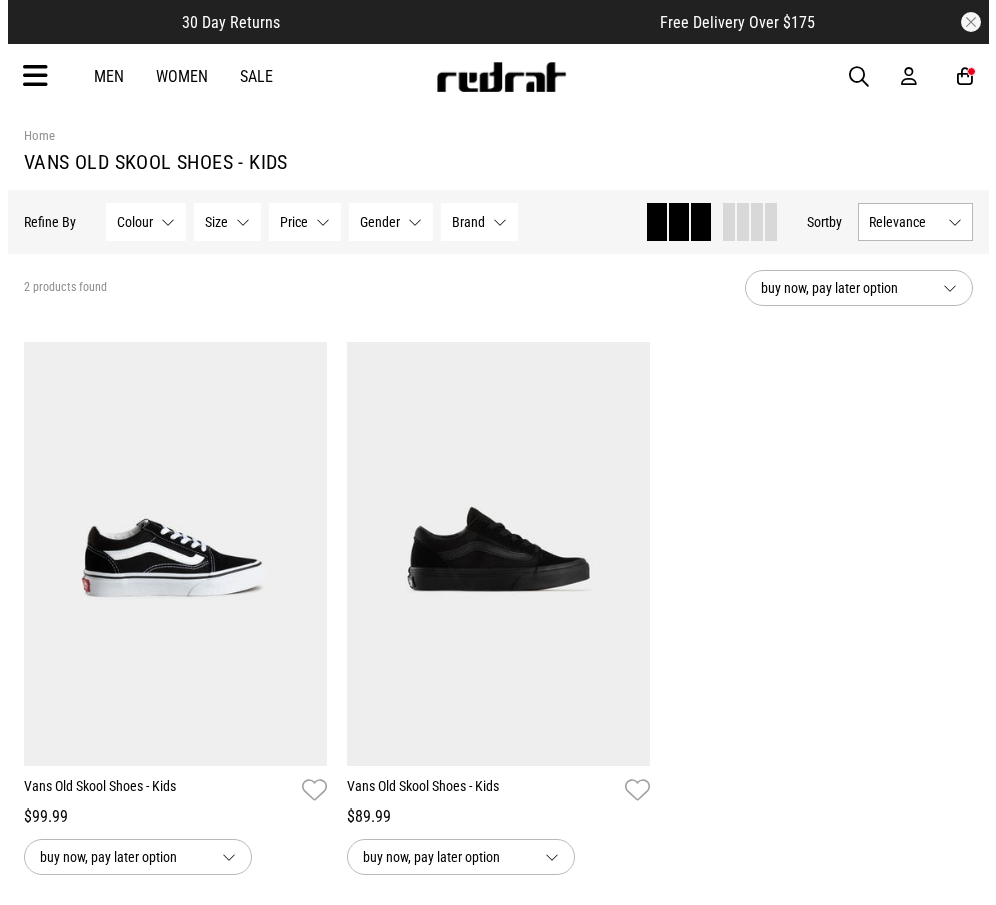 scroll, scrollTop: 0, scrollLeft: 0, axis: both 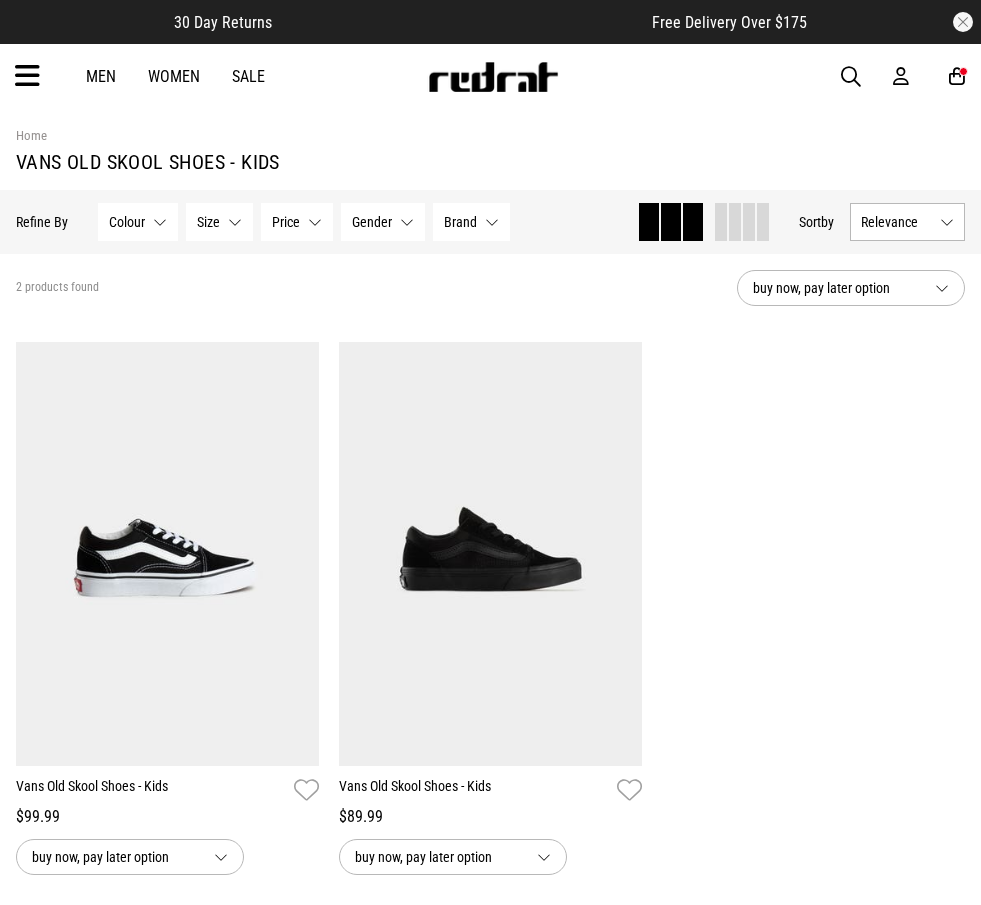 click at bounding box center [851, 77] 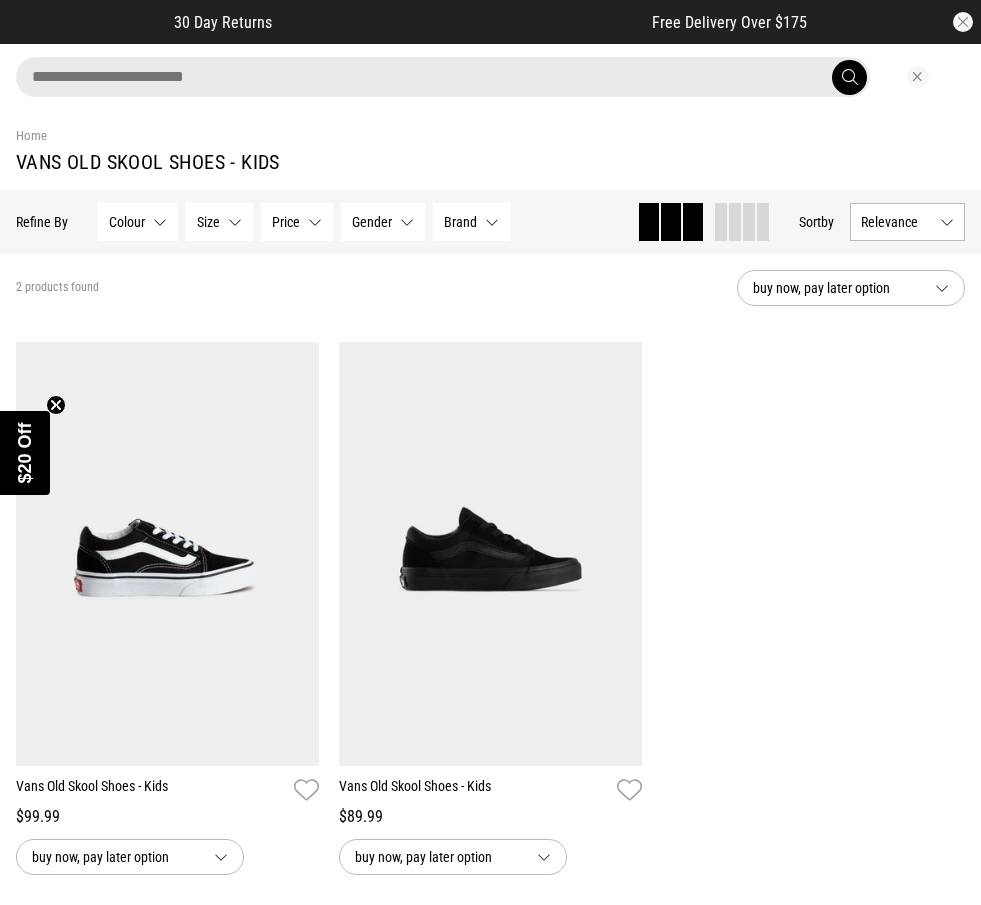 click at bounding box center [443, 77] 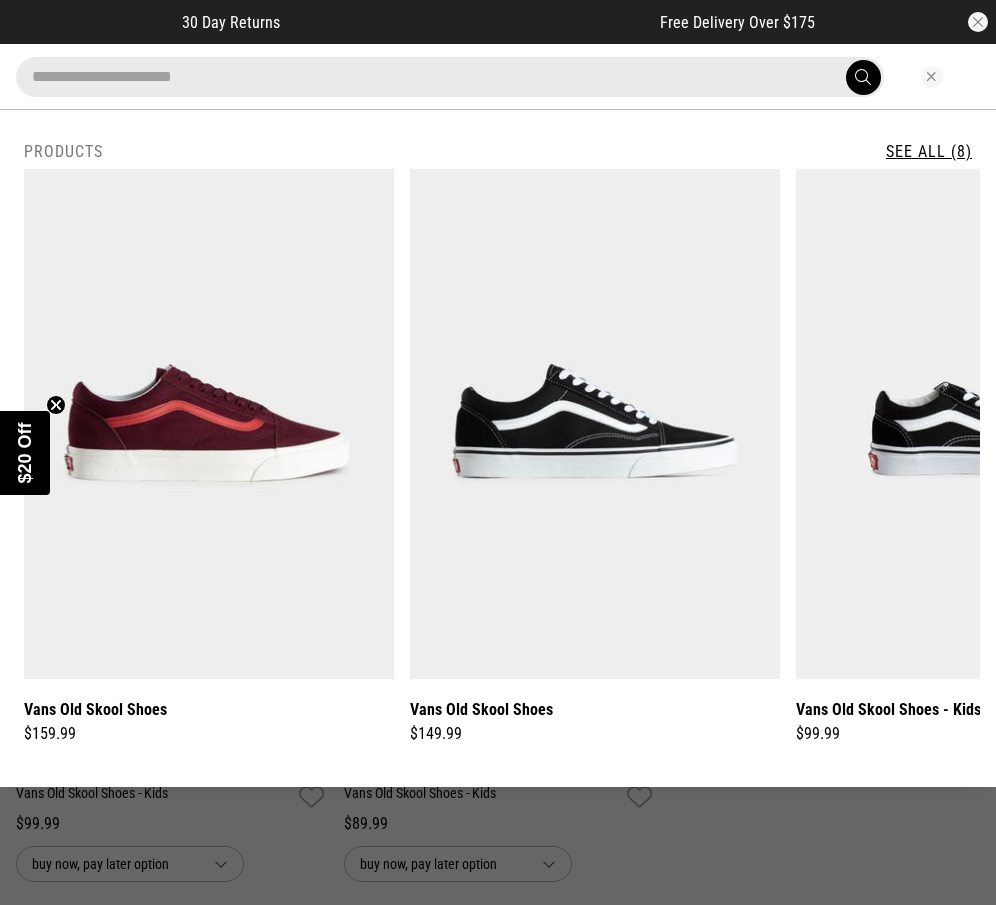 type on "**********" 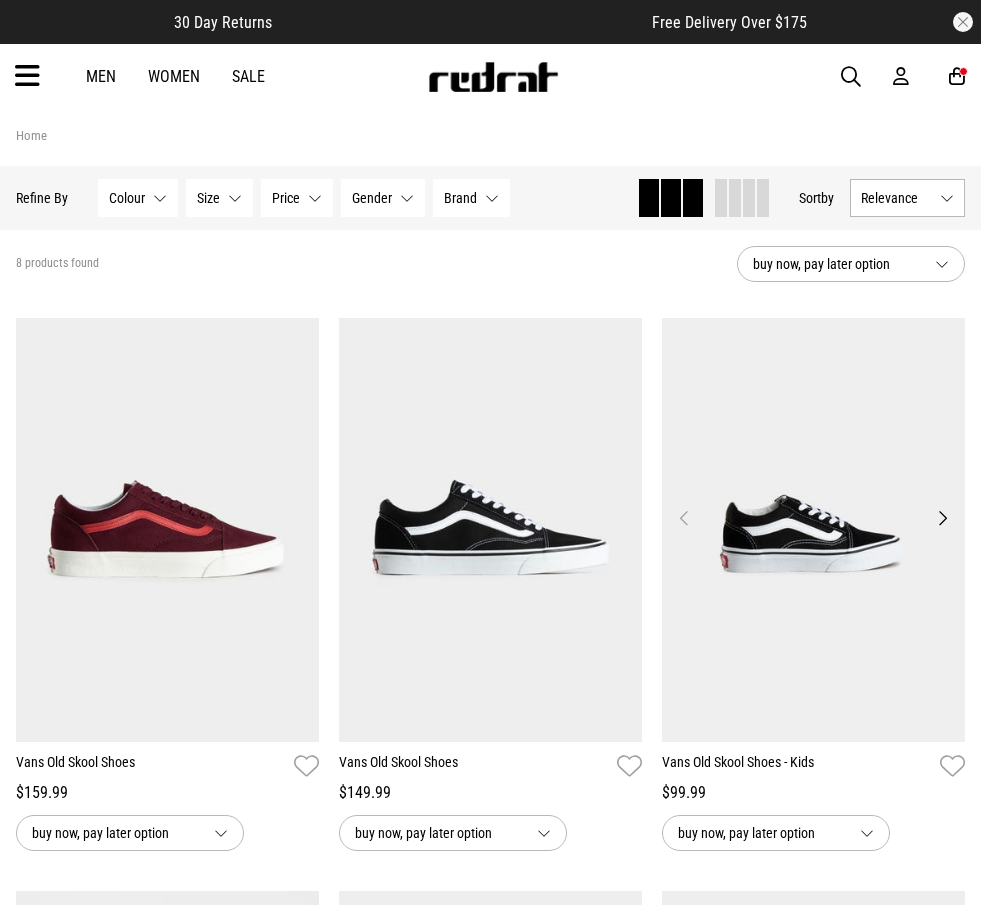 scroll, scrollTop: 0, scrollLeft: 0, axis: both 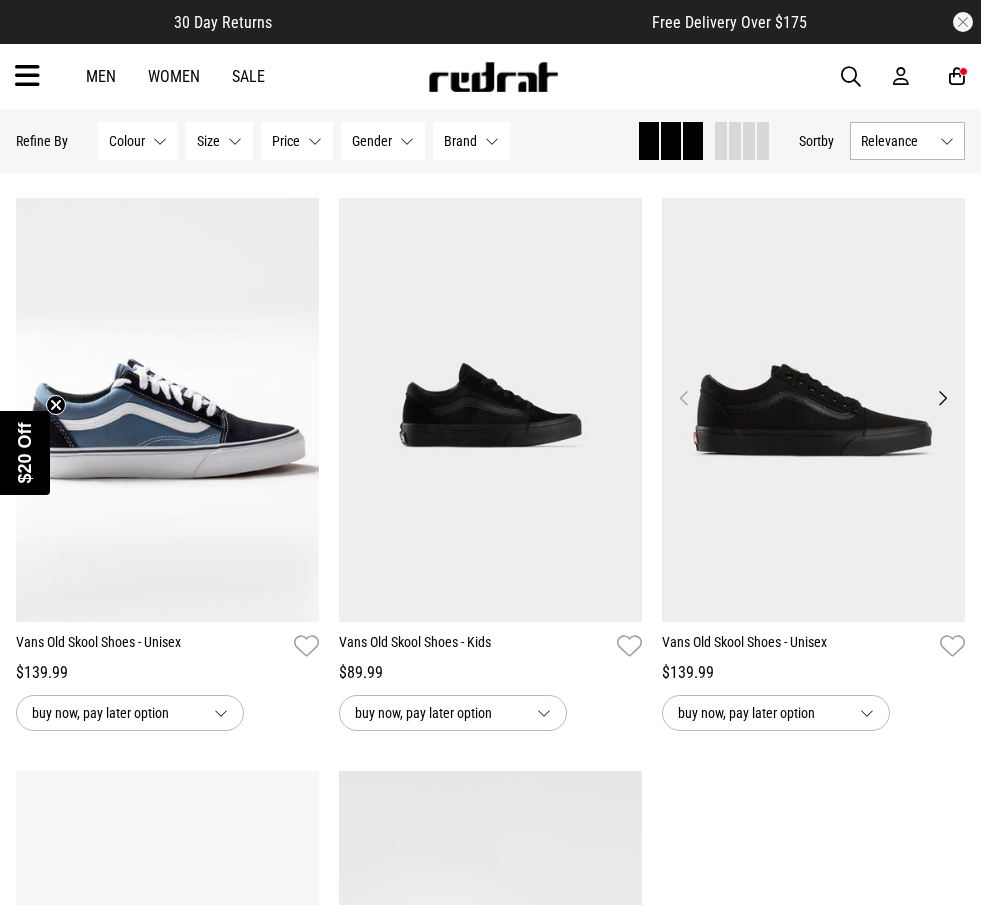 click at bounding box center [813, 410] 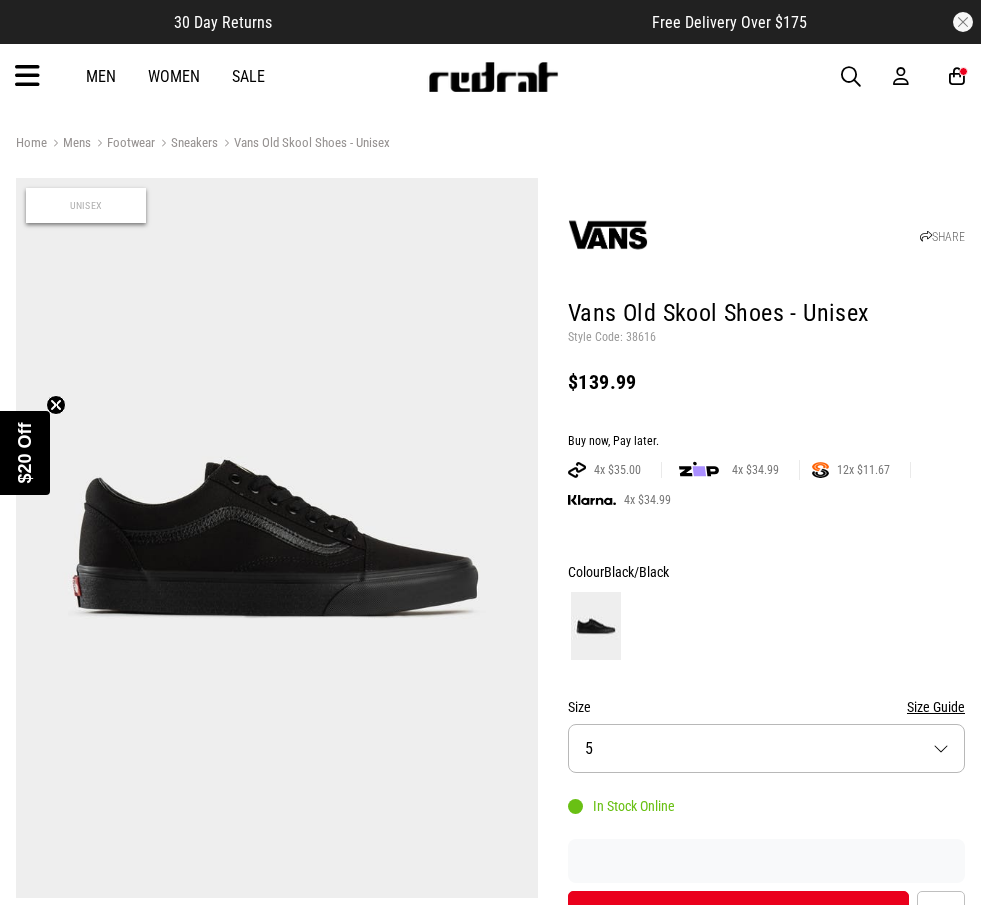 scroll, scrollTop: 0, scrollLeft: 0, axis: both 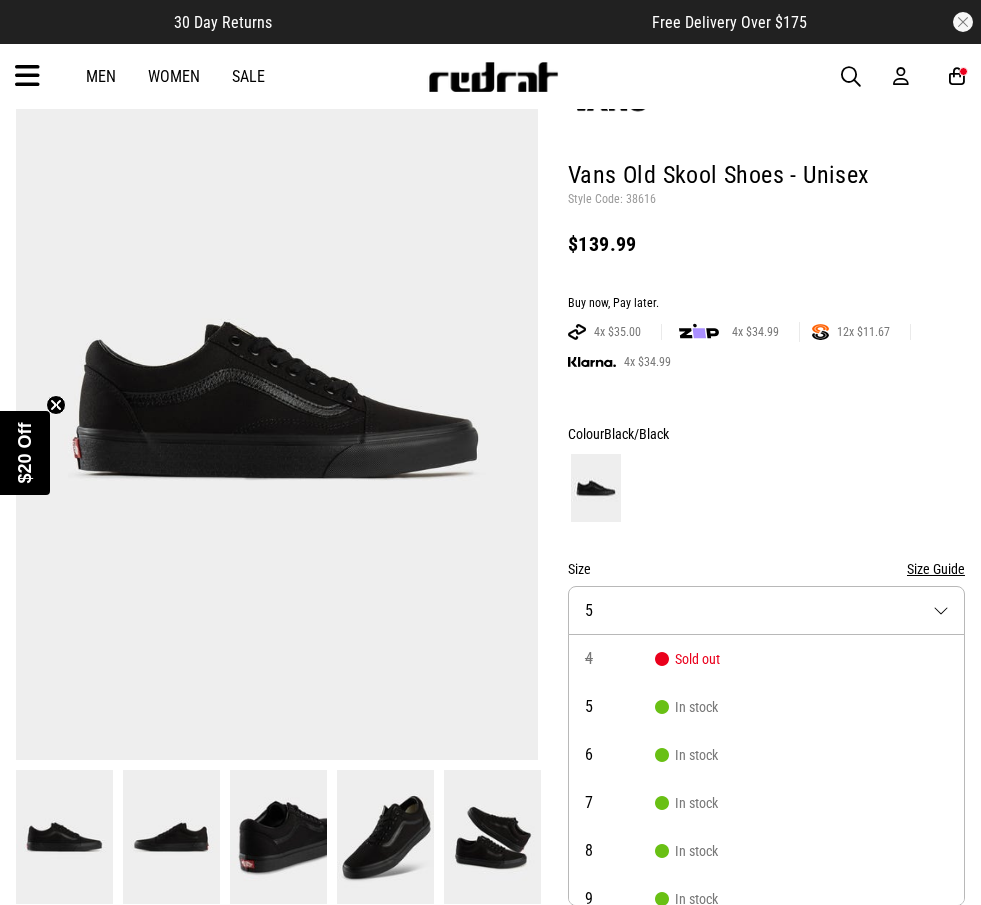click on "Colour  Black/Black    Size   Size Guide   Size 5 4   Sold out 5   In stock 6   In stock 7   In stock 8   In stock 9   In stock 10   In stock 11   In stock 12   In stock 13   In stock 14   Sold out   In Stock Online       Add to bag     Add to wishlist" at bounding box center [766, 613] 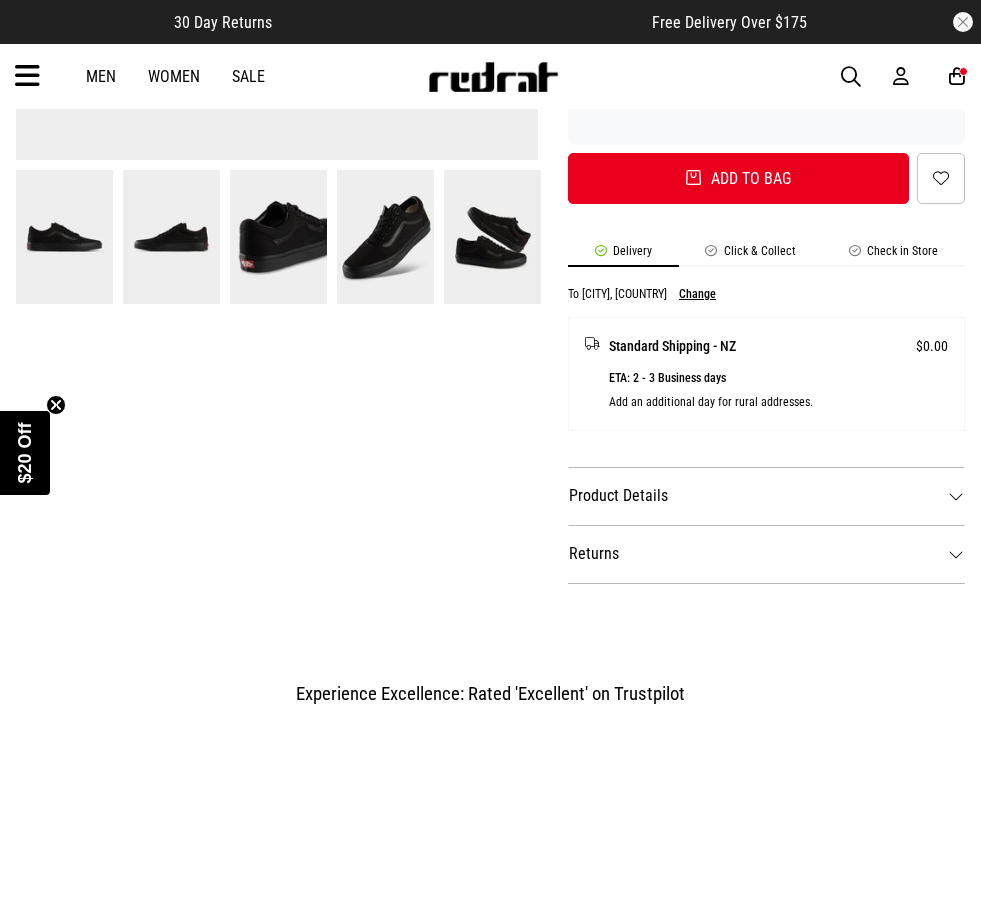 scroll, scrollTop: 238, scrollLeft: 0, axis: vertical 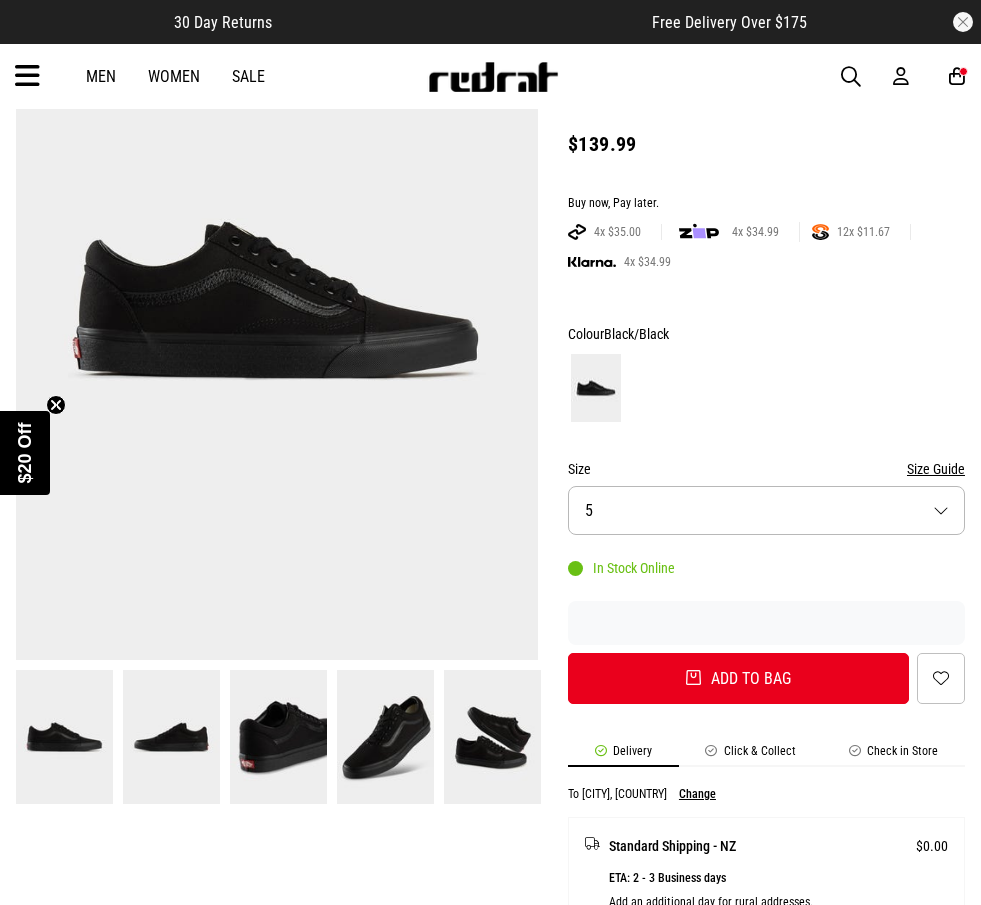 click on "Size 5" at bounding box center (766, 510) 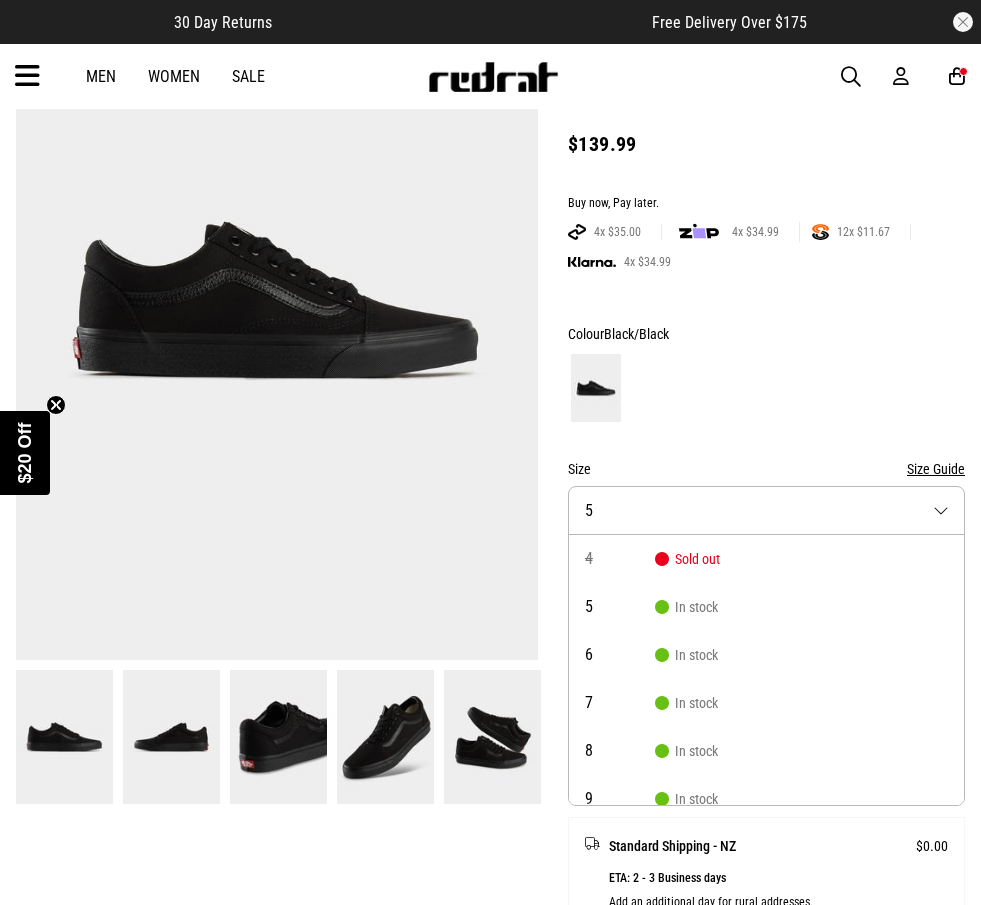 click at bounding box center [766, 388] 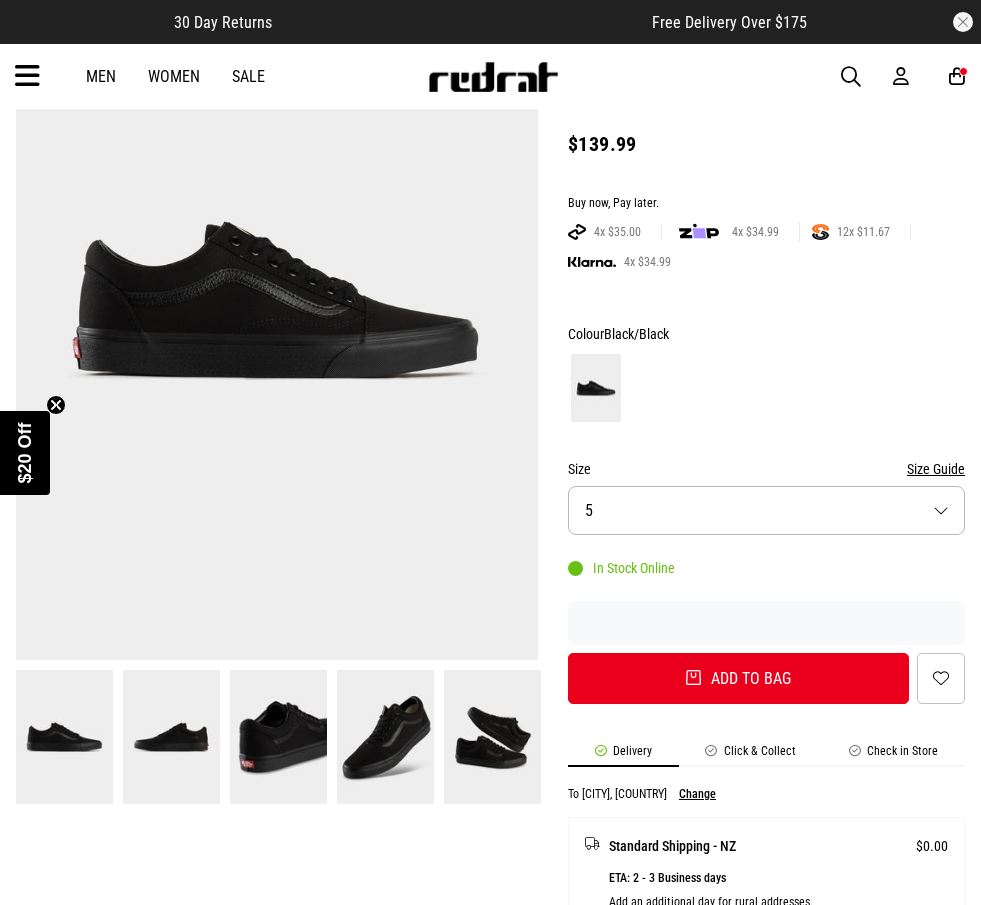 scroll, scrollTop: 38, scrollLeft: 0, axis: vertical 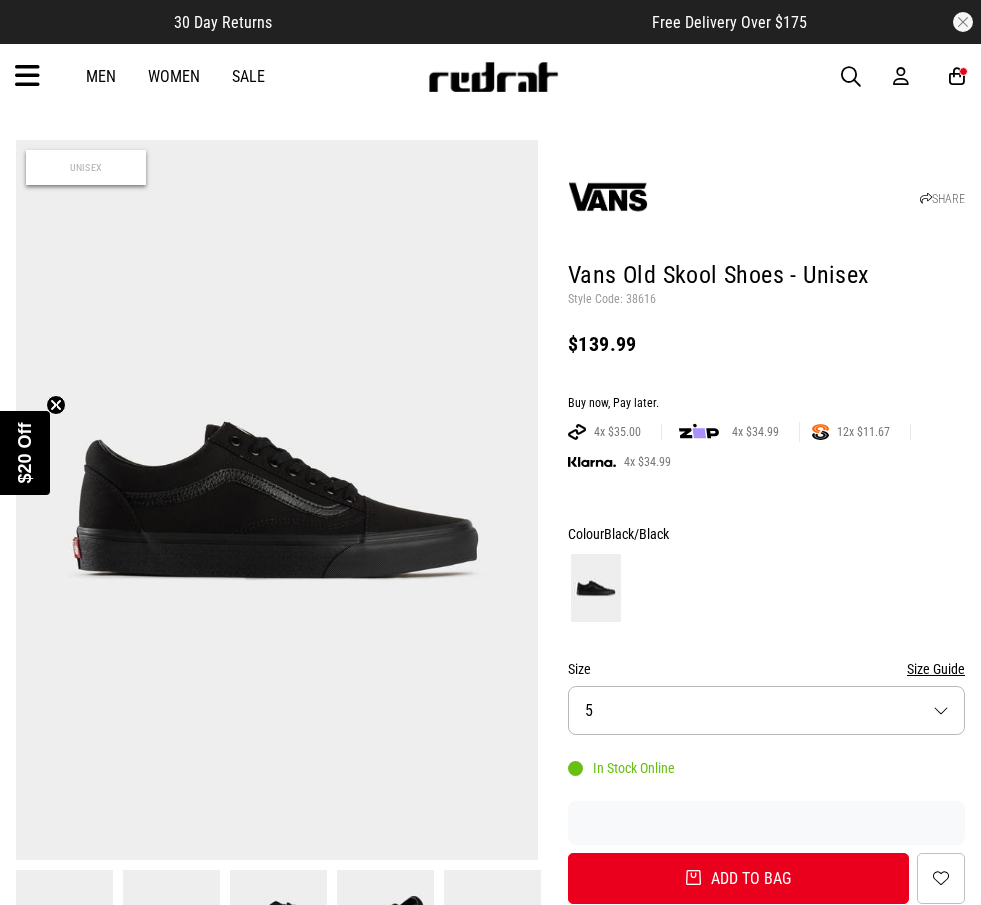 click on "Colour  Black/Black" at bounding box center [766, 534] 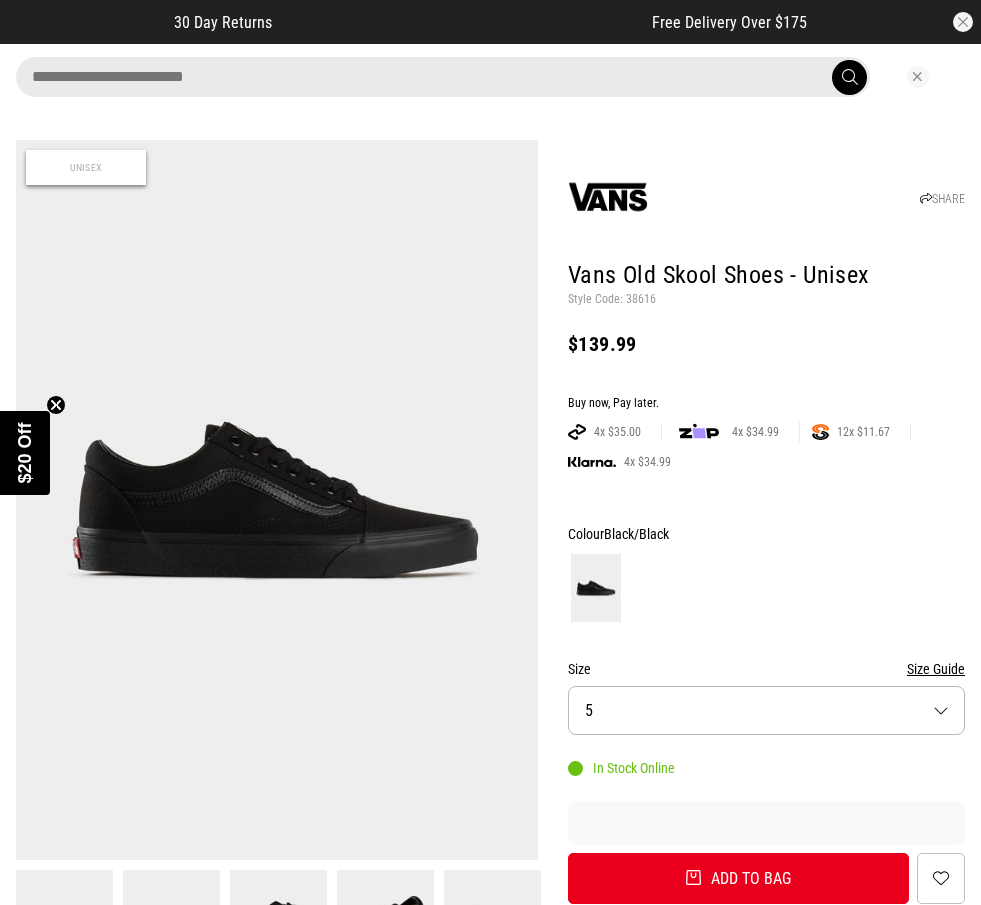 click at bounding box center (443, 77) 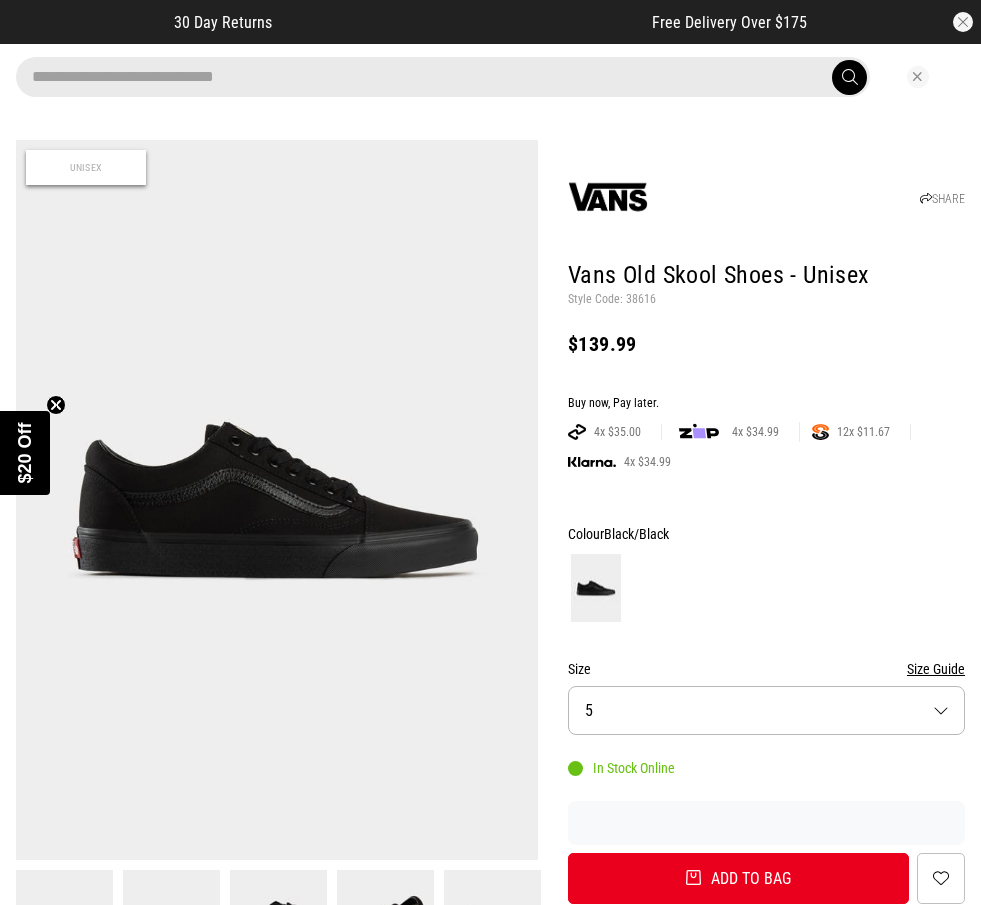 type on "**********" 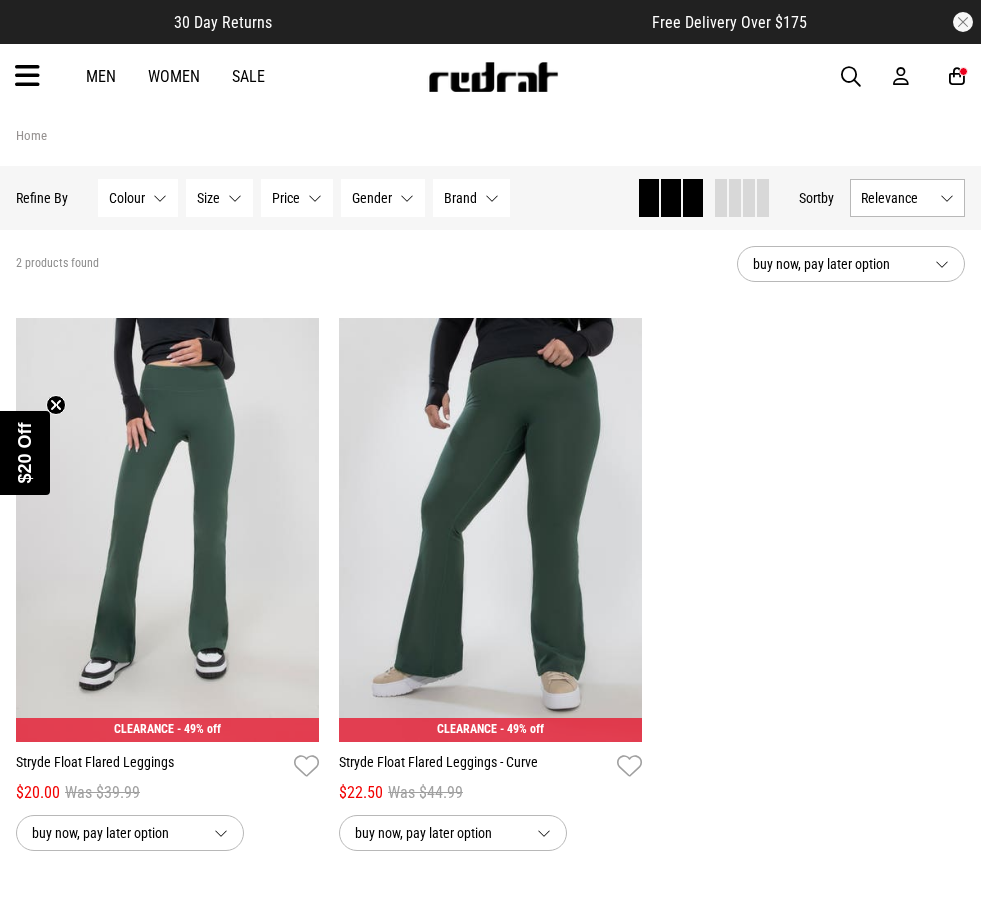 scroll, scrollTop: 0, scrollLeft: 0, axis: both 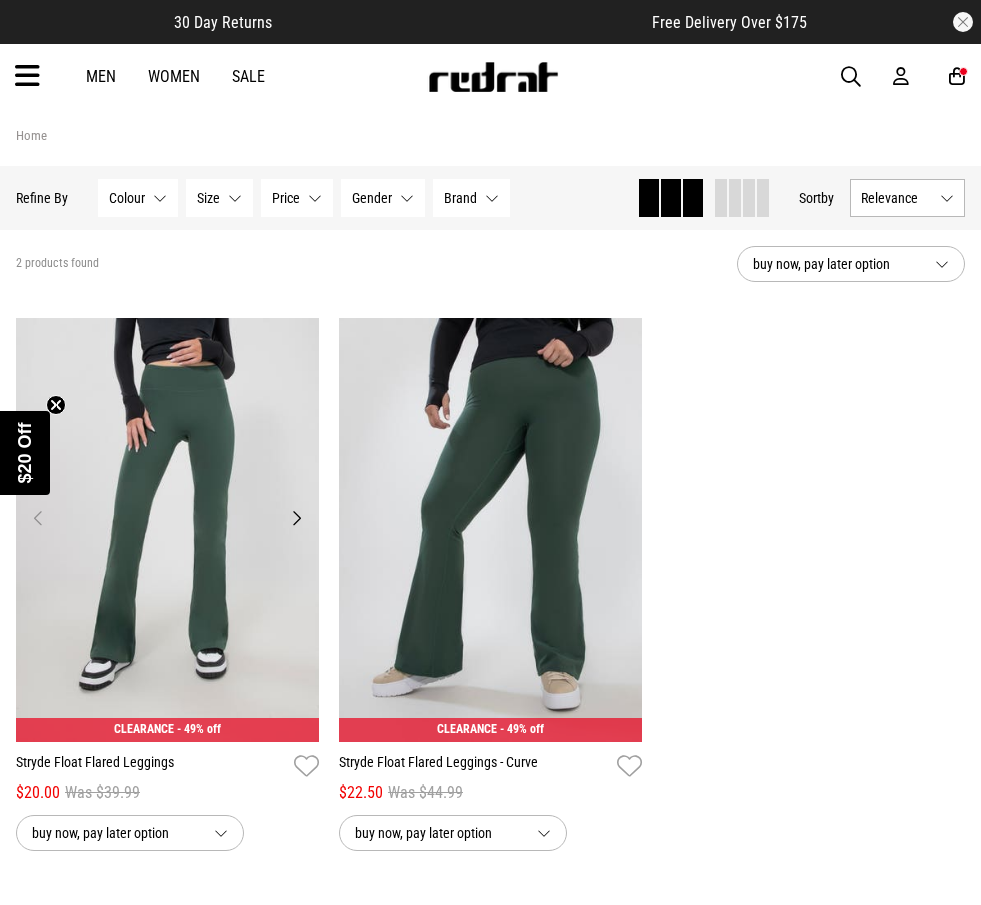 click at bounding box center (167, 530) 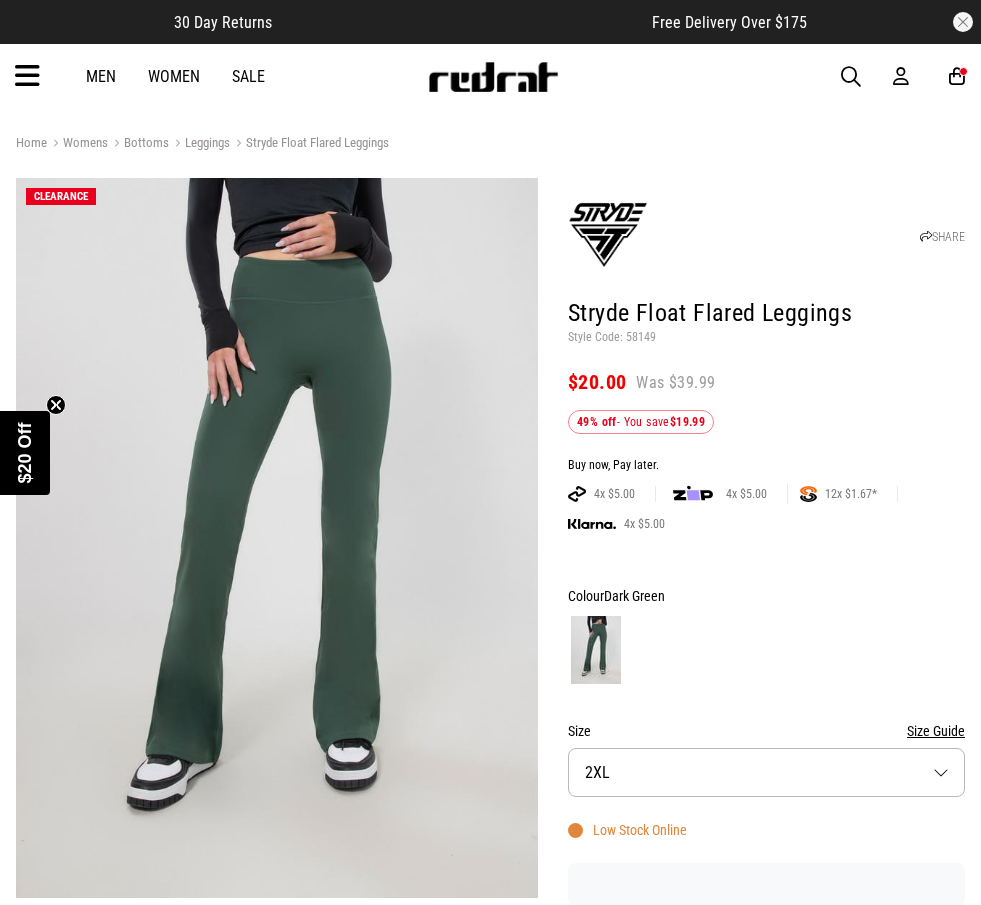 scroll, scrollTop: 0, scrollLeft: 0, axis: both 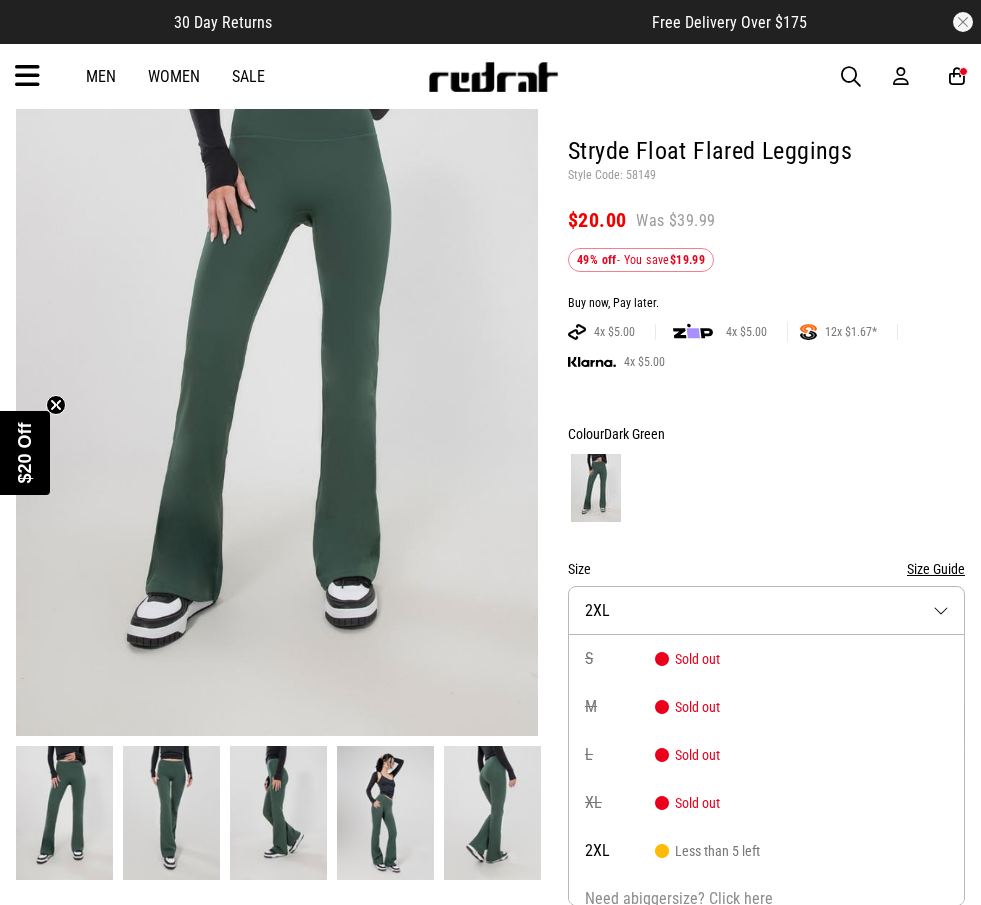 click on "Colour  Dark Green" at bounding box center [766, 434] 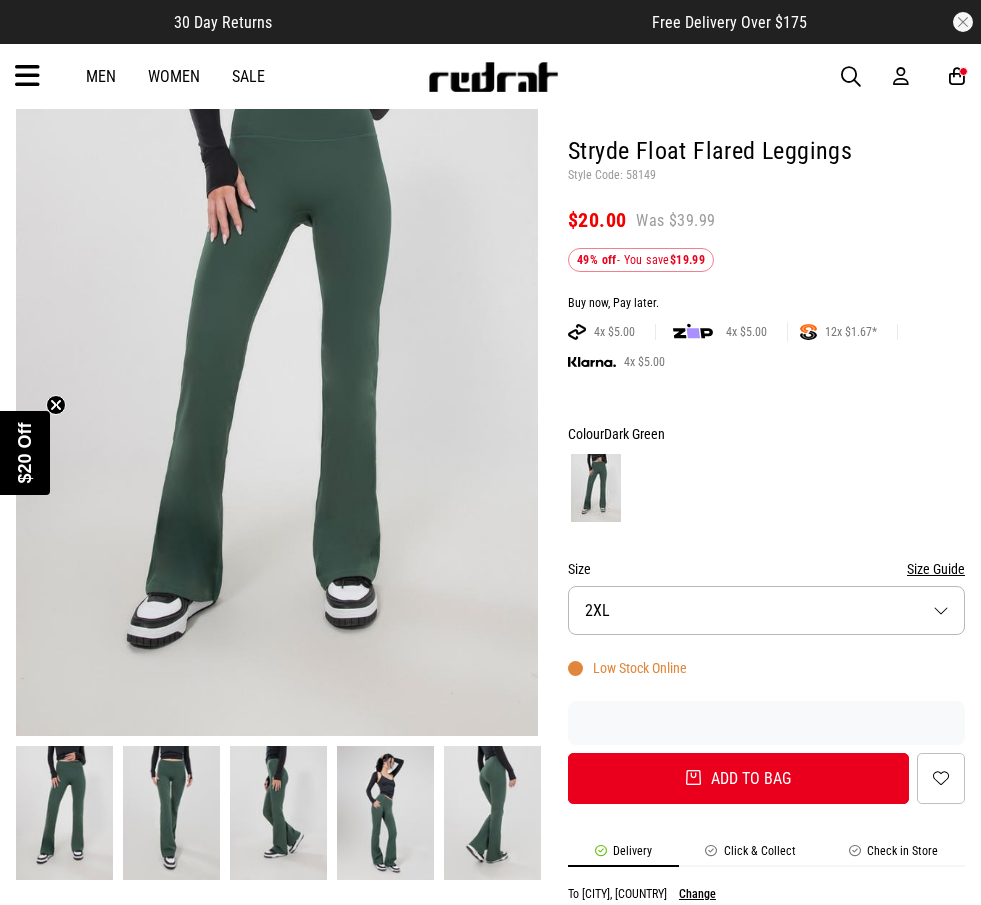 click at bounding box center [27, 76] 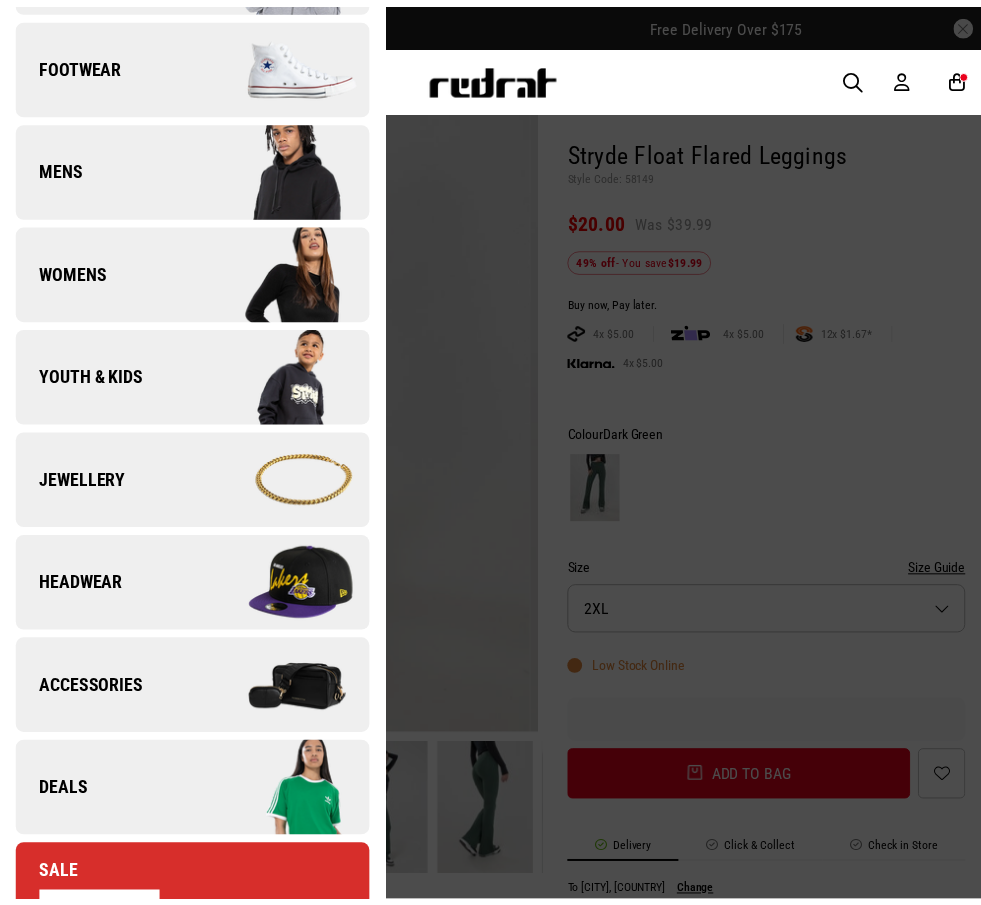 scroll, scrollTop: 0, scrollLeft: 0, axis: both 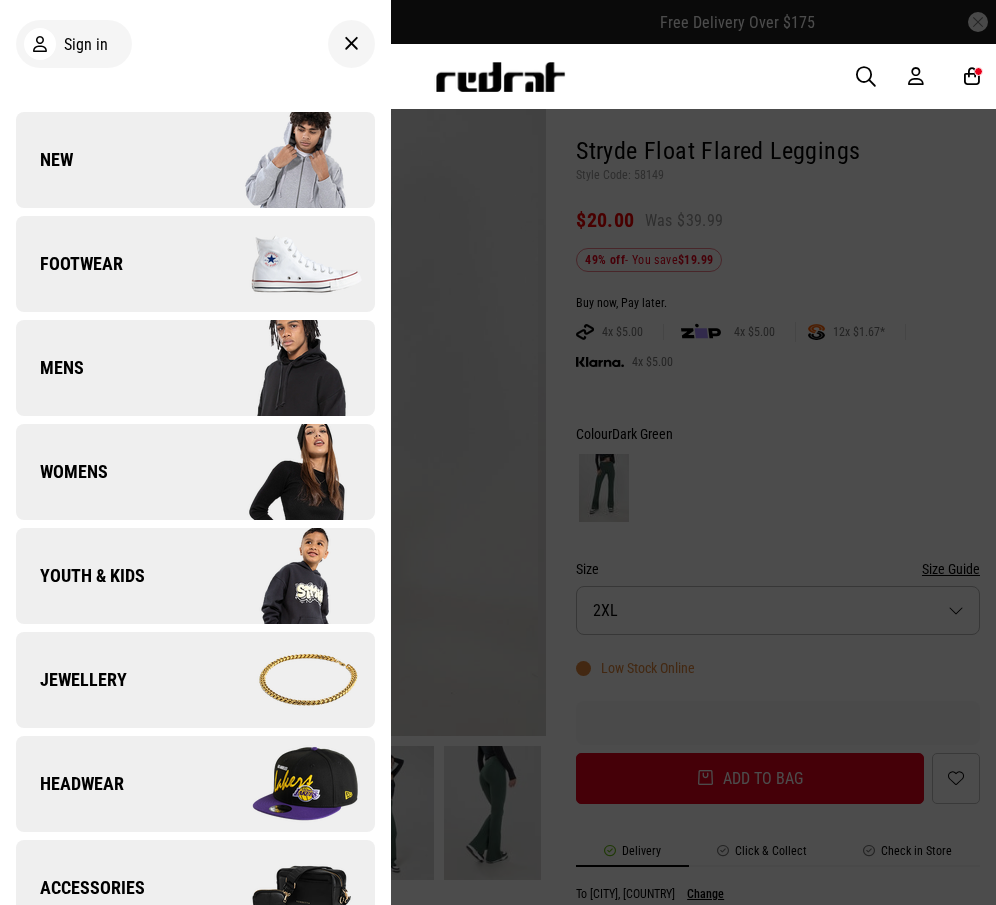 click at bounding box center [498, 452] 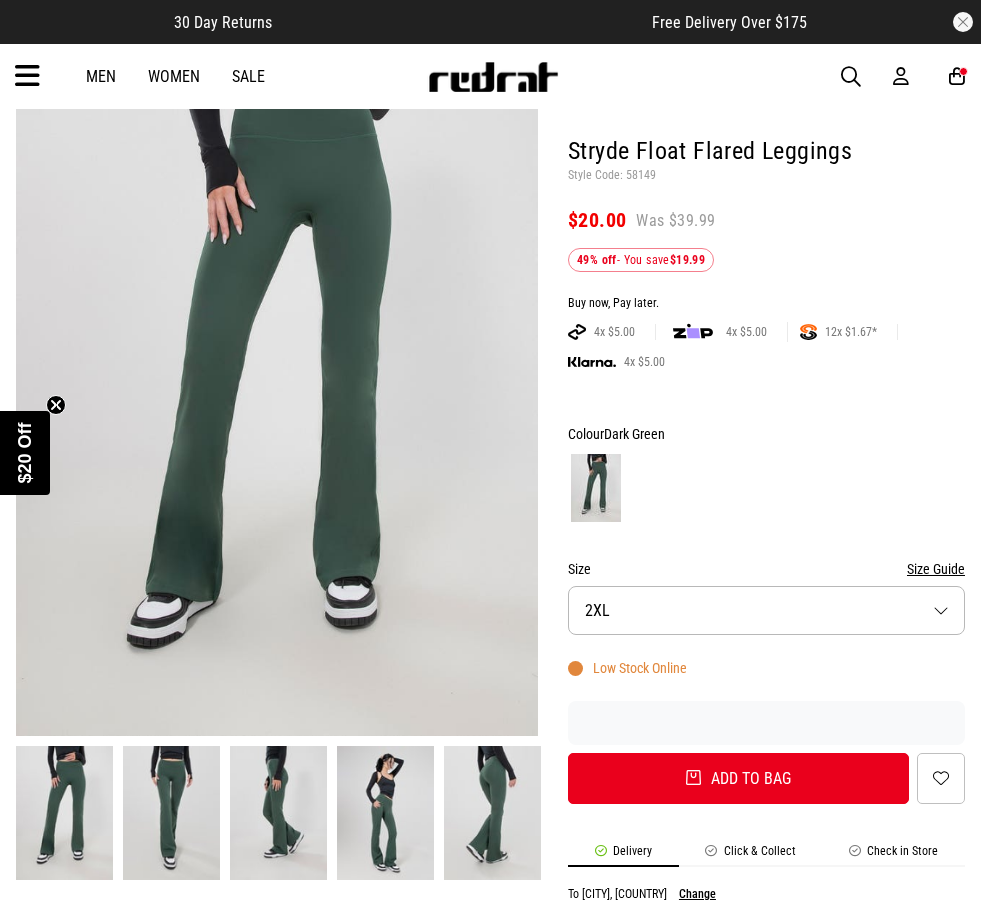 click at bounding box center (851, 77) 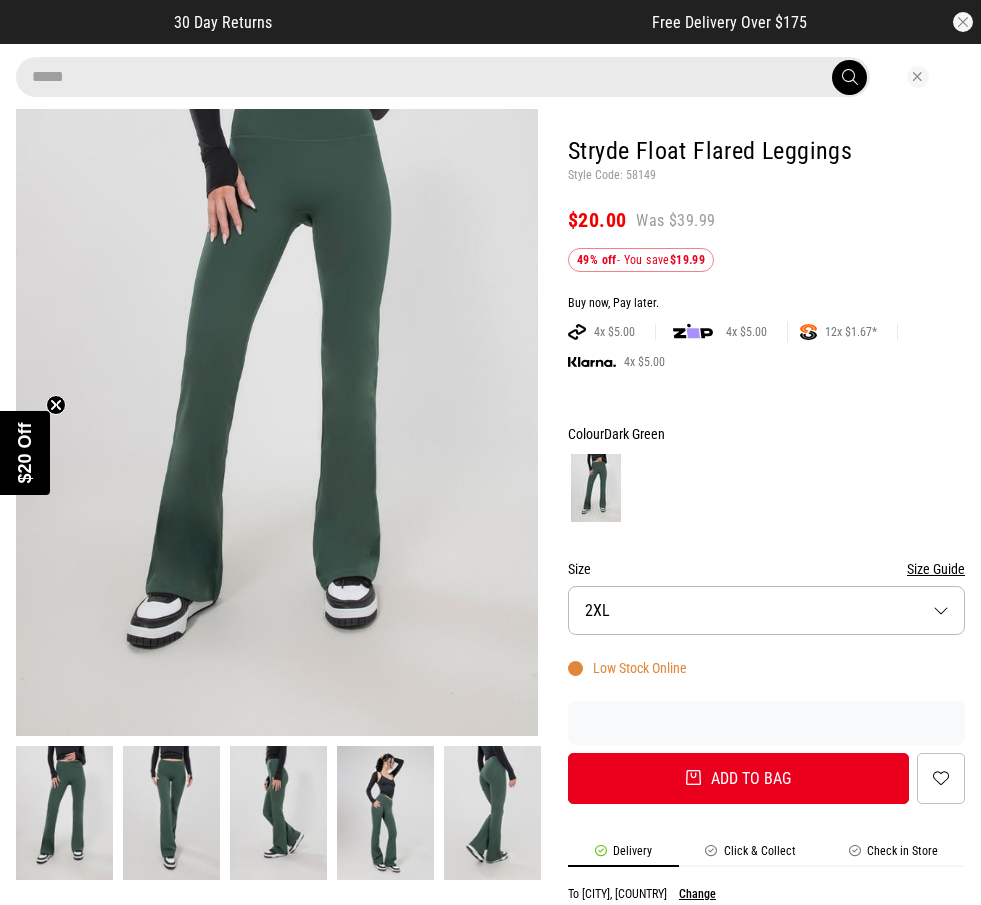 type on "*****" 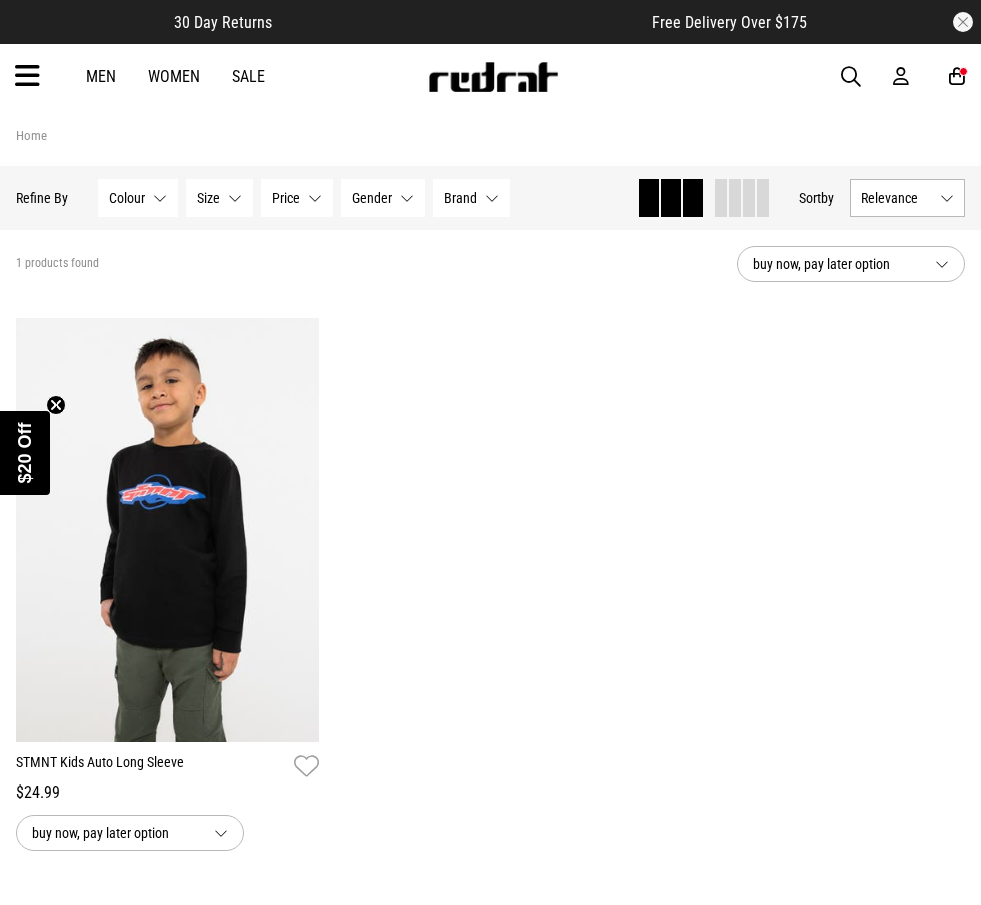scroll, scrollTop: 0, scrollLeft: 0, axis: both 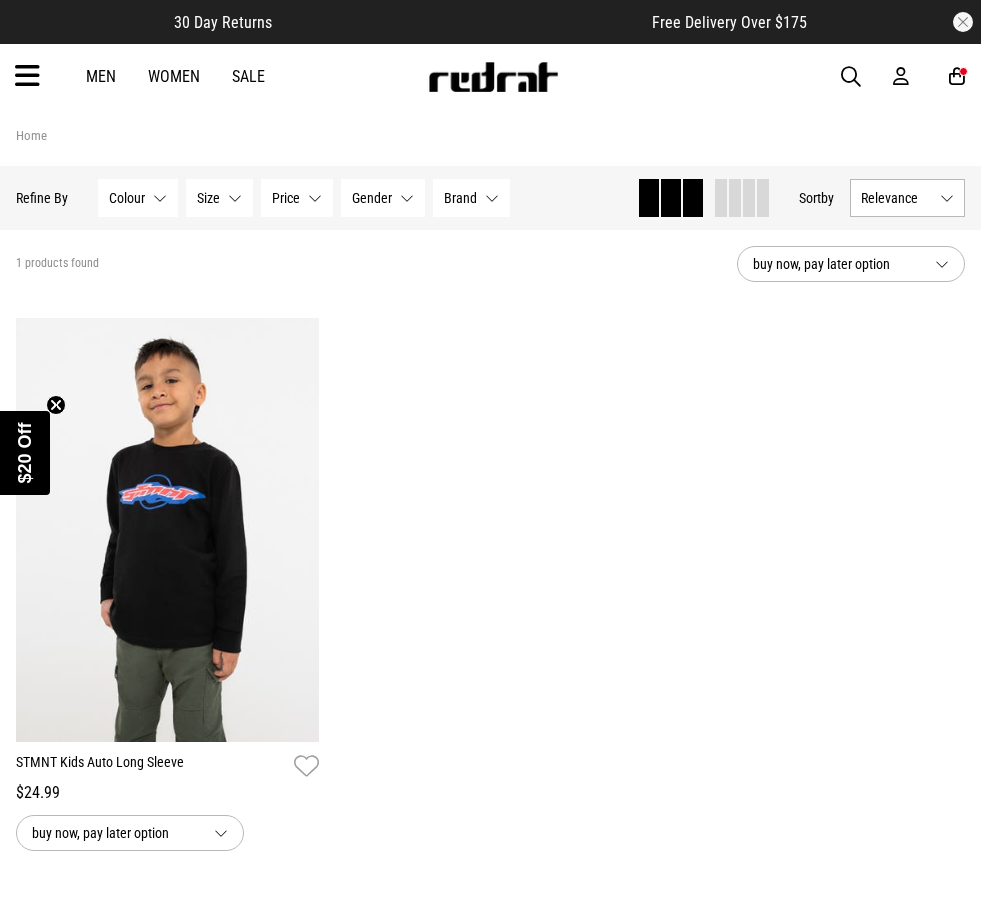 click at bounding box center [167, 530] 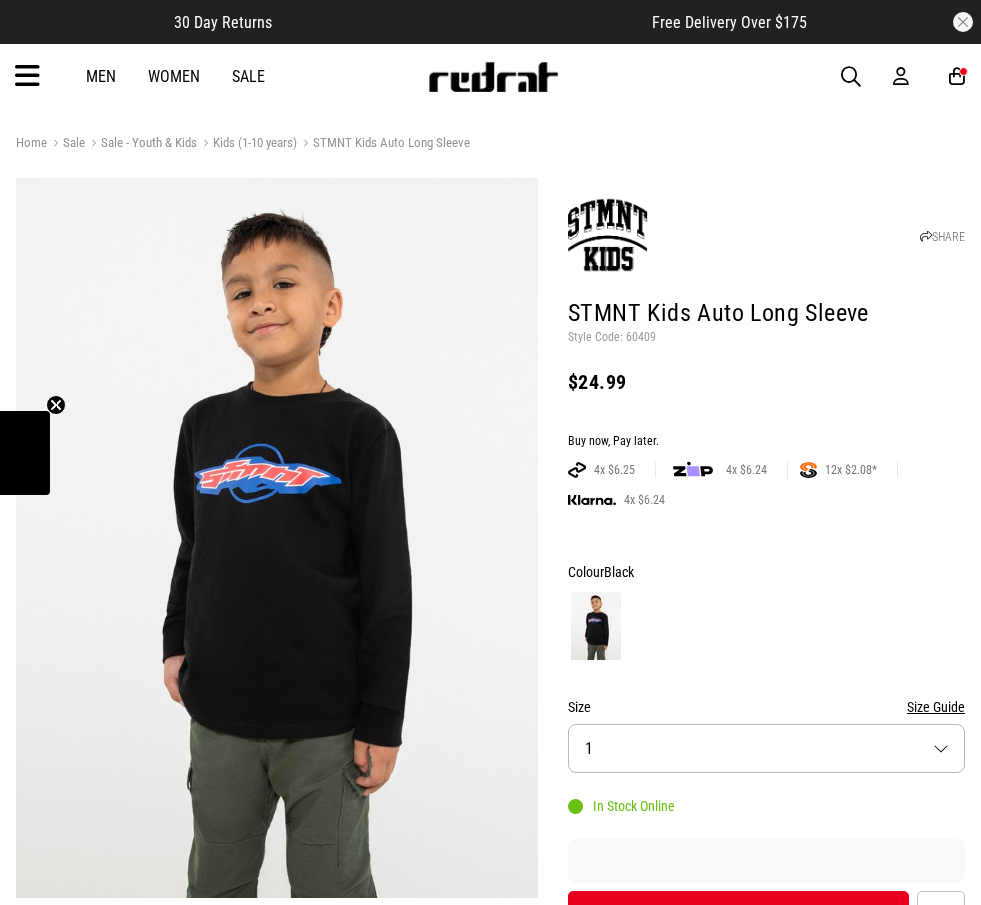 scroll, scrollTop: 0, scrollLeft: 0, axis: both 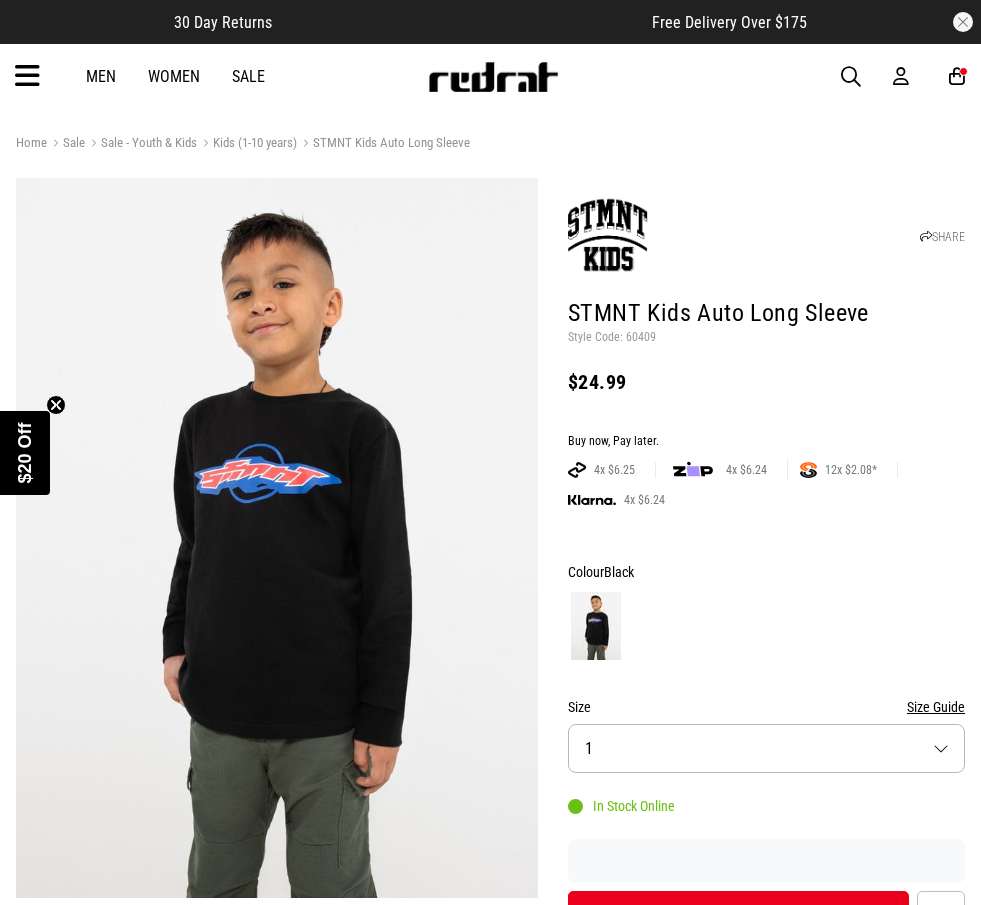 click on "Size Guide" at bounding box center (936, 707) 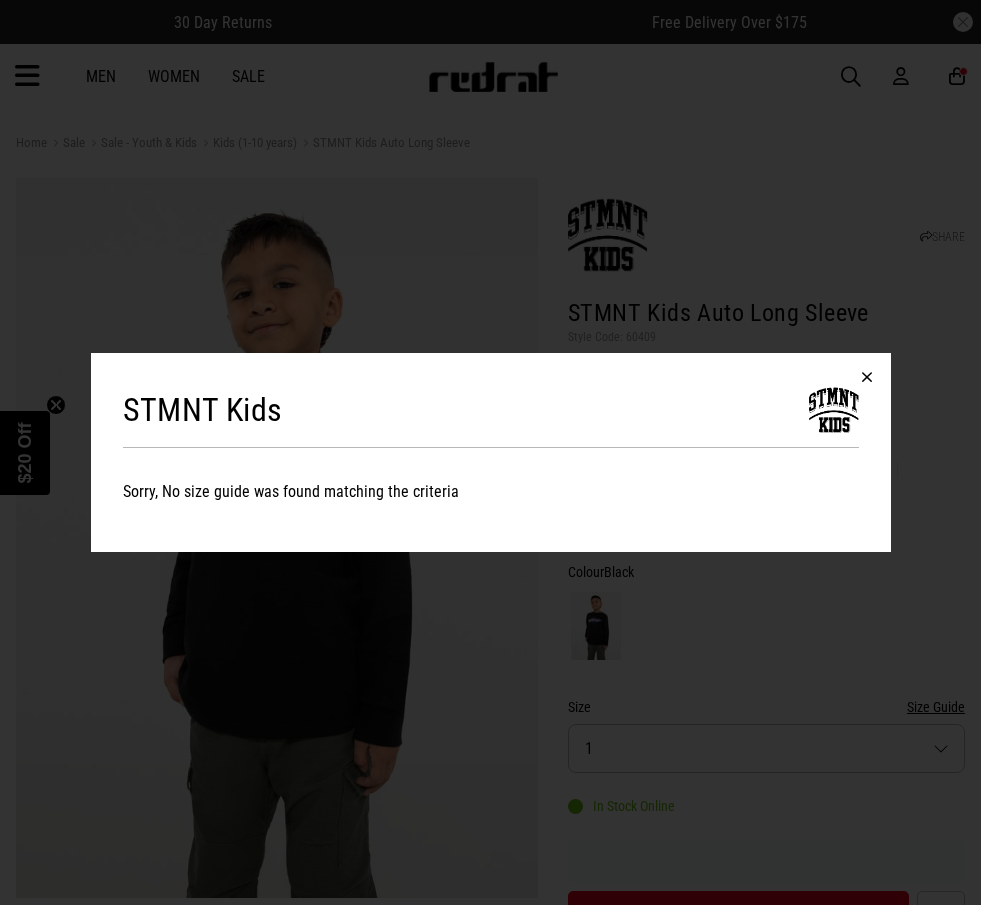 scroll, scrollTop: 0, scrollLeft: 0, axis: both 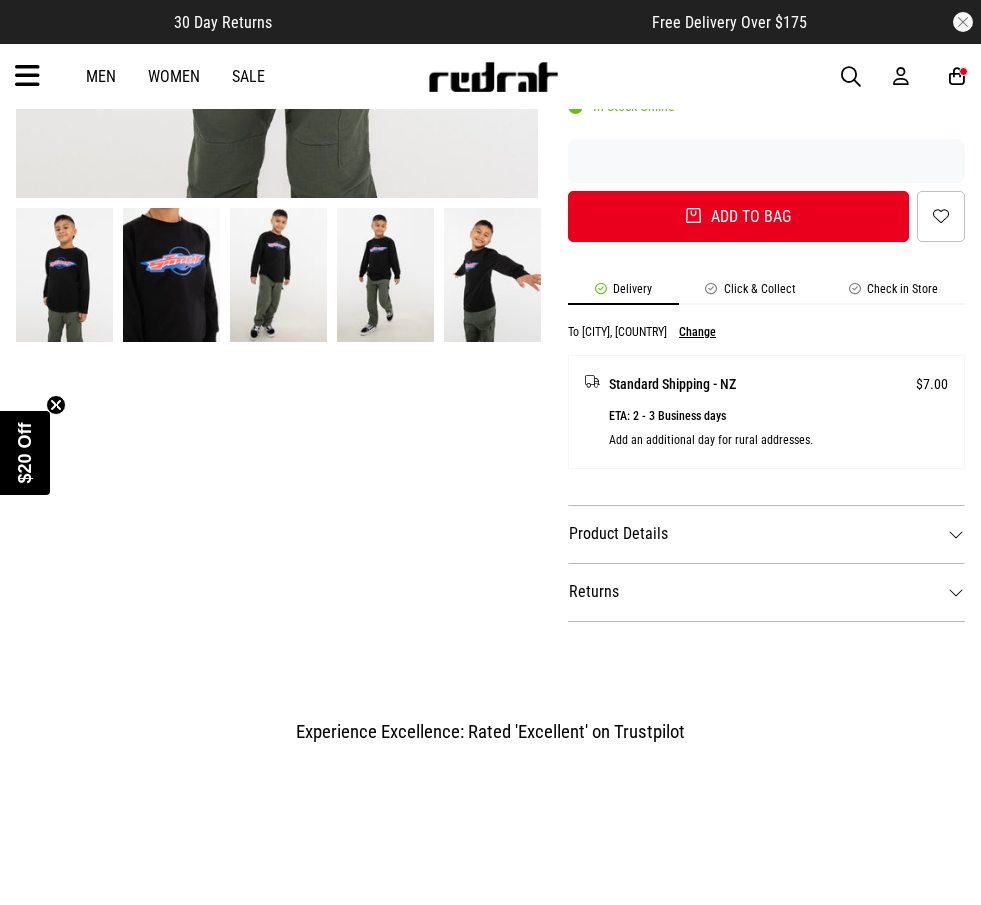 click on "Product Details" at bounding box center [766, 534] 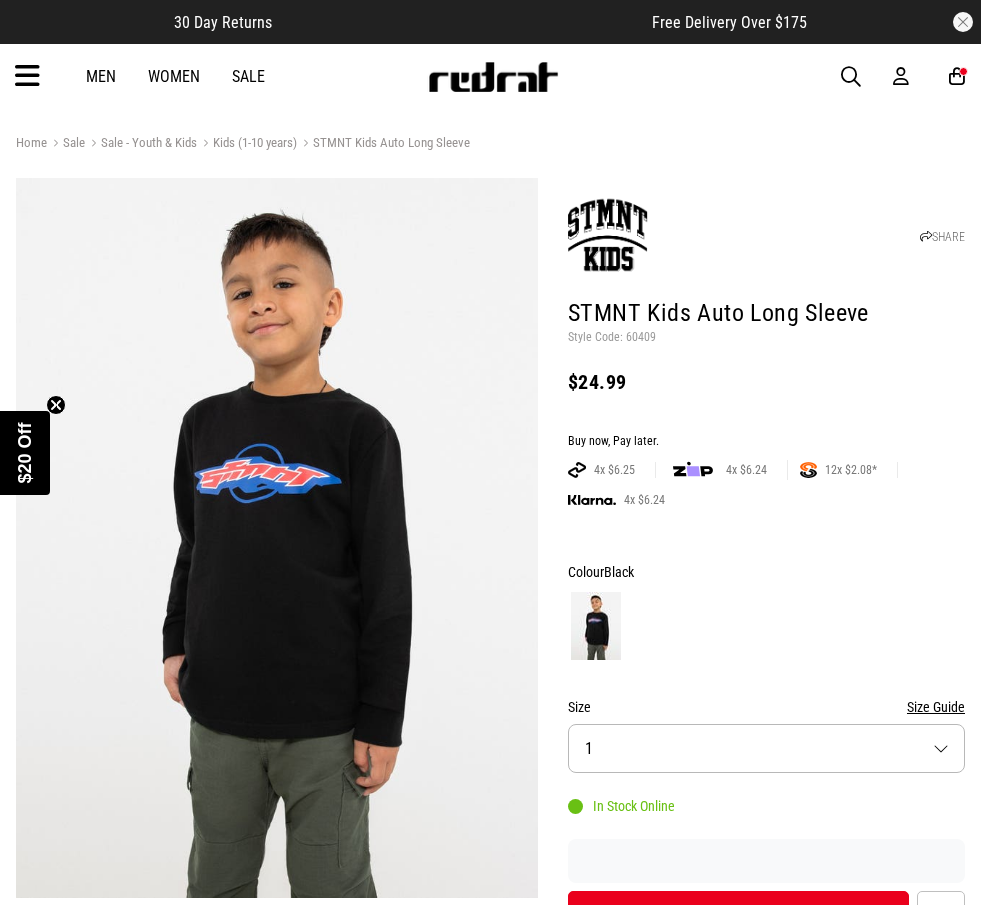 scroll, scrollTop: 200, scrollLeft: 0, axis: vertical 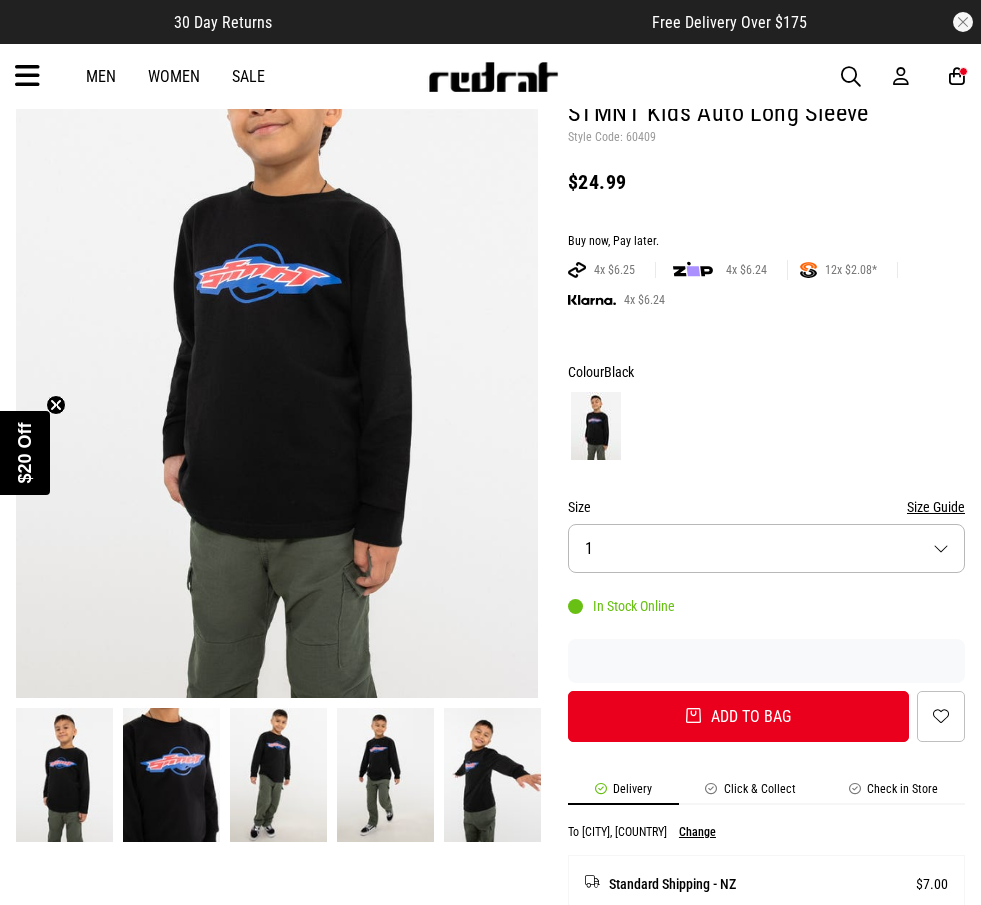 click on "Size 1" at bounding box center (766, 548) 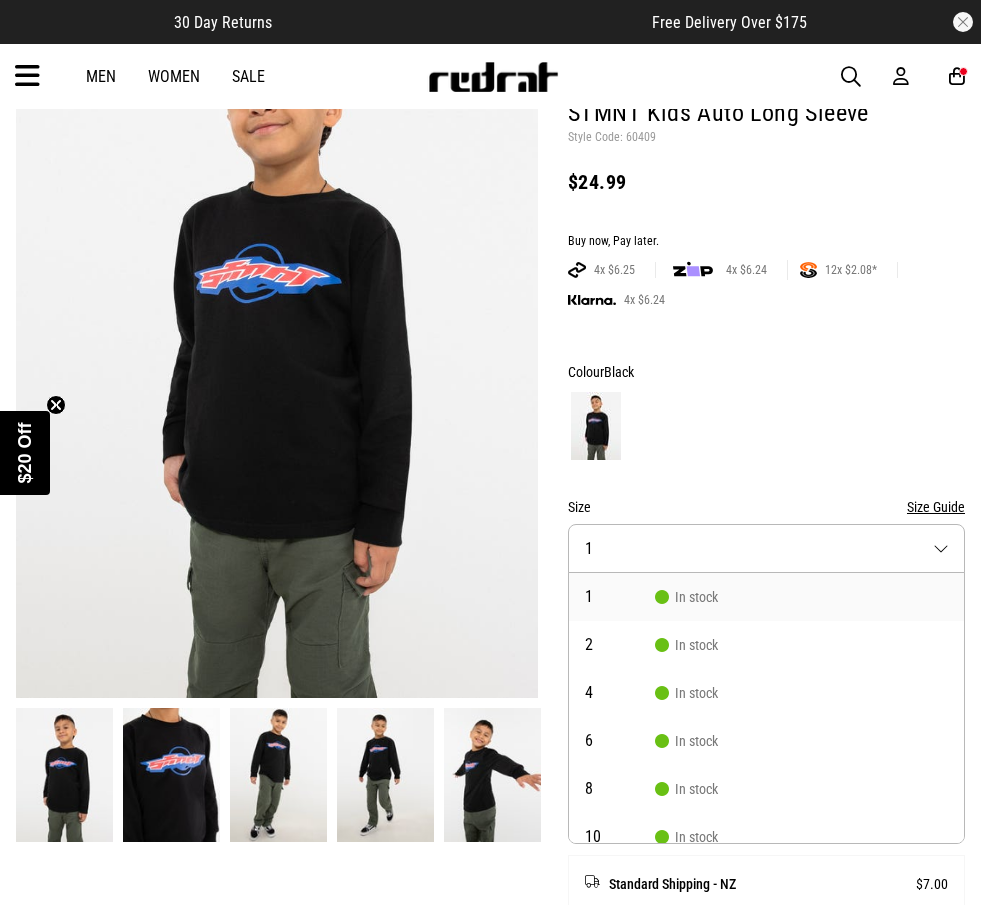 click on "Size Guide" at bounding box center (936, 507) 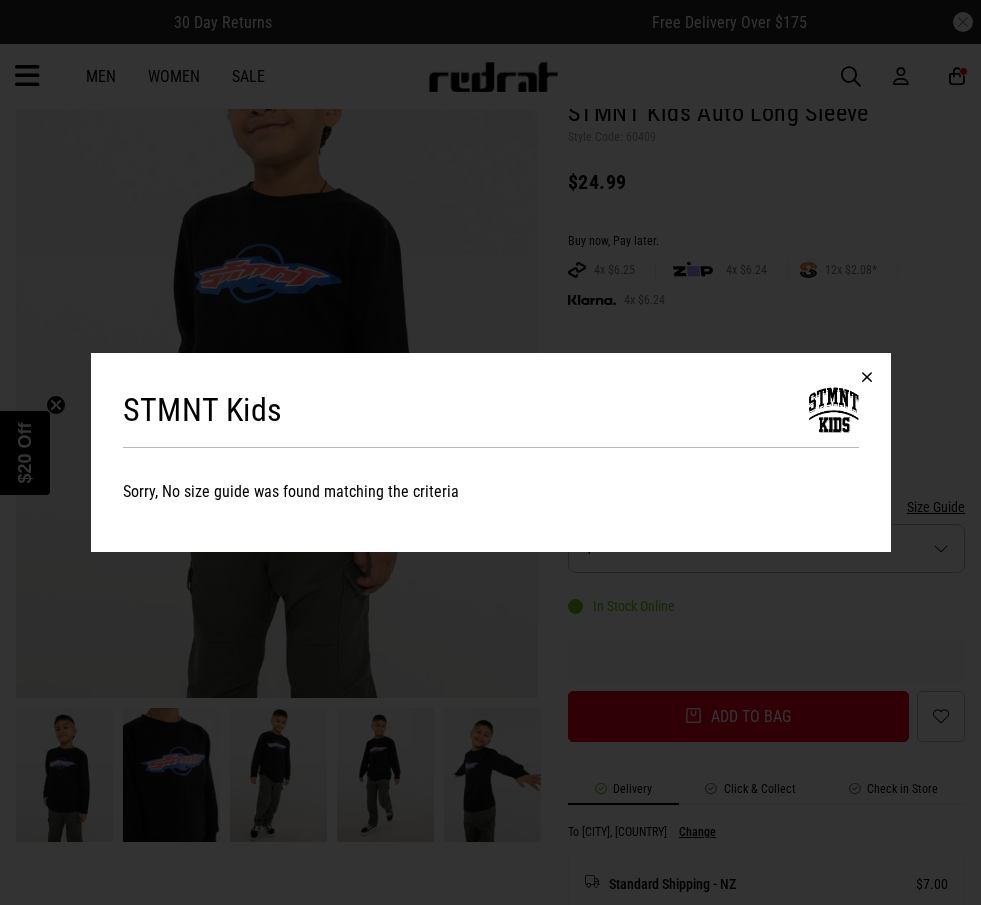 click at bounding box center [867, 377] 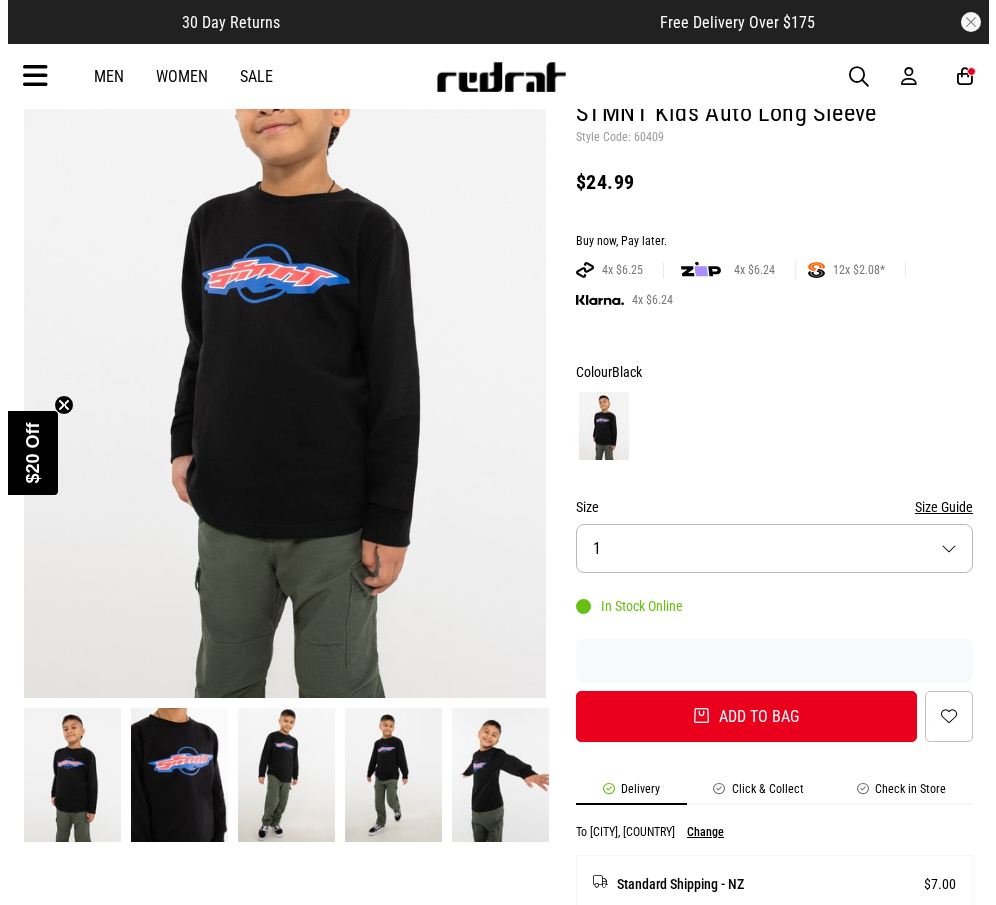 scroll, scrollTop: 0, scrollLeft: 0, axis: both 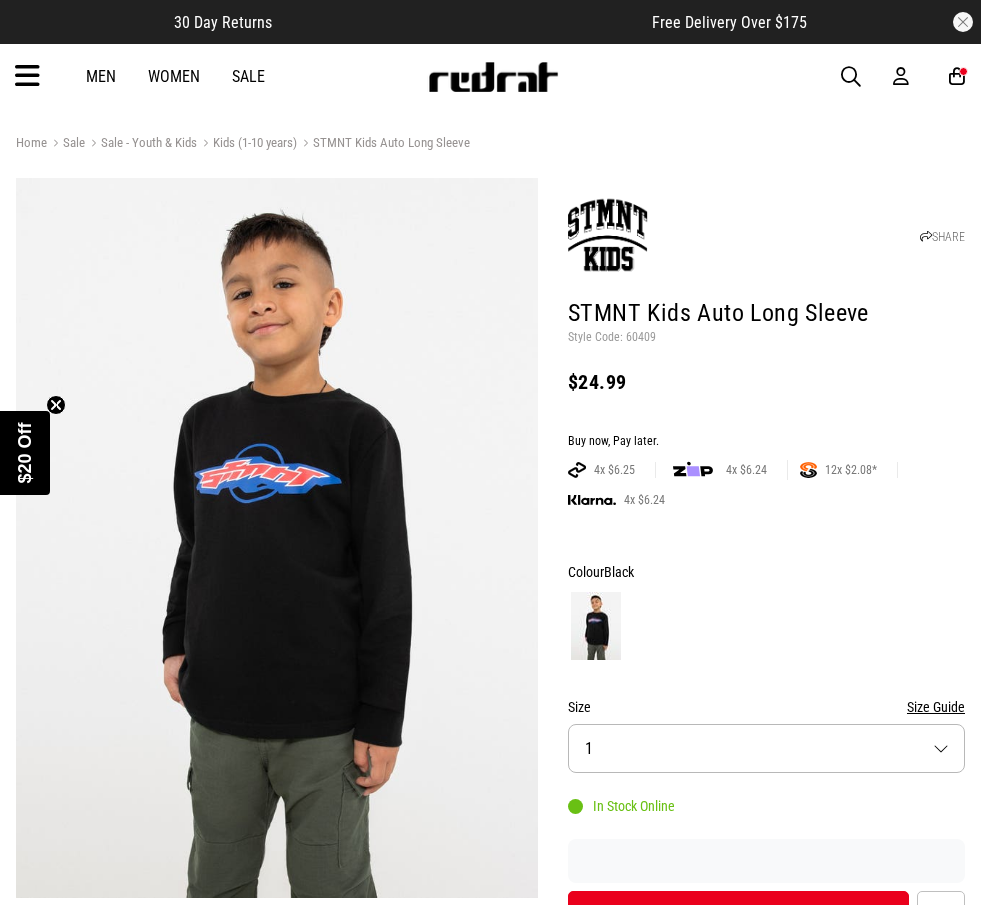 click at bounding box center (27, 76) 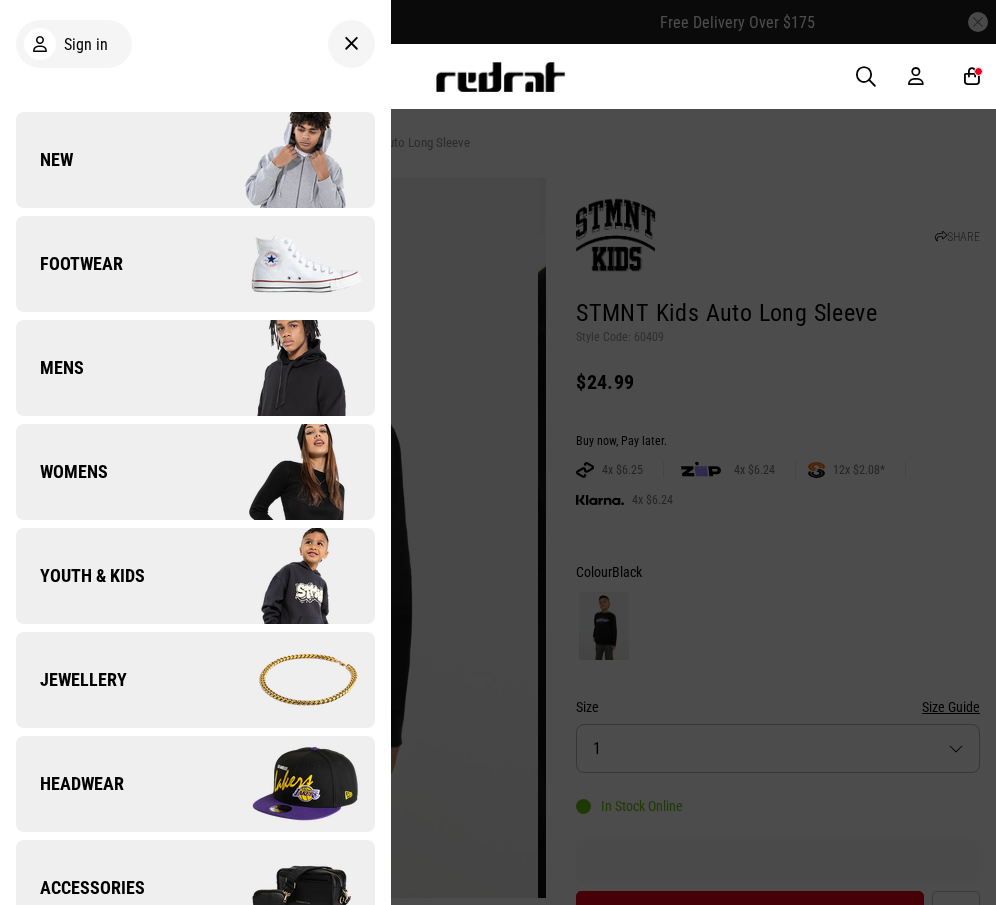 click on "Youth & Kids" at bounding box center (80, 576) 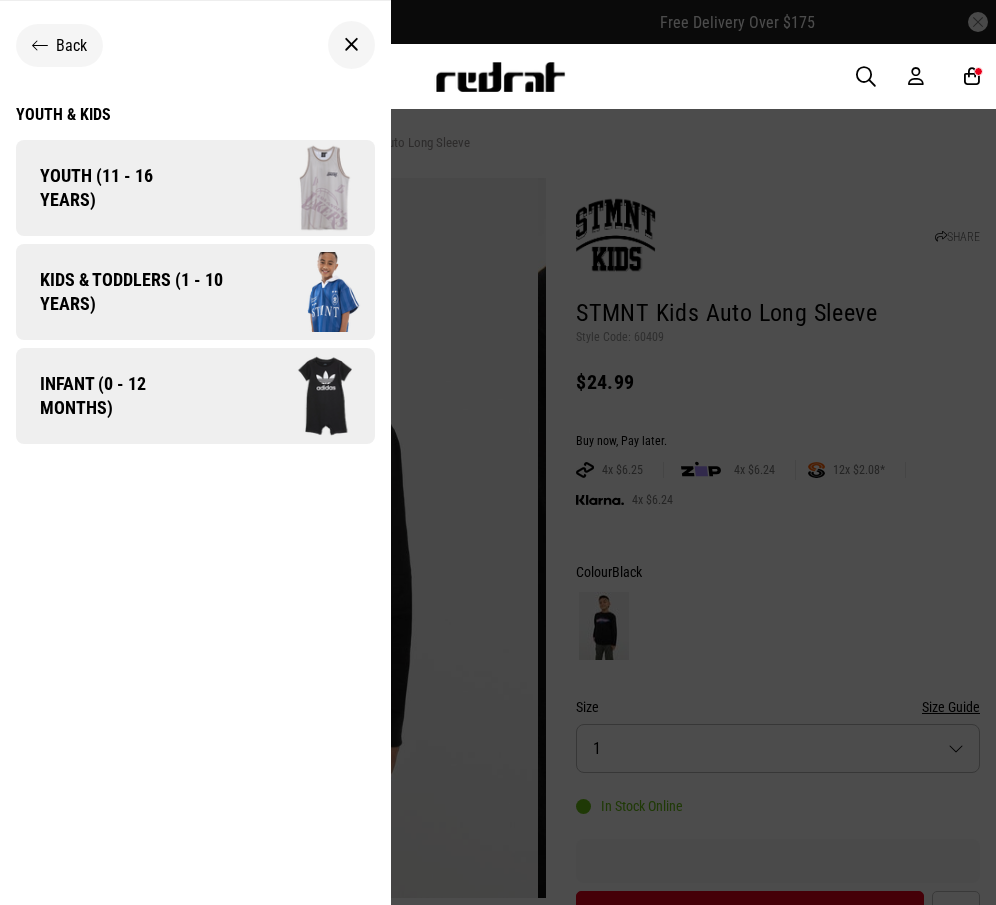click on "Kids & Toddlers (1 - 10 years)" at bounding box center (124, 292) 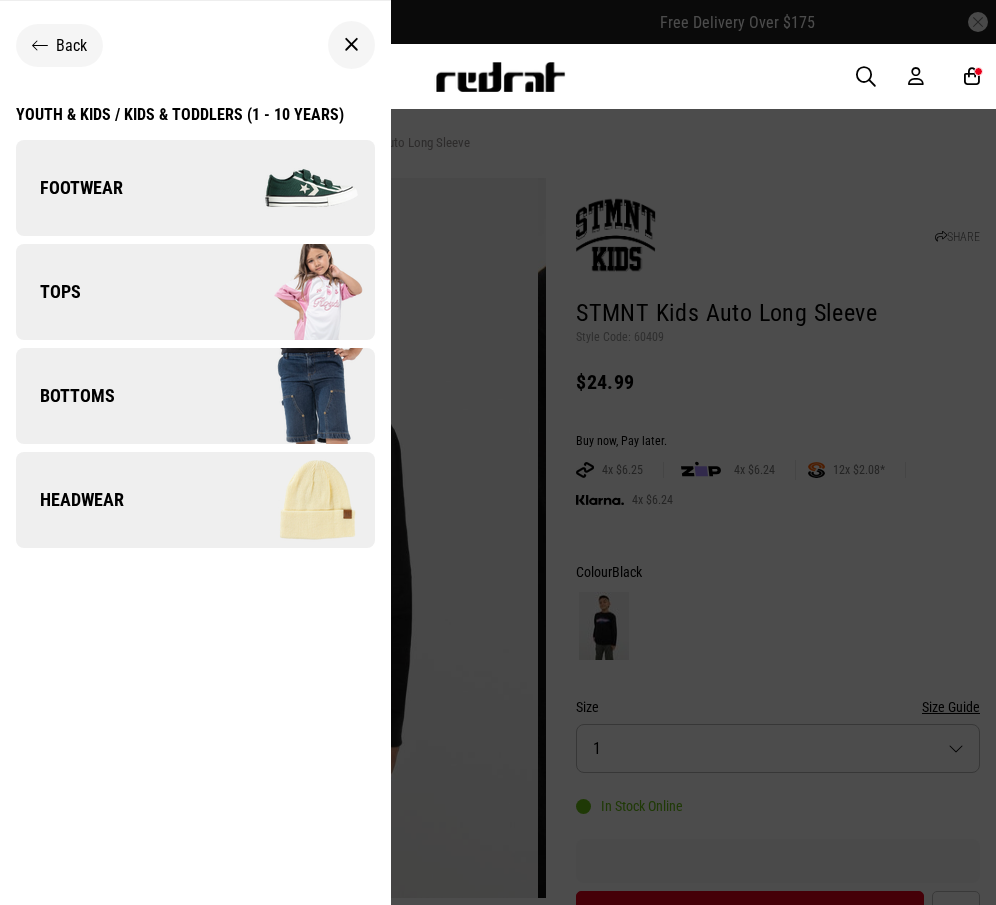 click on "Back" at bounding box center [59, 45] 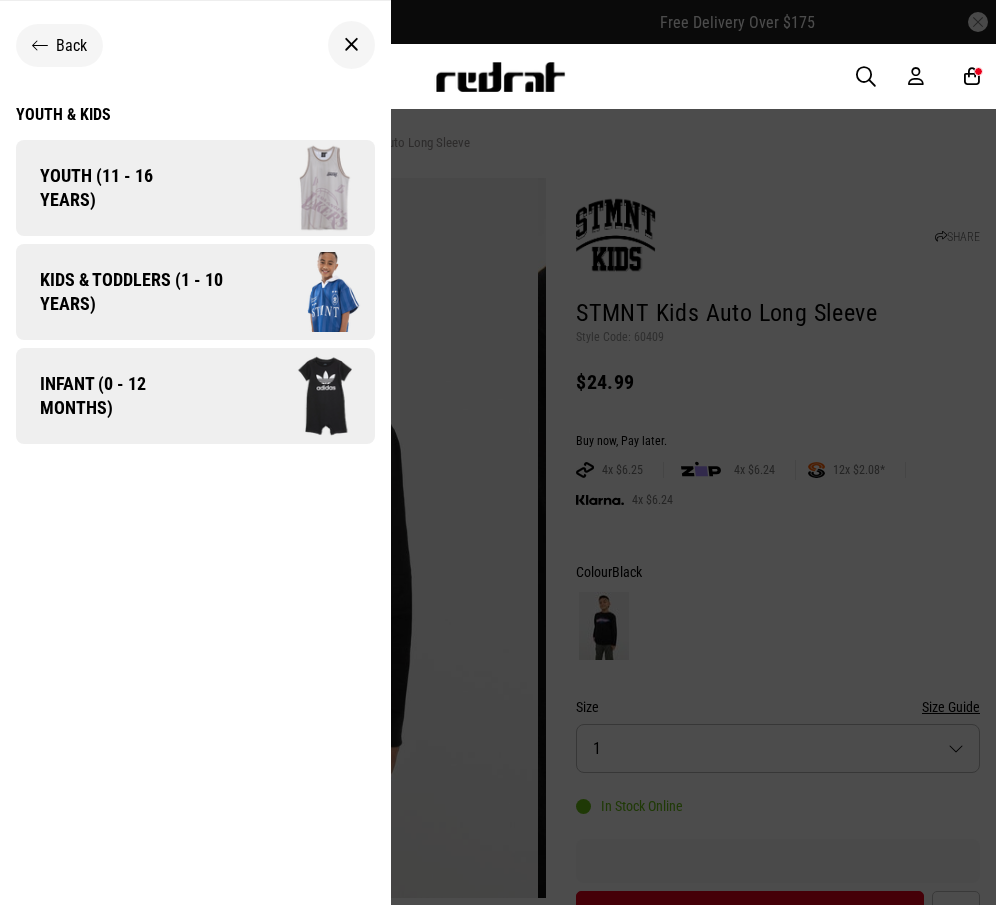 click on "Kids & Toddlers (1 - 10 years)" at bounding box center [124, 292] 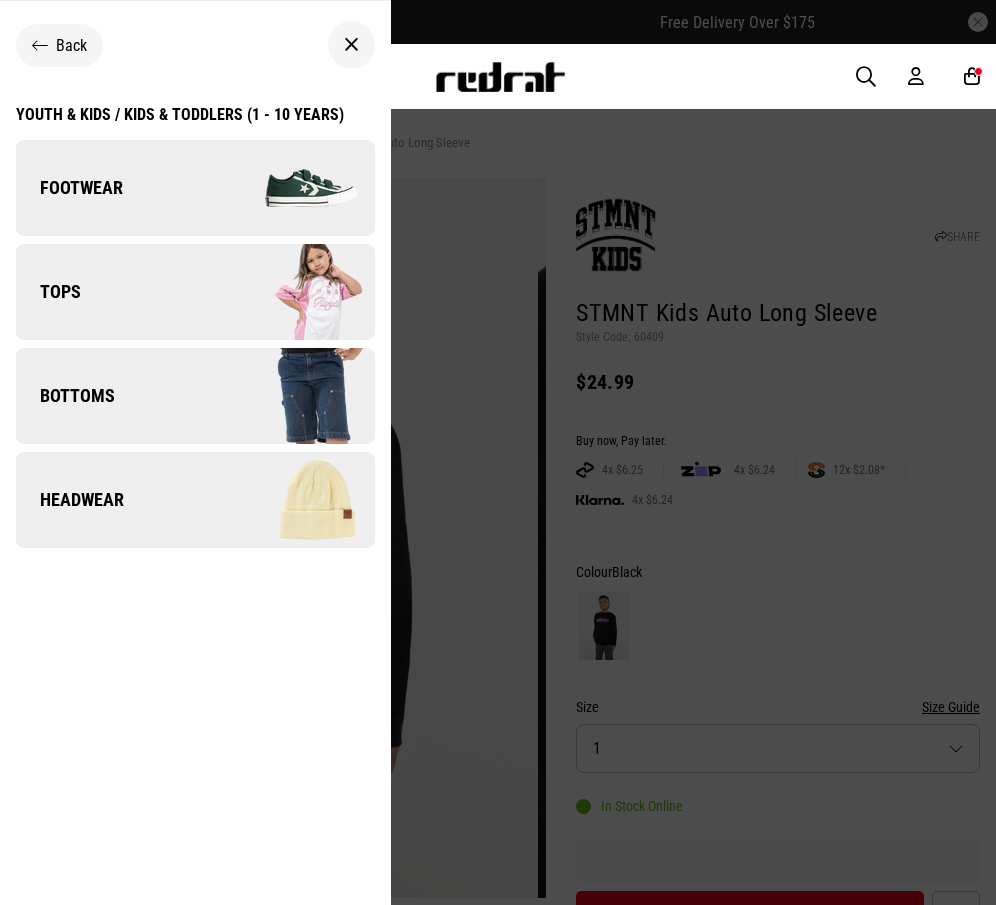 click on "Tops" at bounding box center (195, 292) 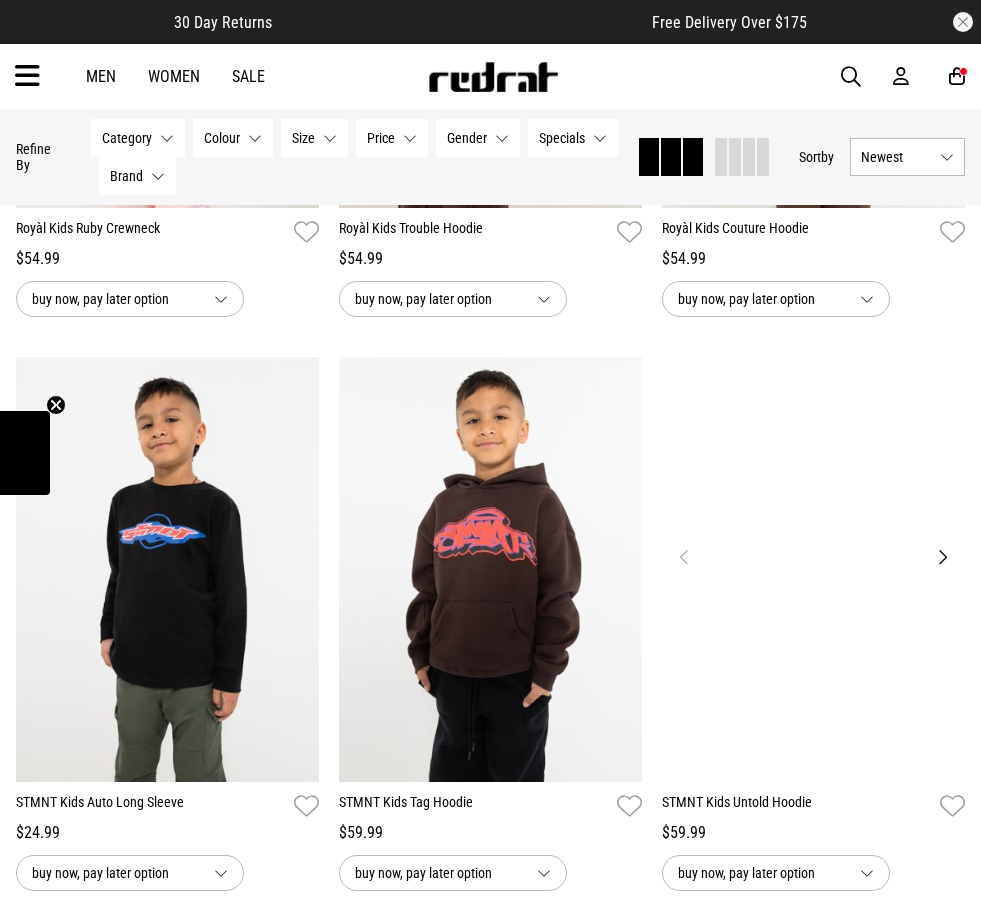scroll, scrollTop: 1167, scrollLeft: 0, axis: vertical 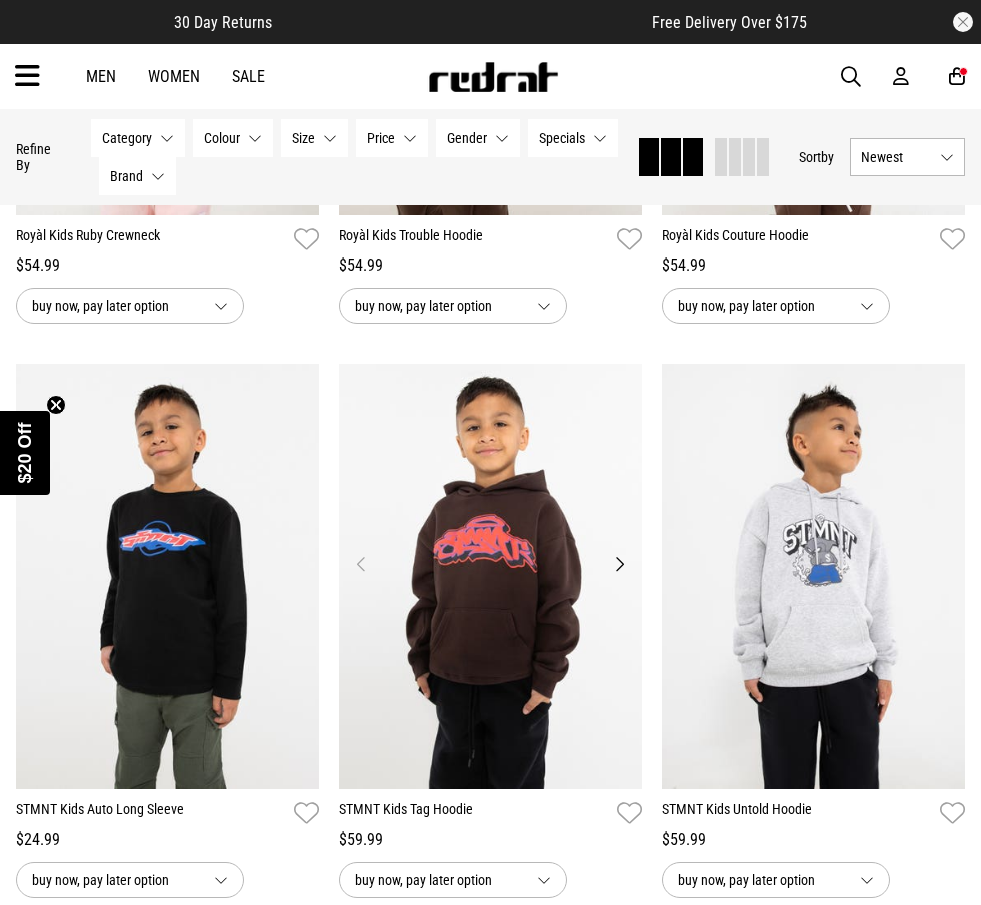 click at bounding box center (490, 576) 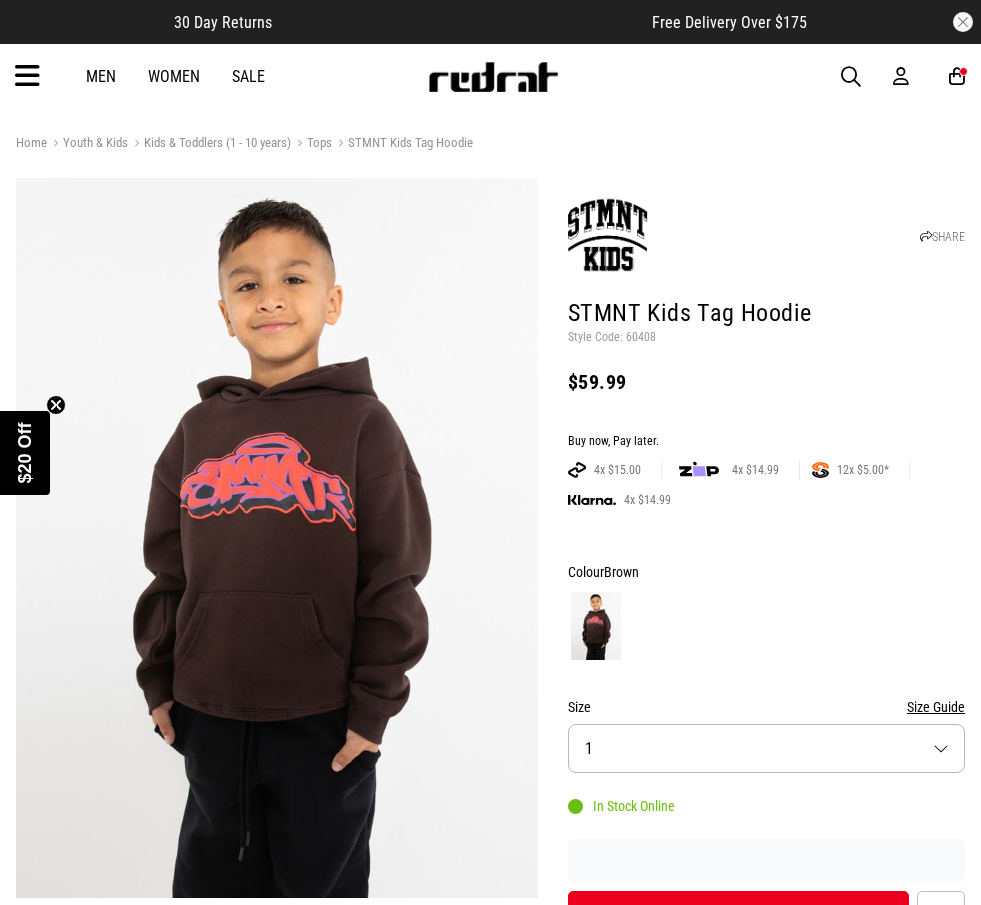 scroll, scrollTop: 0, scrollLeft: 0, axis: both 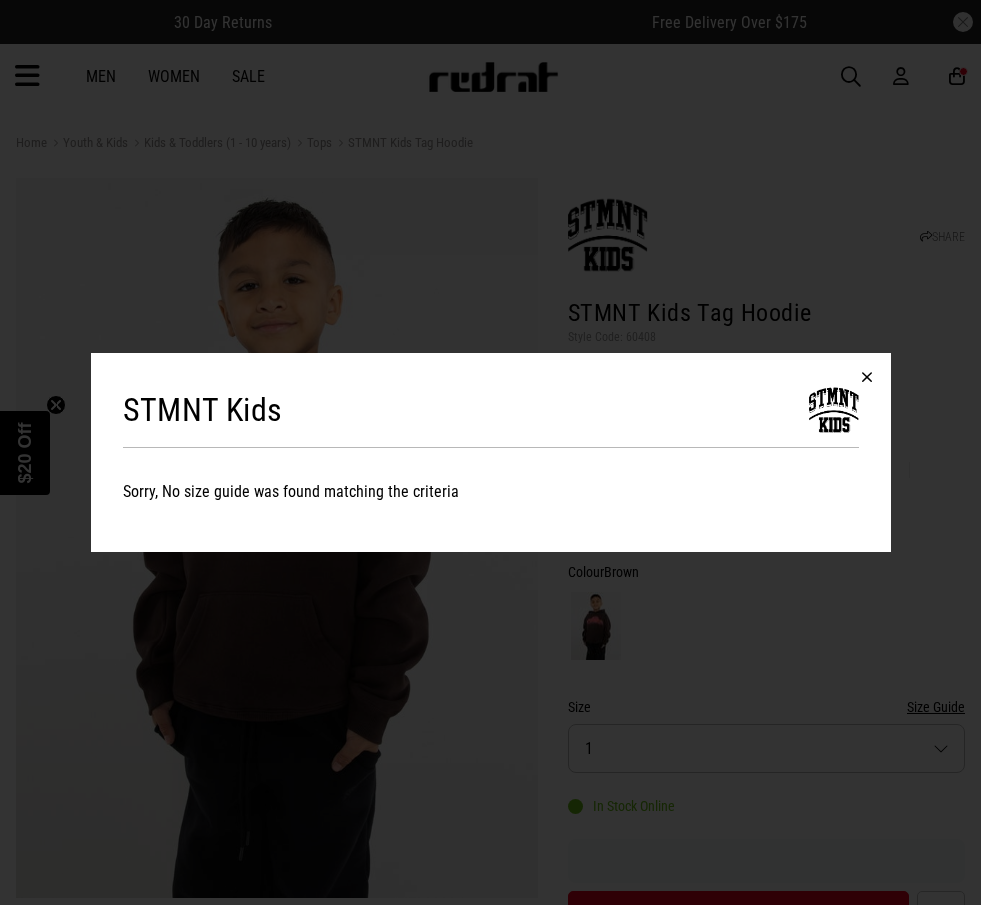 click at bounding box center (867, 377) 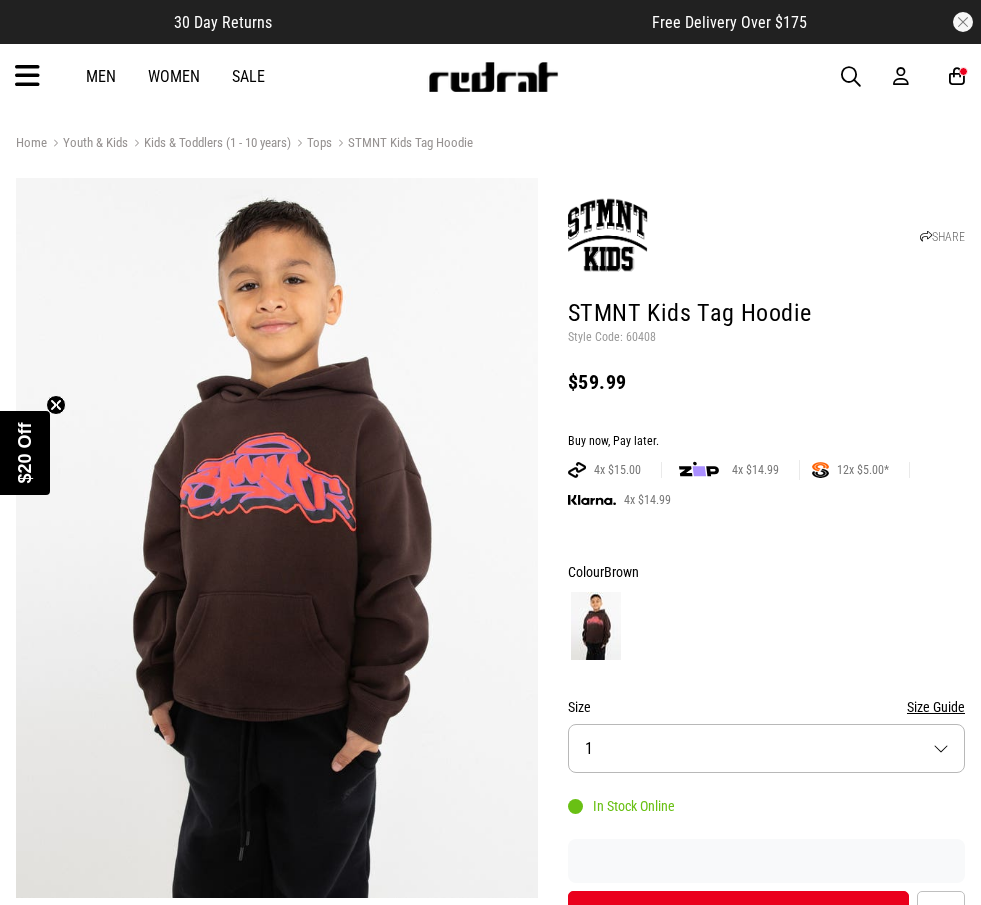 click at bounding box center [766, 626] 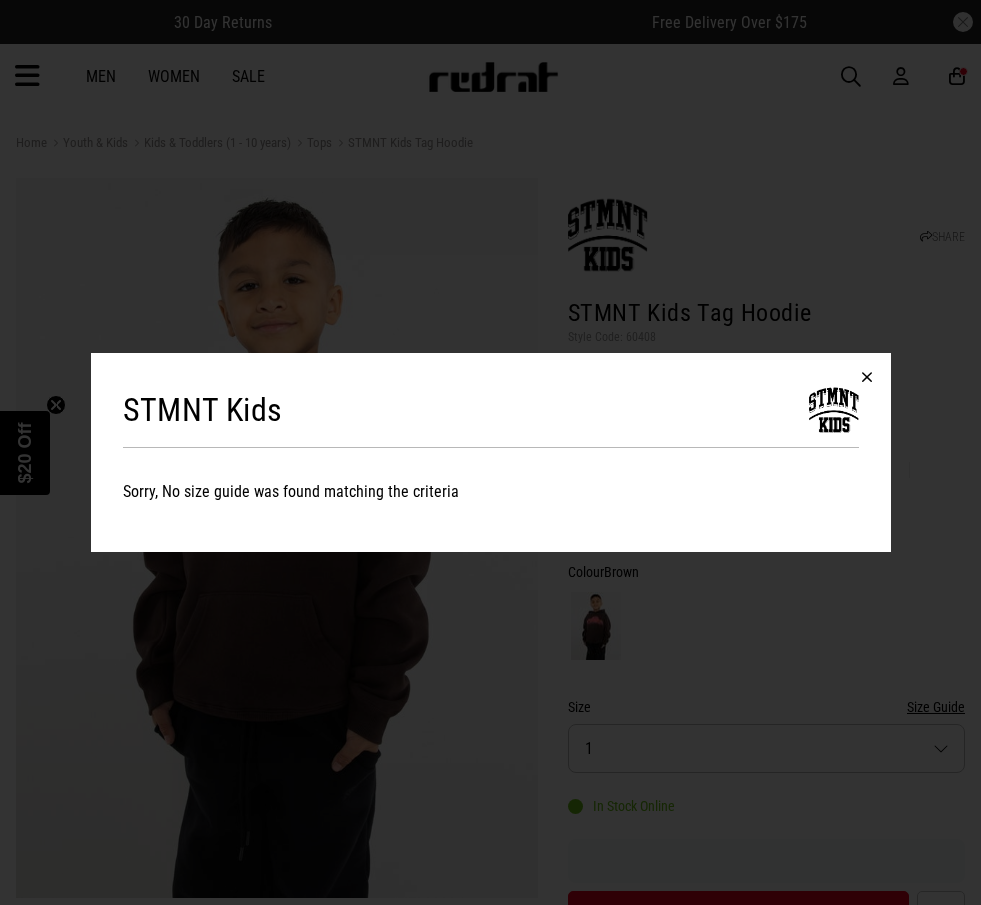 click at bounding box center (867, 377) 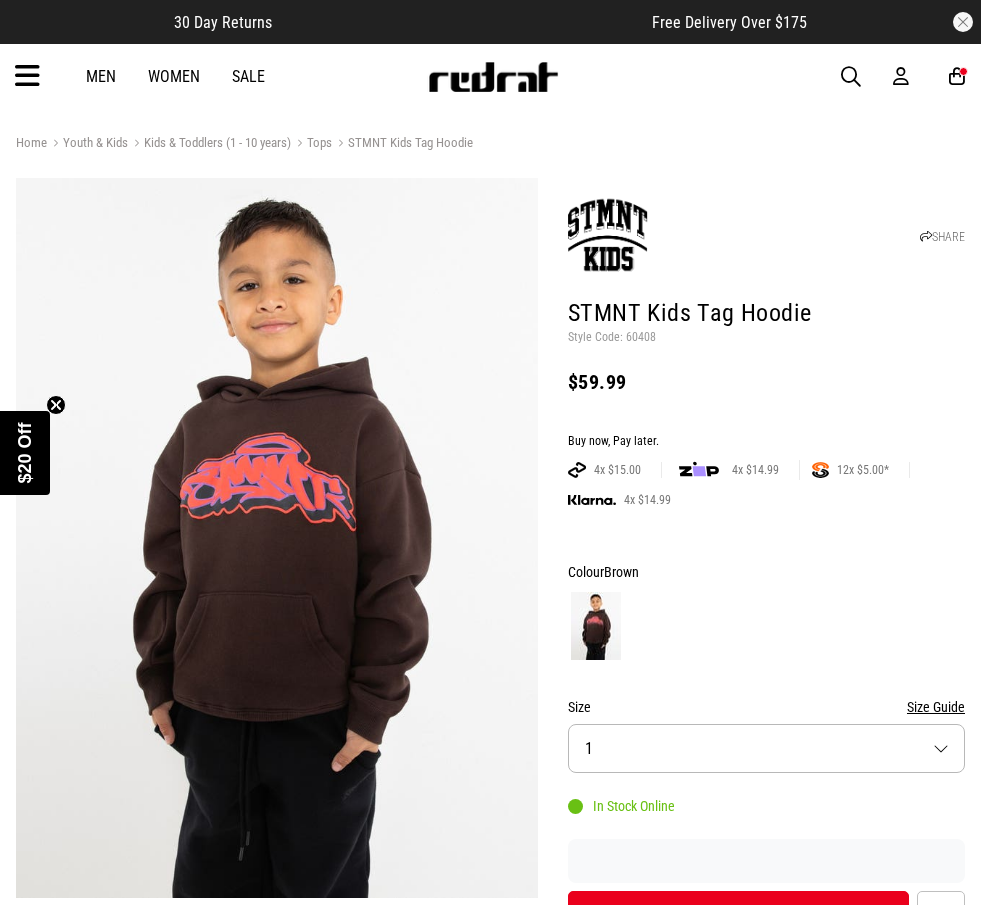 click at bounding box center [766, 626] 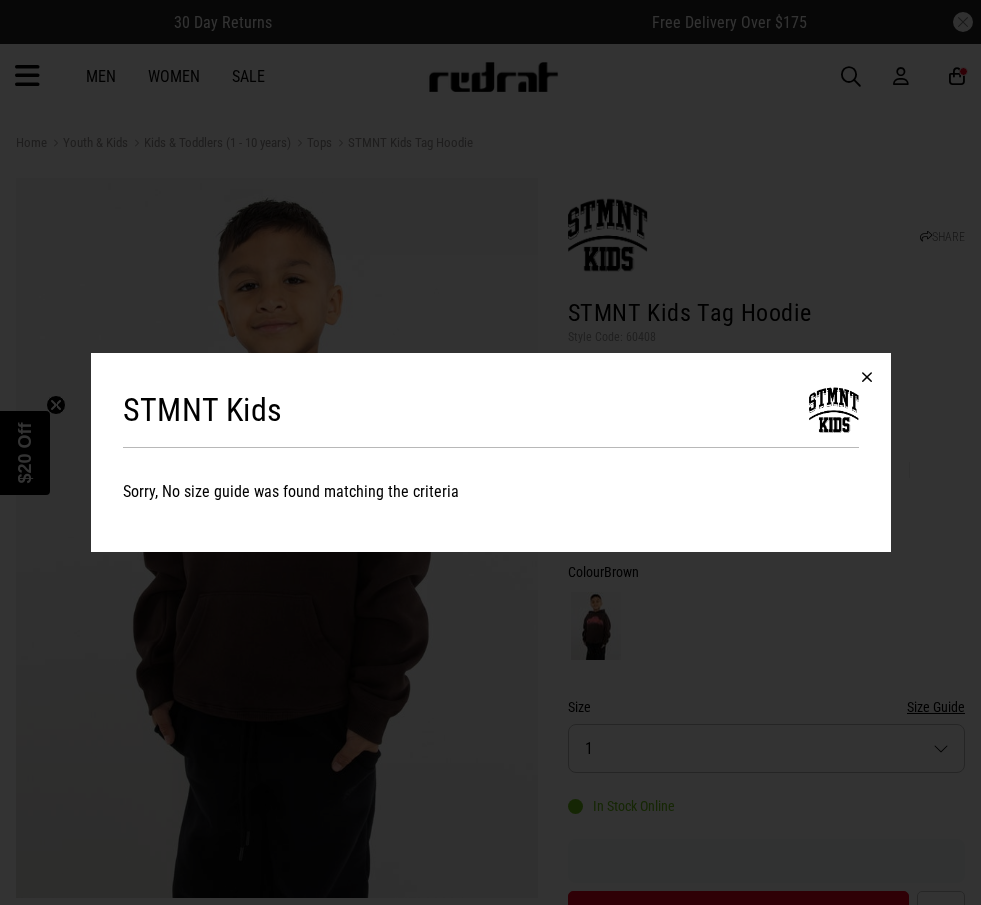 click at bounding box center (867, 377) 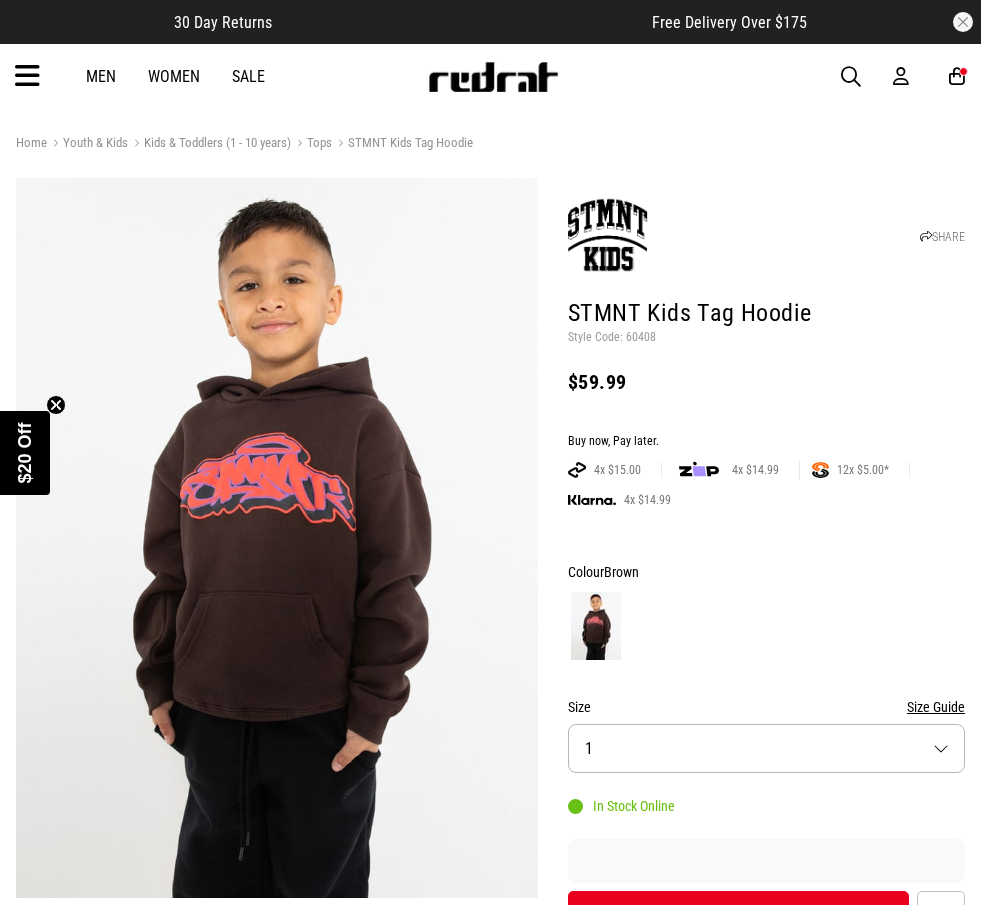 click on "Size 1" at bounding box center (766, 748) 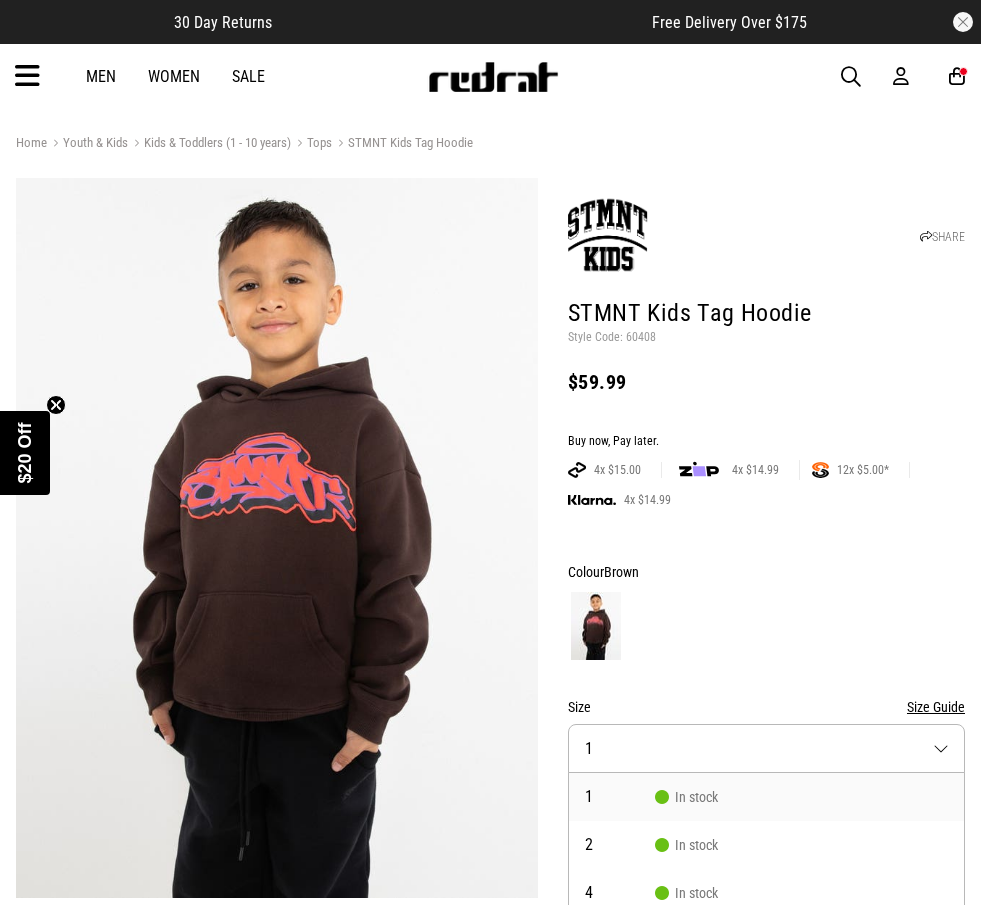 scroll, scrollTop: 138, scrollLeft: 0, axis: vertical 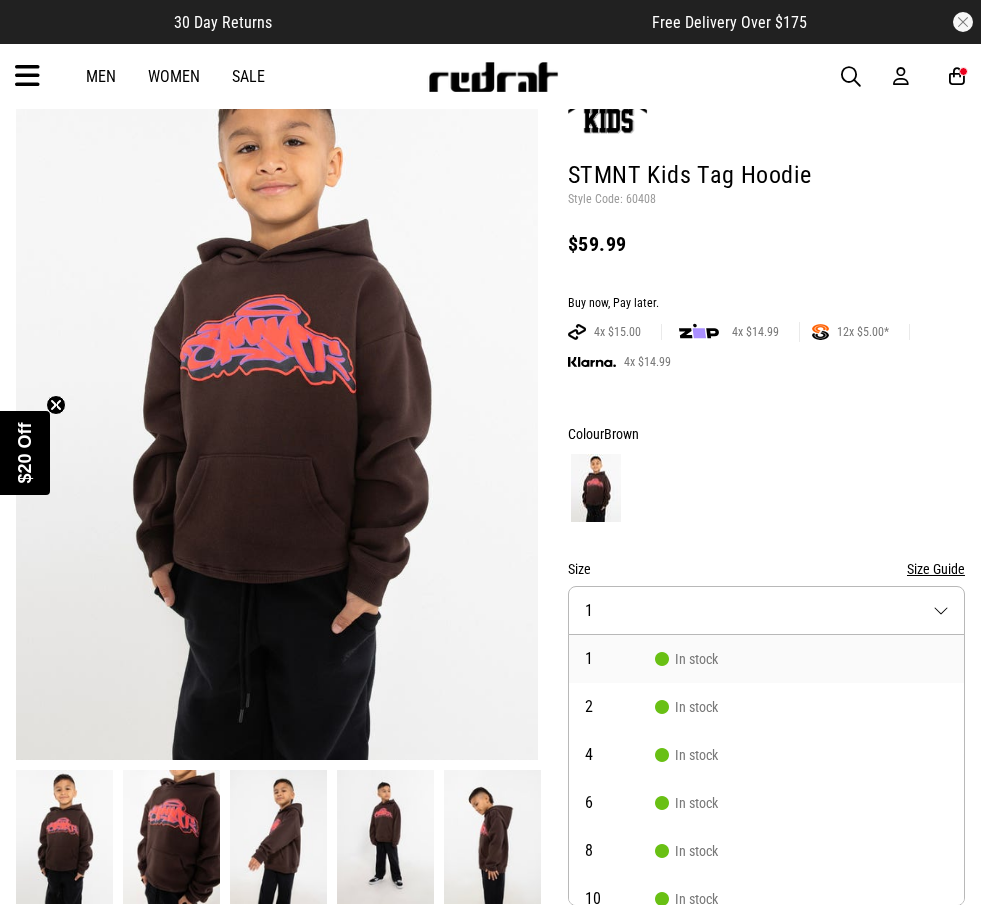 click at bounding box center [766, 488] 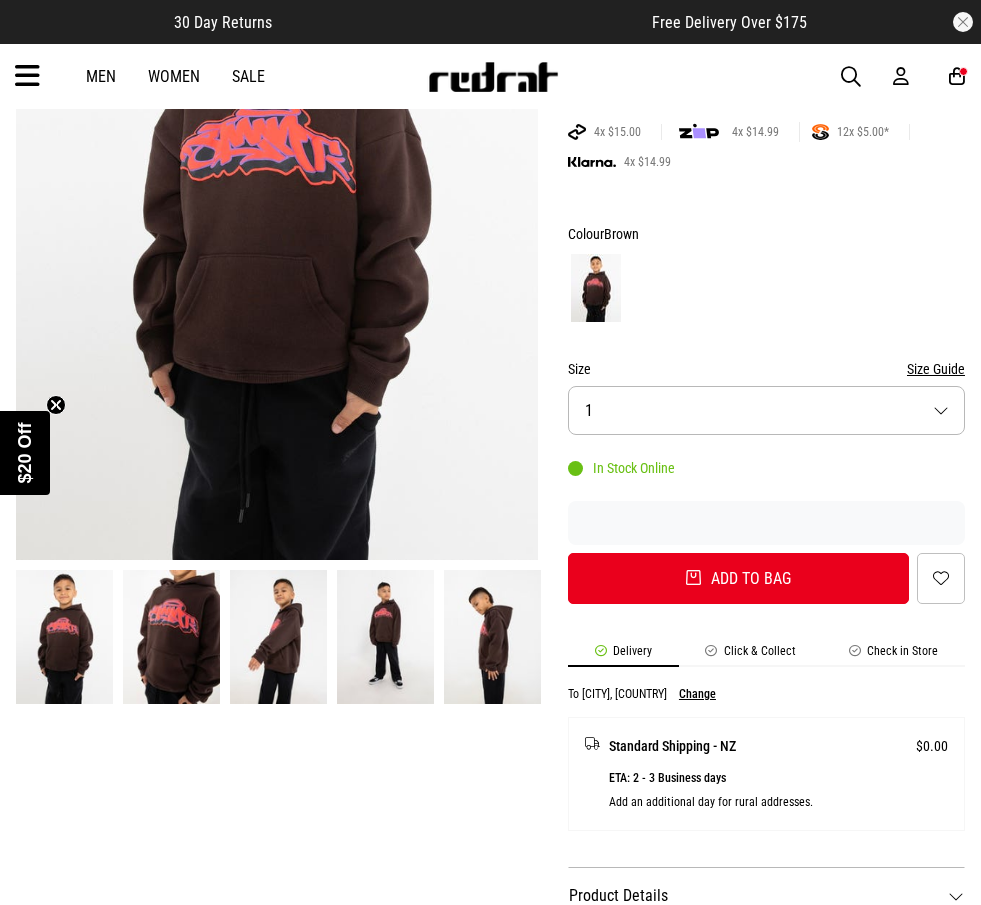 scroll, scrollTop: 638, scrollLeft: 0, axis: vertical 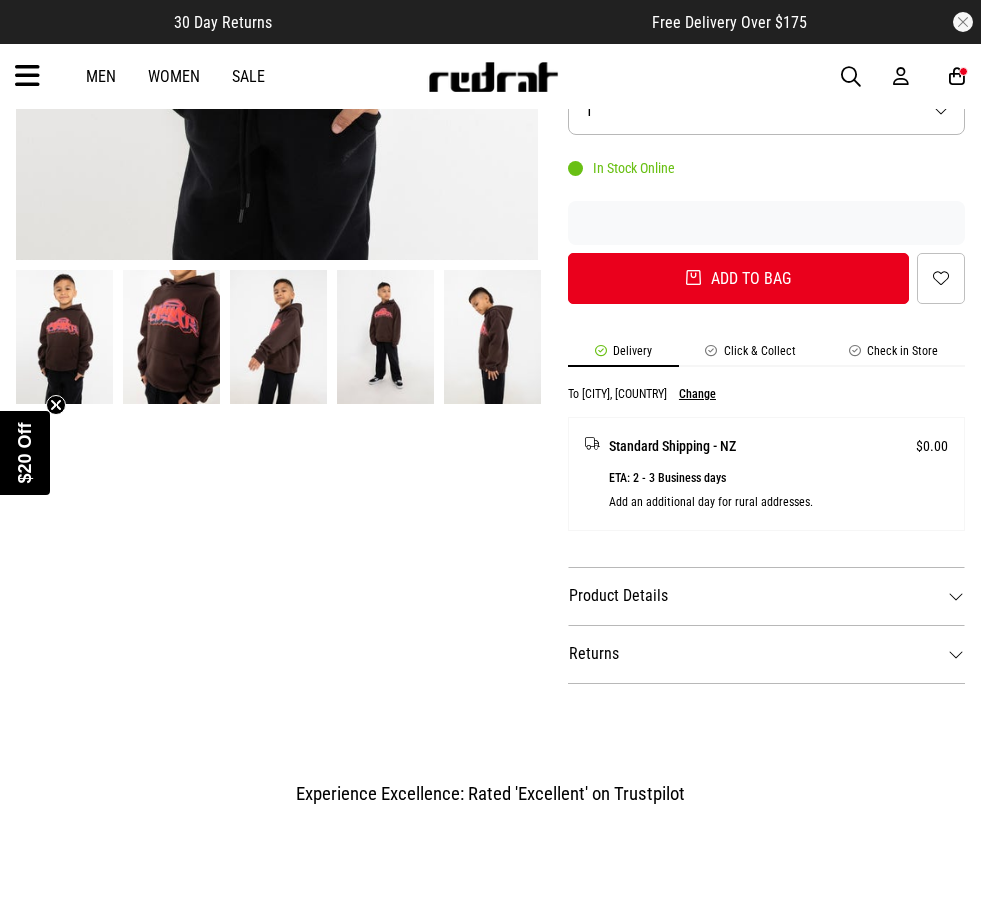 click on "Product Details" at bounding box center (766, 596) 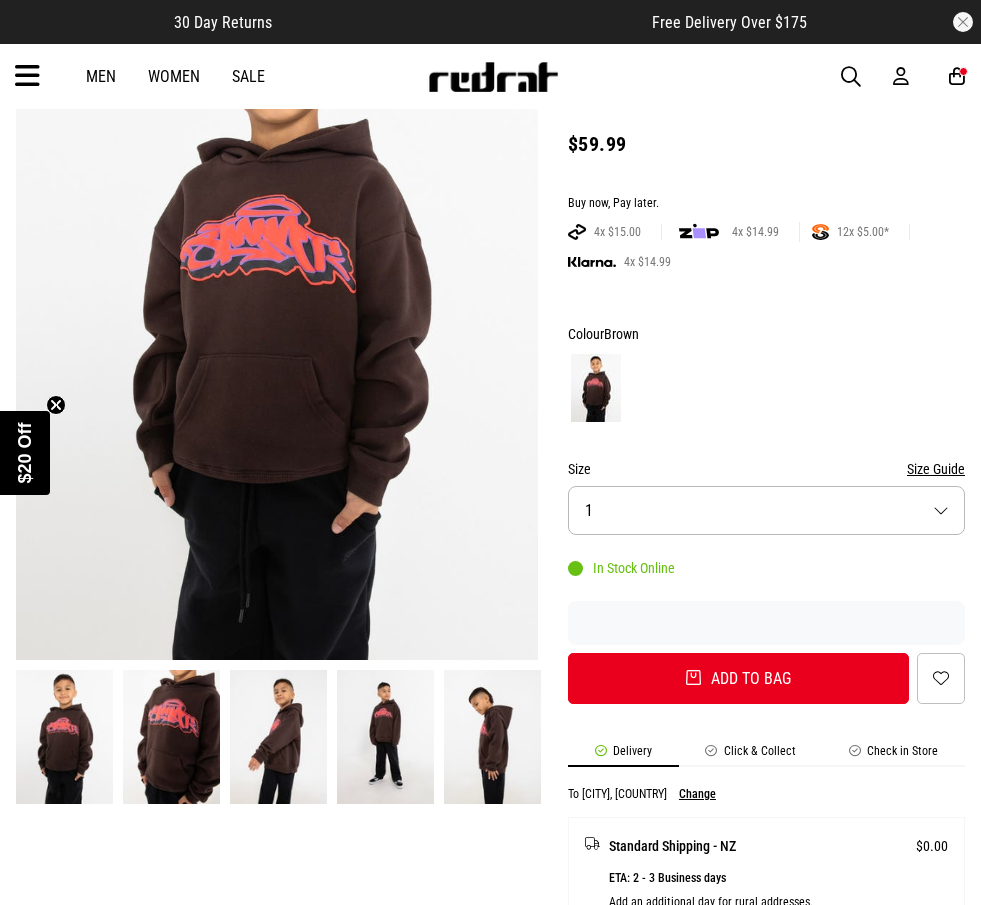 scroll, scrollTop: 0, scrollLeft: 0, axis: both 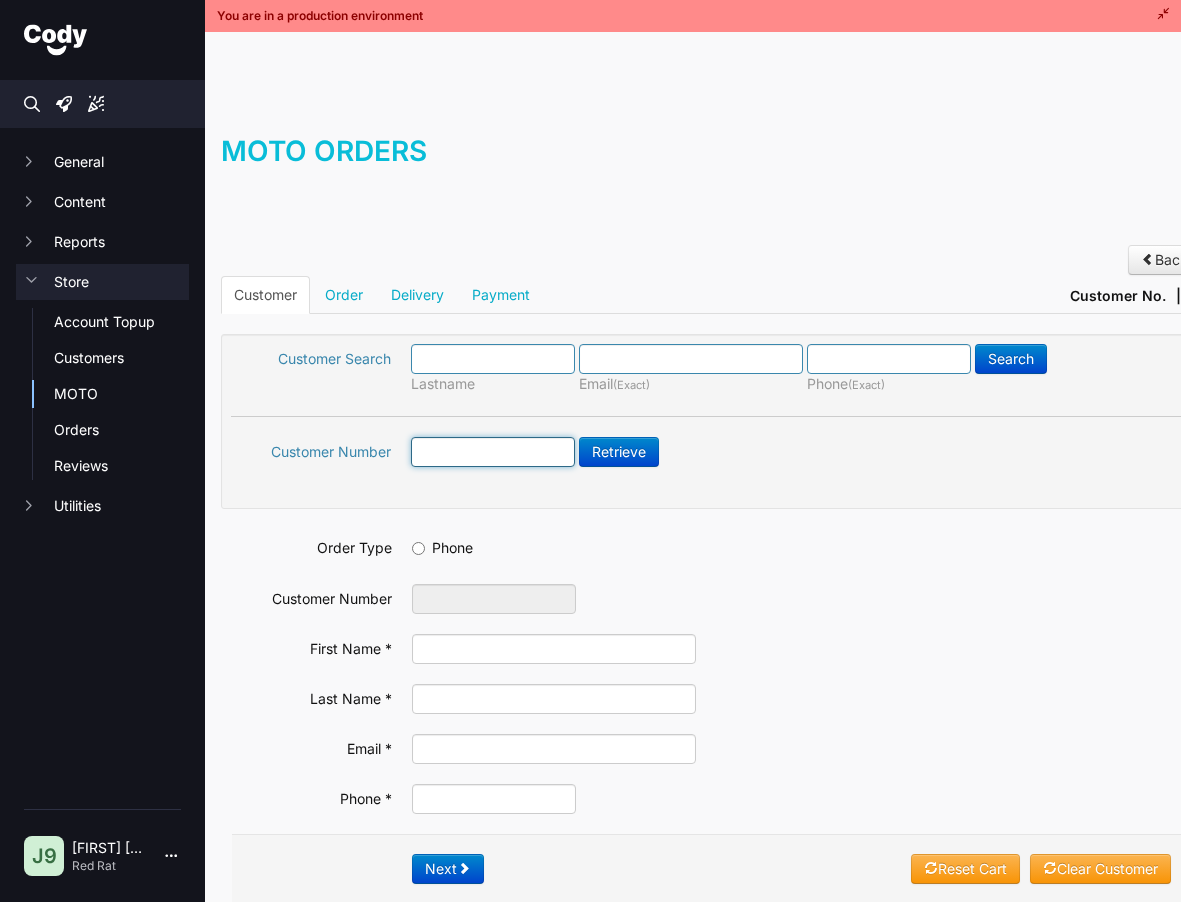 drag, startPoint x: 452, startPoint y: 445, endPoint x: 492, endPoint y: 445, distance: 40 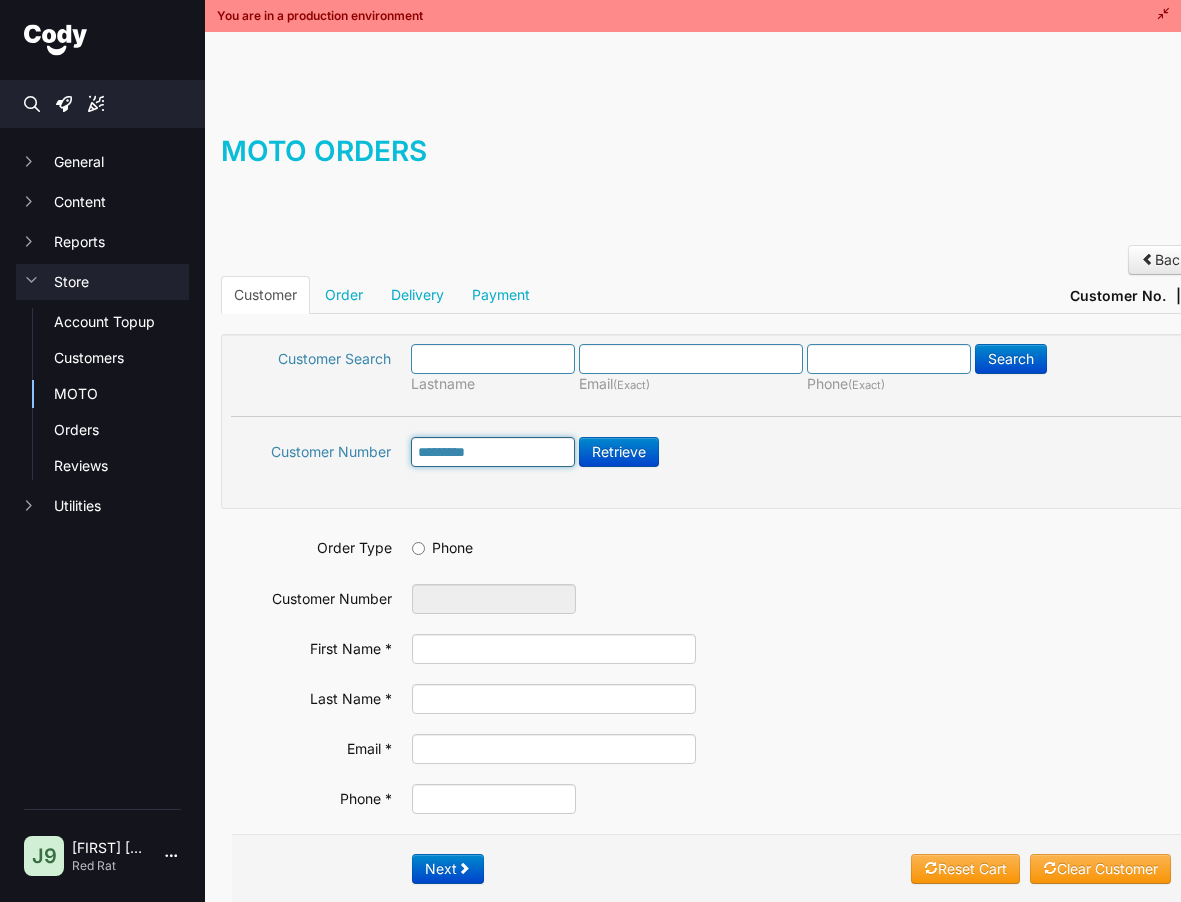 type on "******" 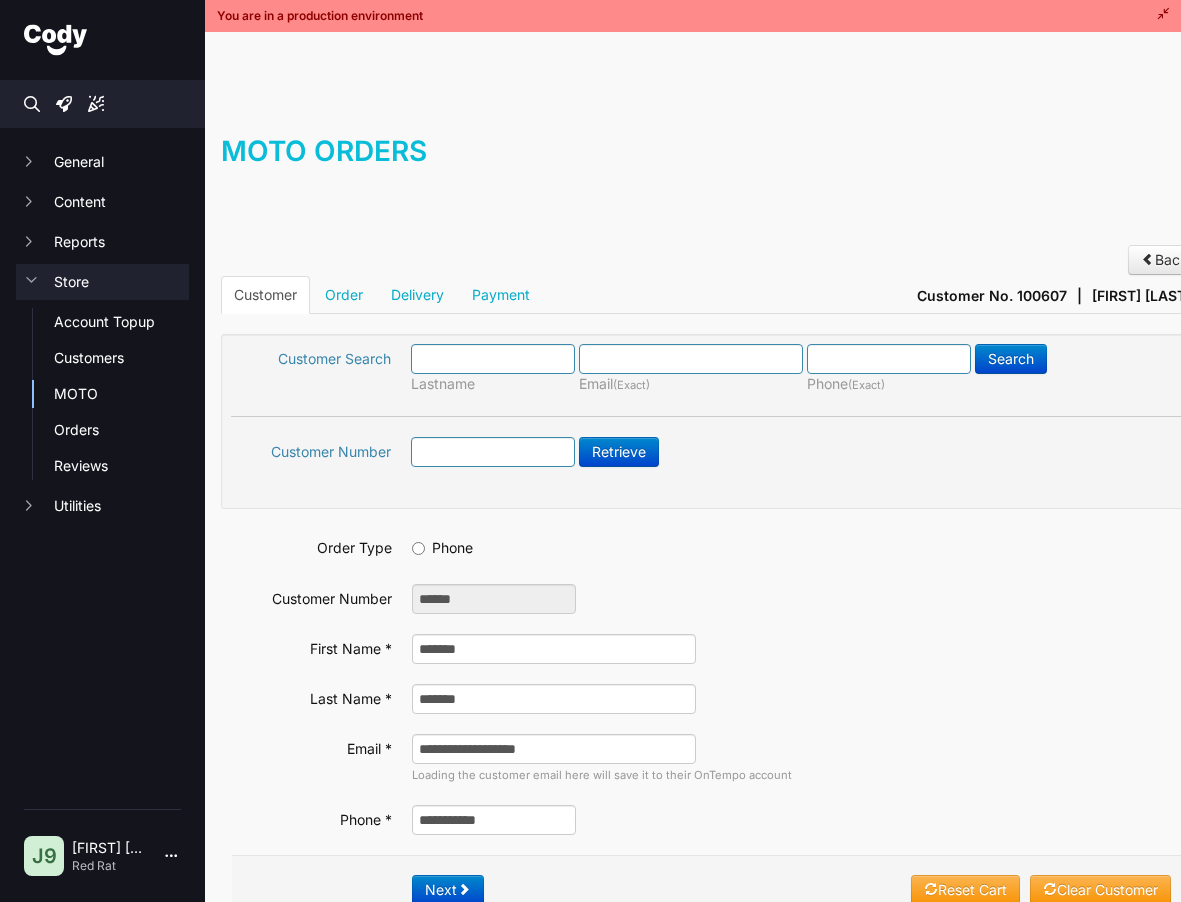 scroll, scrollTop: 0, scrollLeft: 0, axis: both 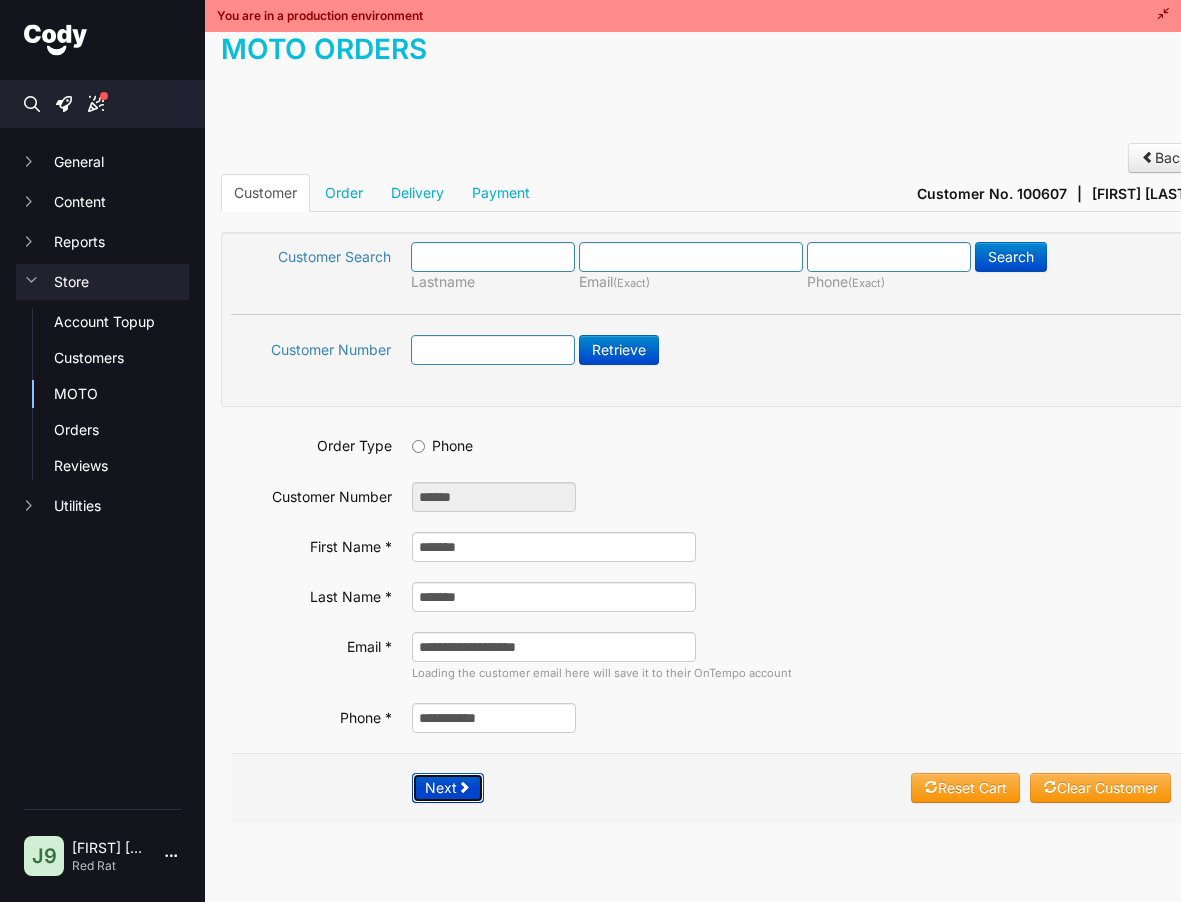 click at bounding box center [464, 787] 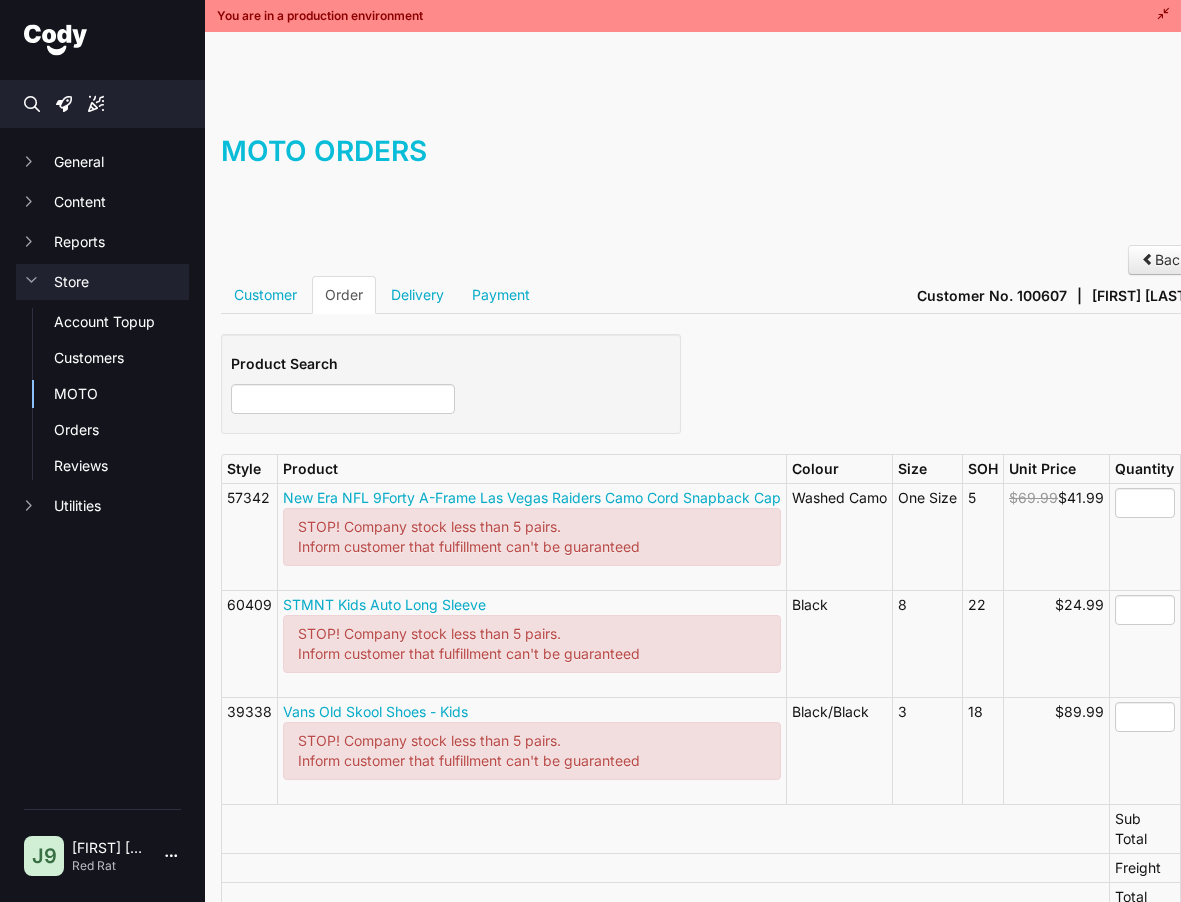scroll, scrollTop: 0, scrollLeft: 0, axis: both 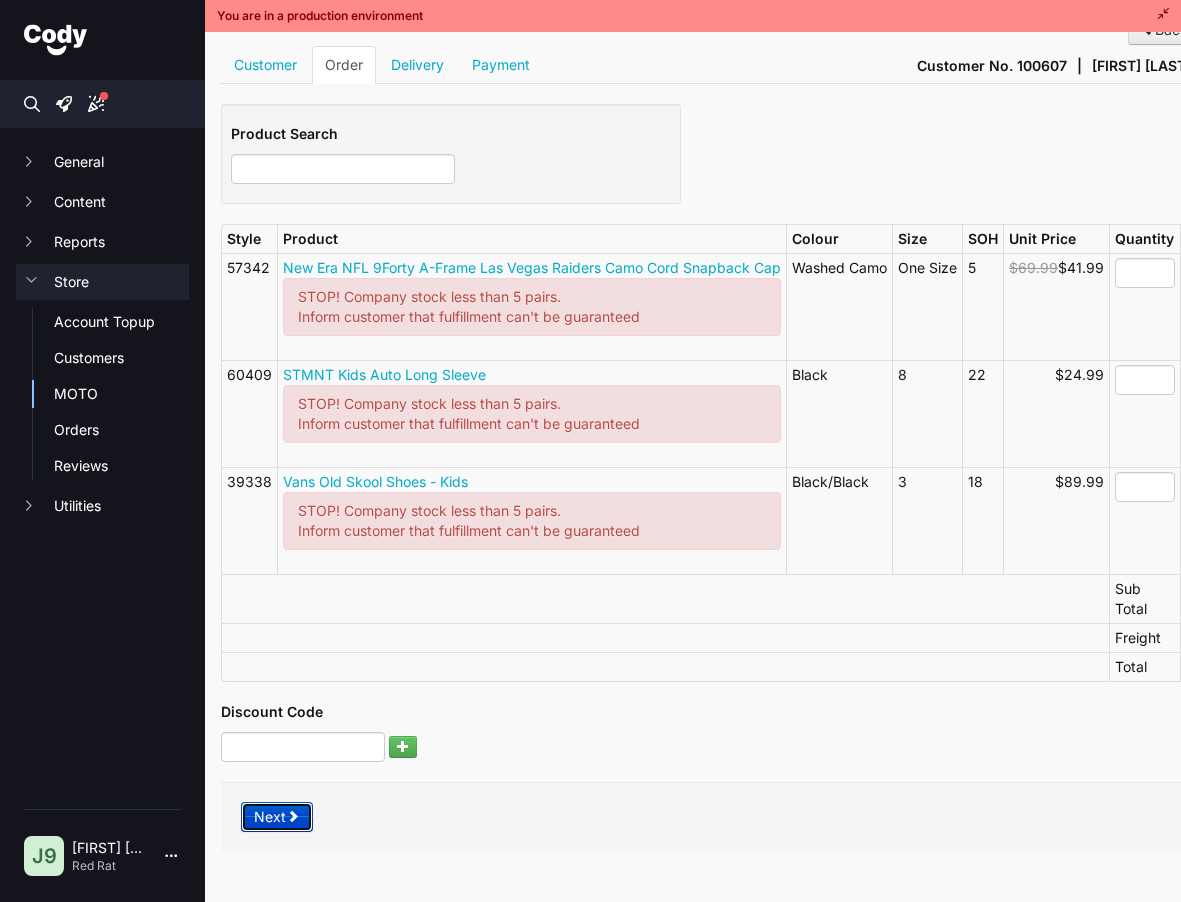click at bounding box center (293, 816) 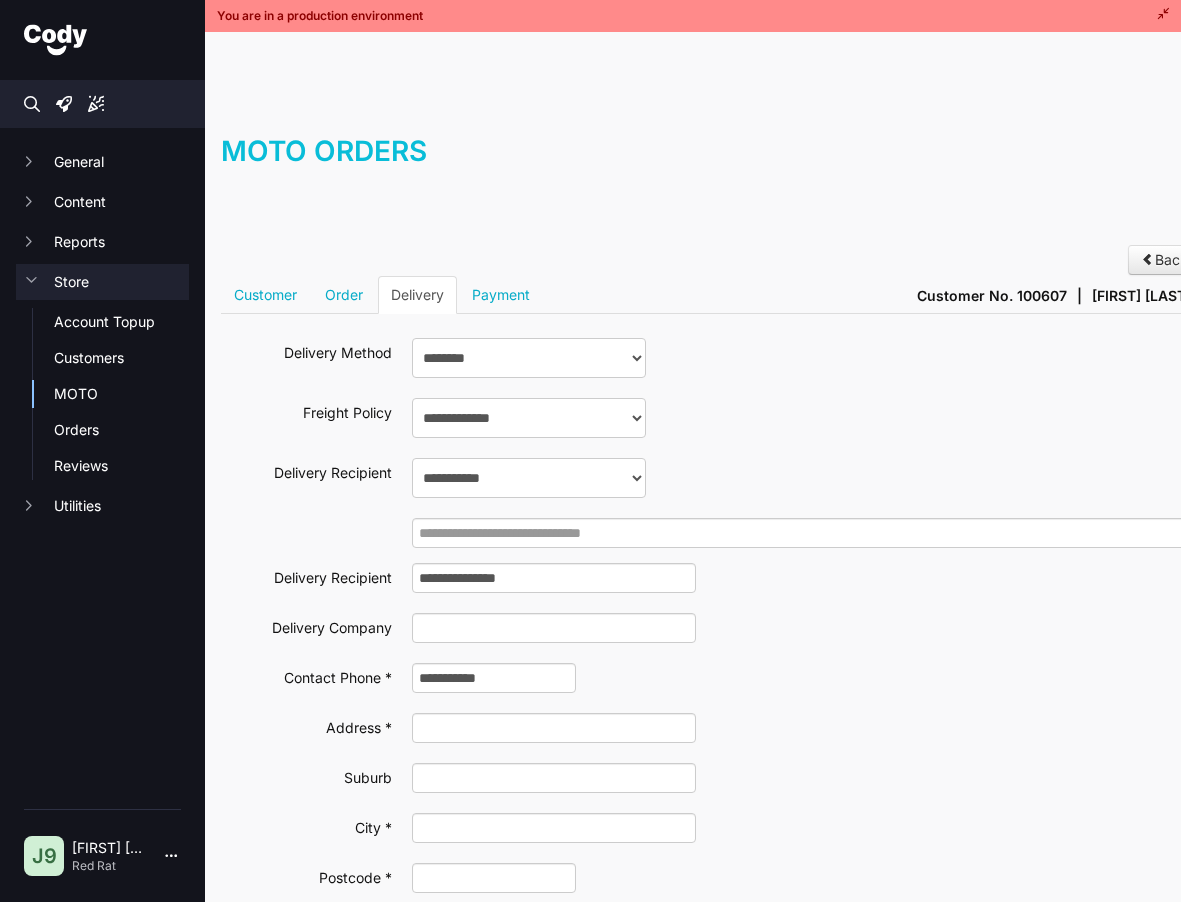 scroll, scrollTop: 0, scrollLeft: 0, axis: both 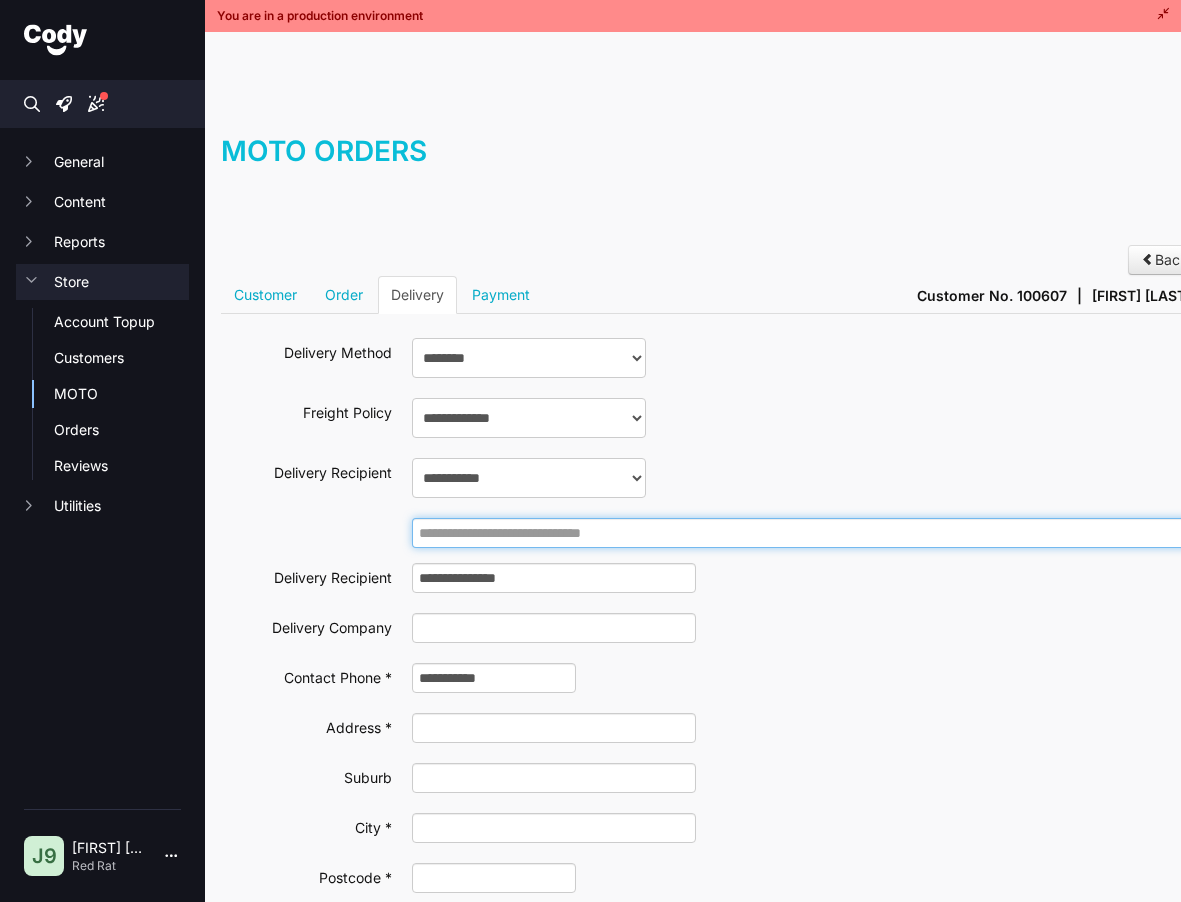 click at bounding box center (801, 533) 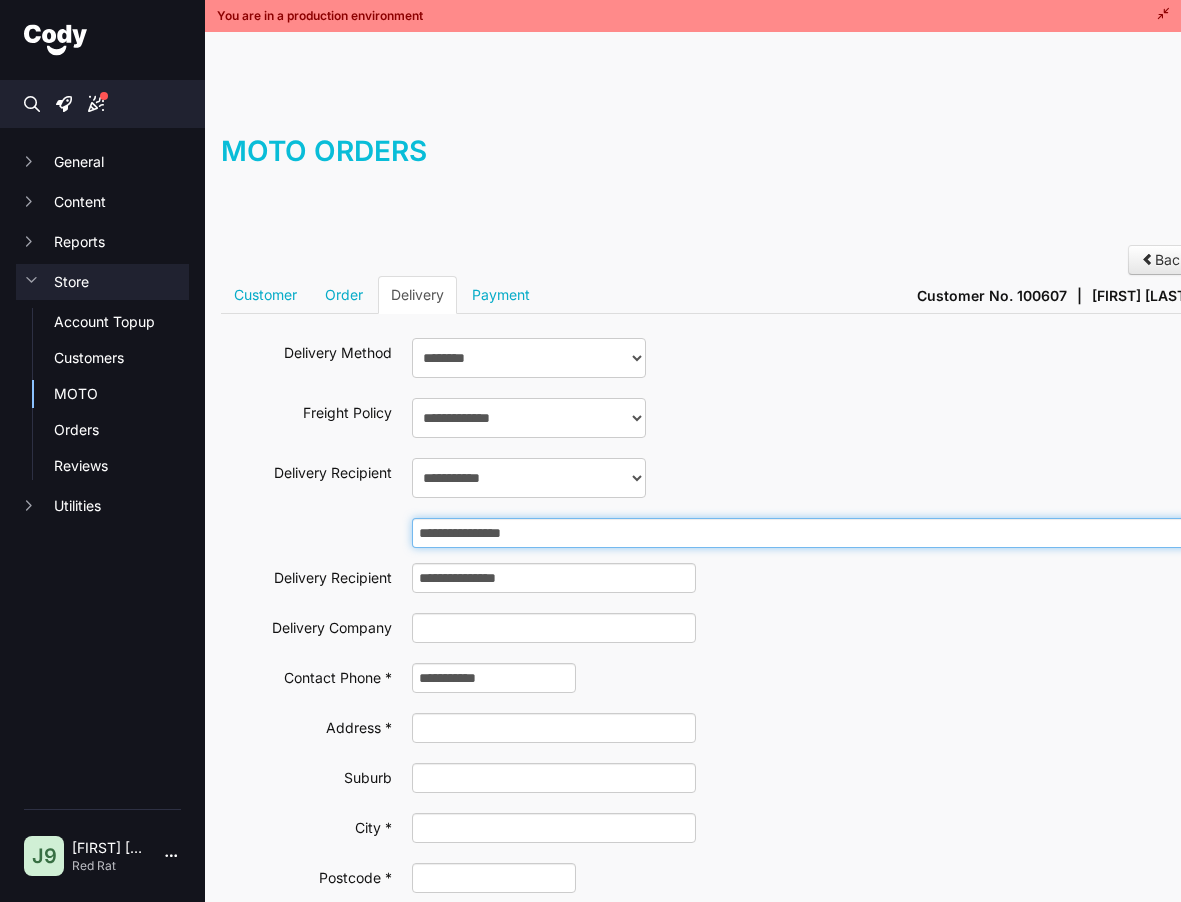 click on "**********" at bounding box center [801, 533] 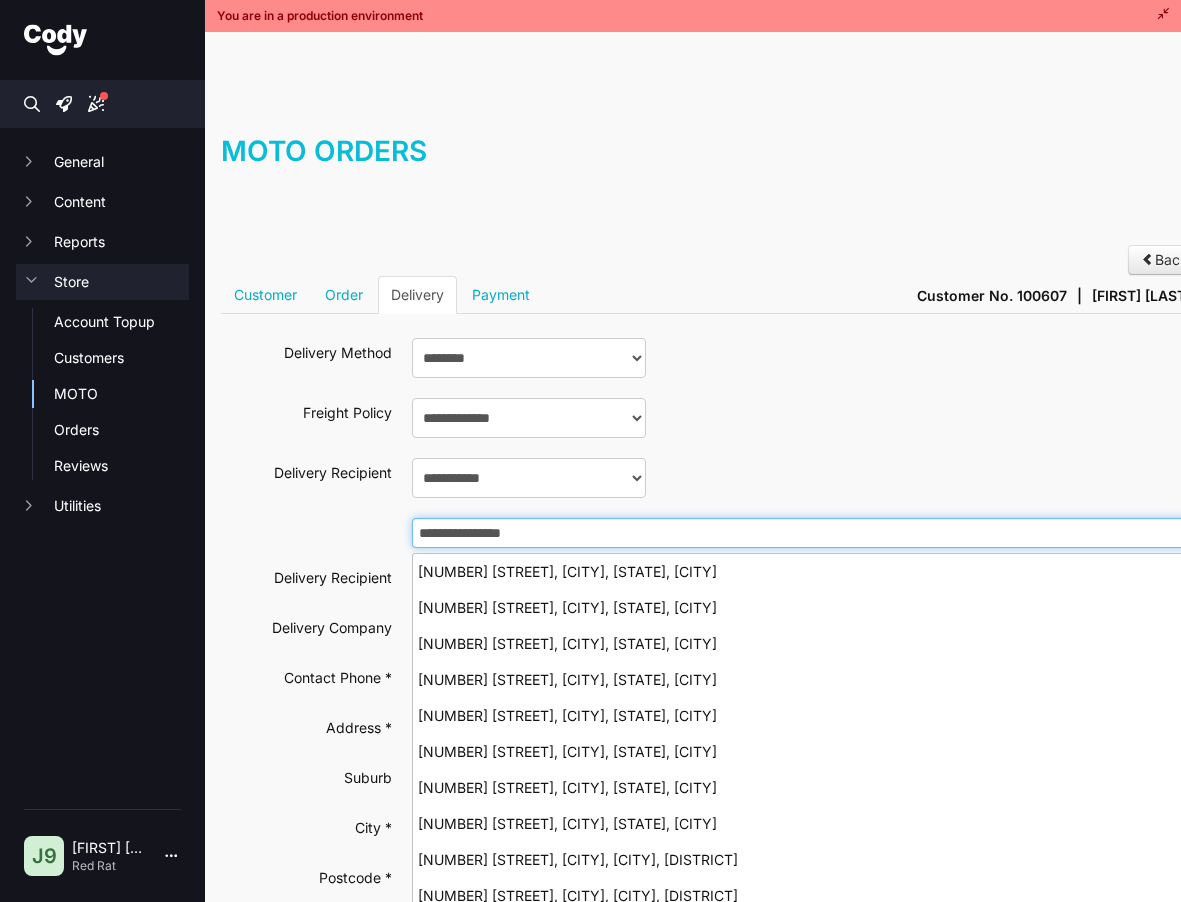 paste on "**********" 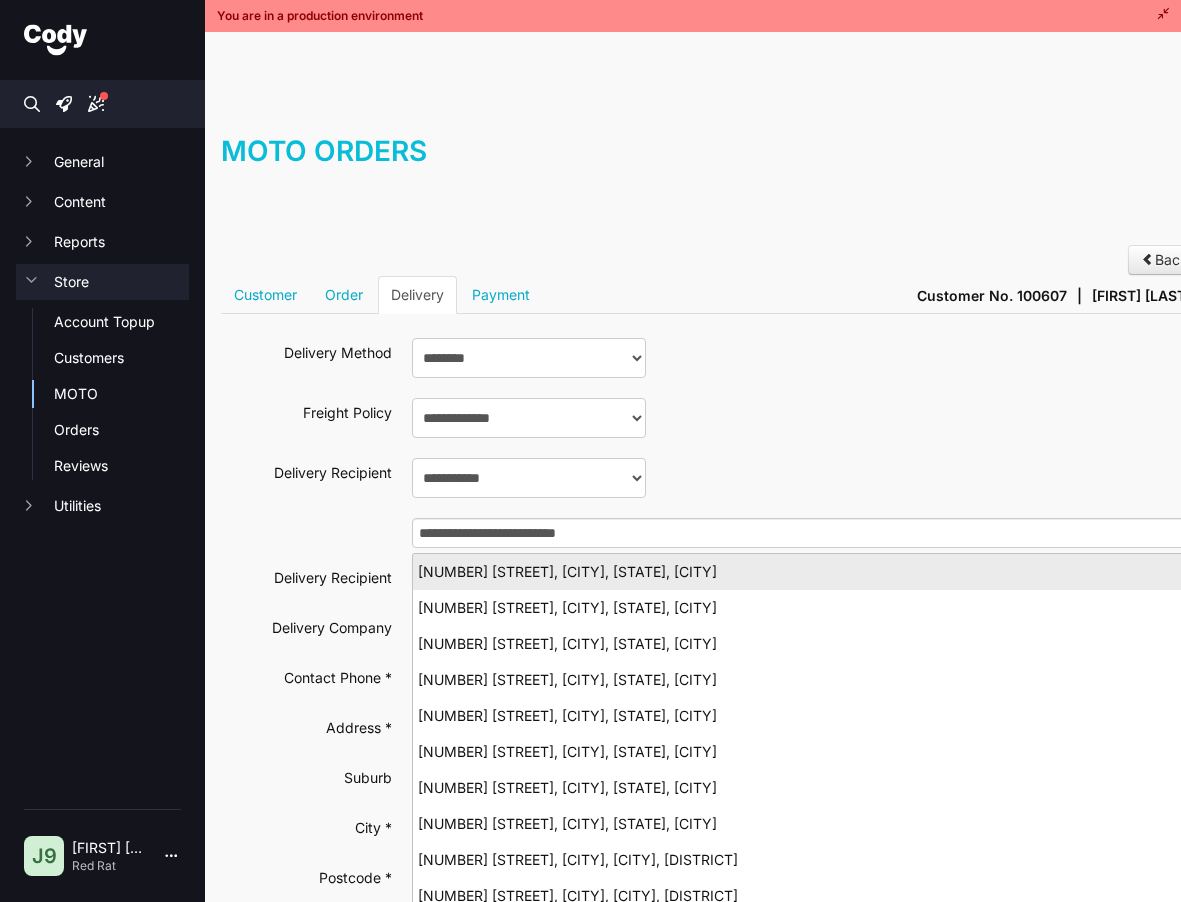 click on "[NUMBER] [STREET], [CITY], [STATE], [CITY]" at bounding box center [801, 571] 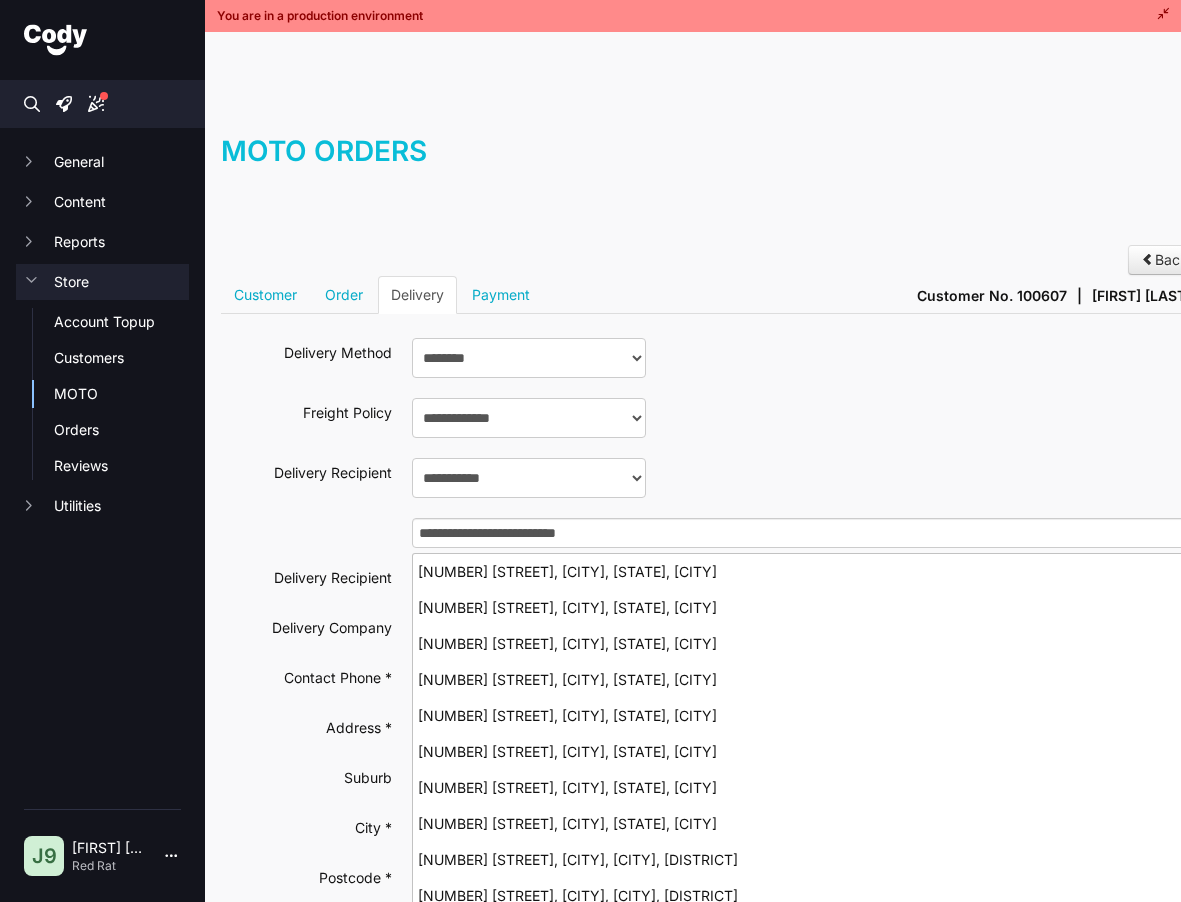 type on "**********" 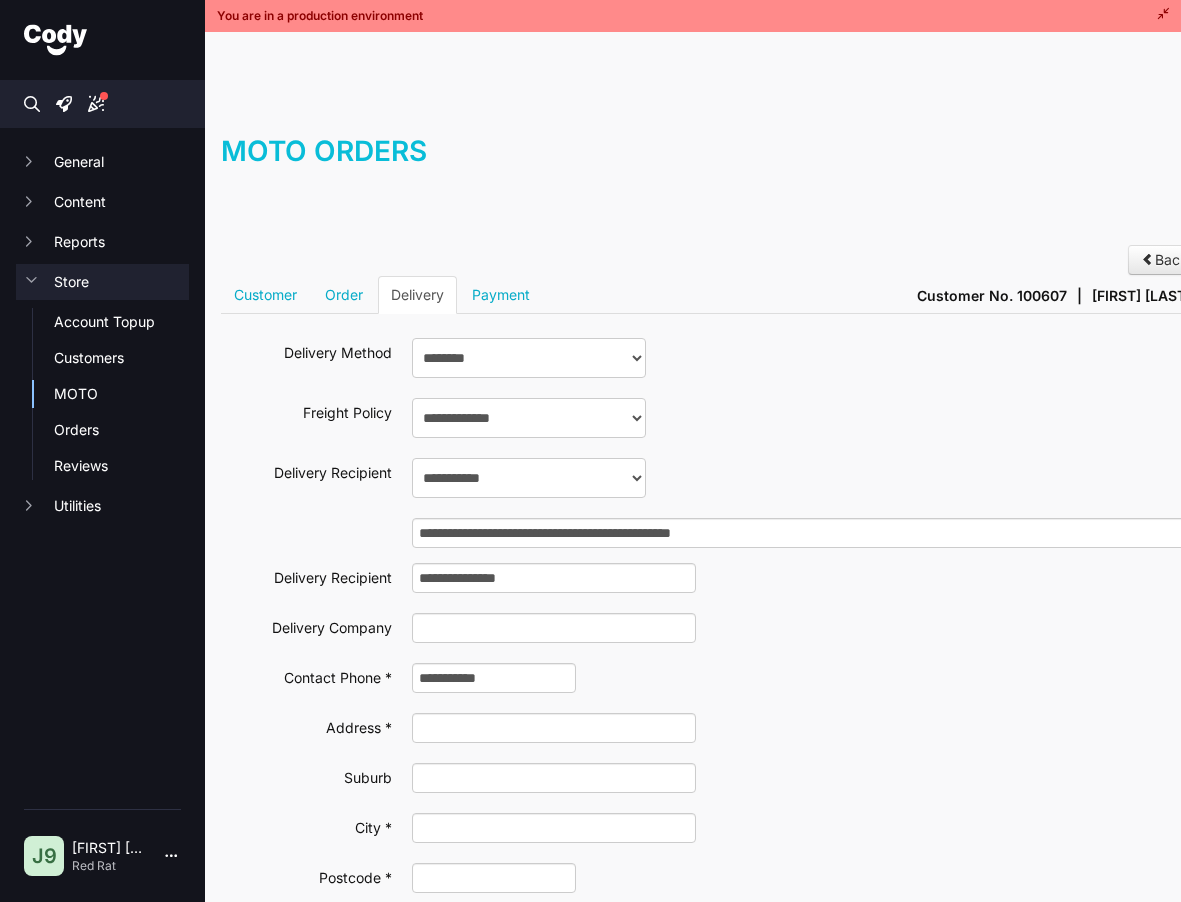 type on "**********" 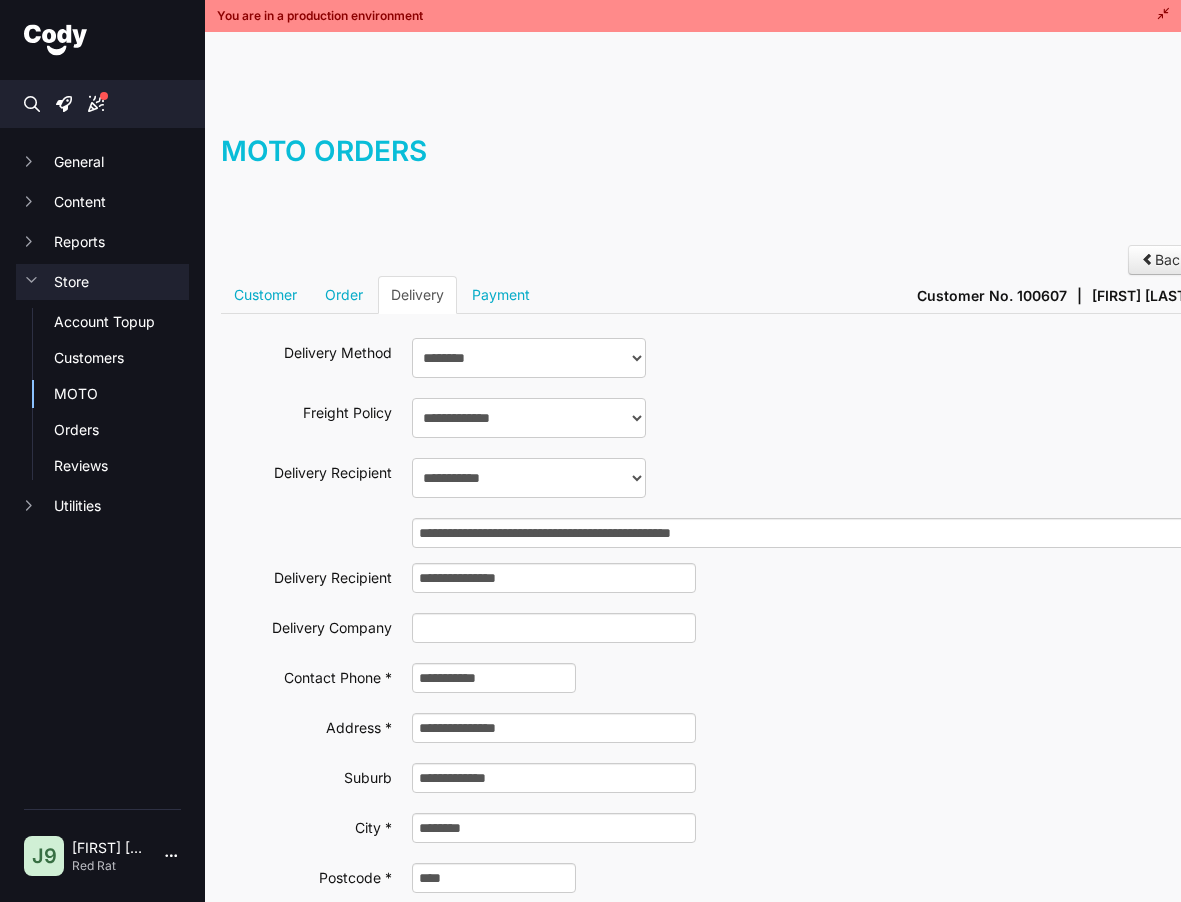 scroll, scrollTop: 225, scrollLeft: 0, axis: vertical 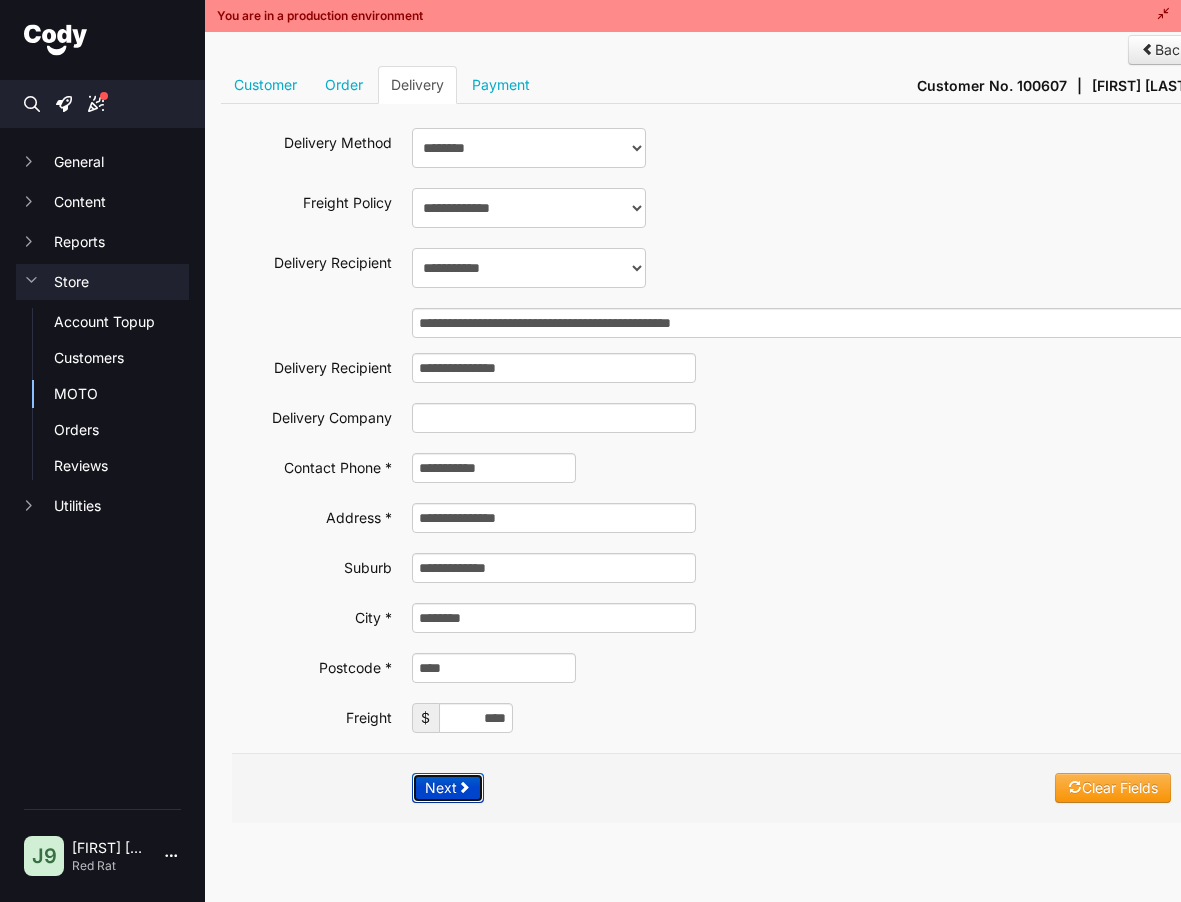 drag, startPoint x: 449, startPoint y: 774, endPoint x: 501, endPoint y: 775, distance: 52.009613 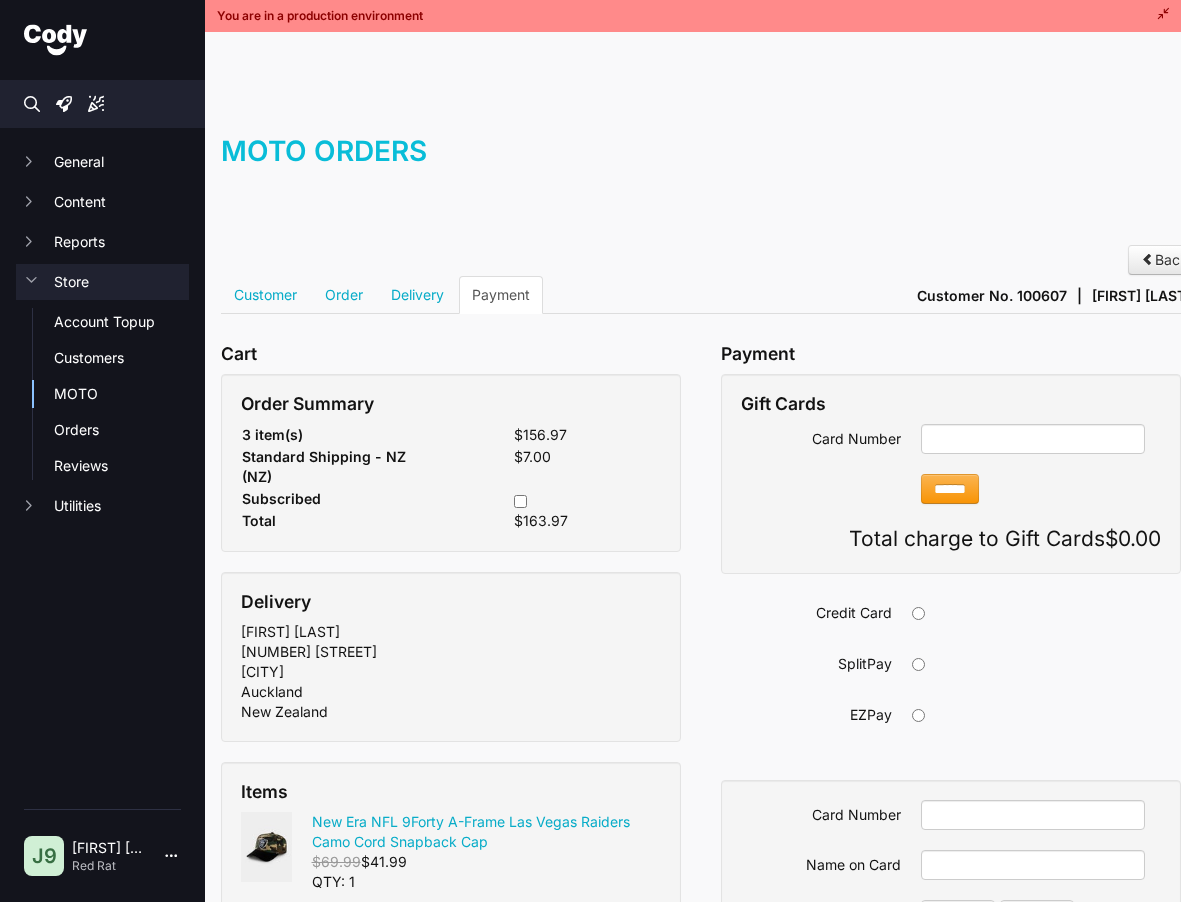 scroll, scrollTop: 0, scrollLeft: 0, axis: both 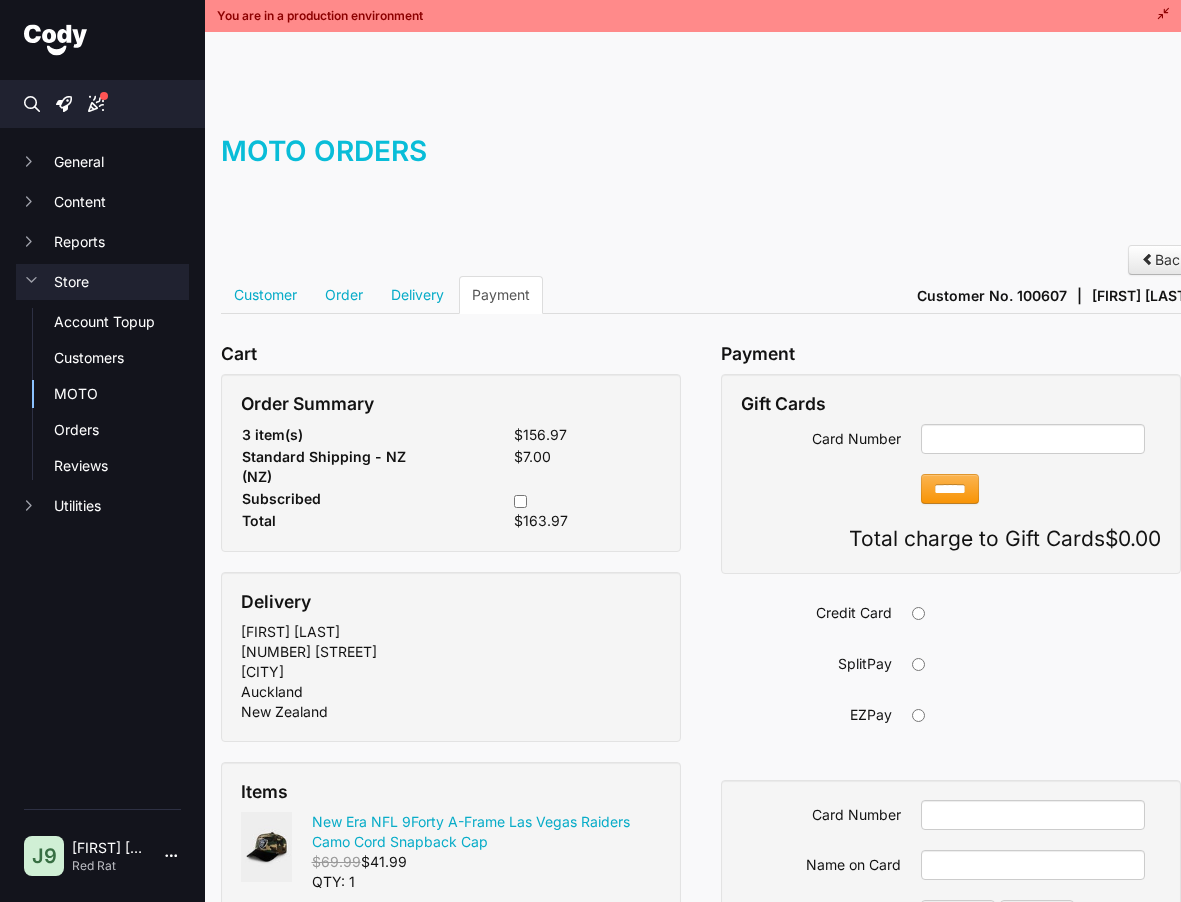 click on "EZPay" at bounding box center (951, 715) 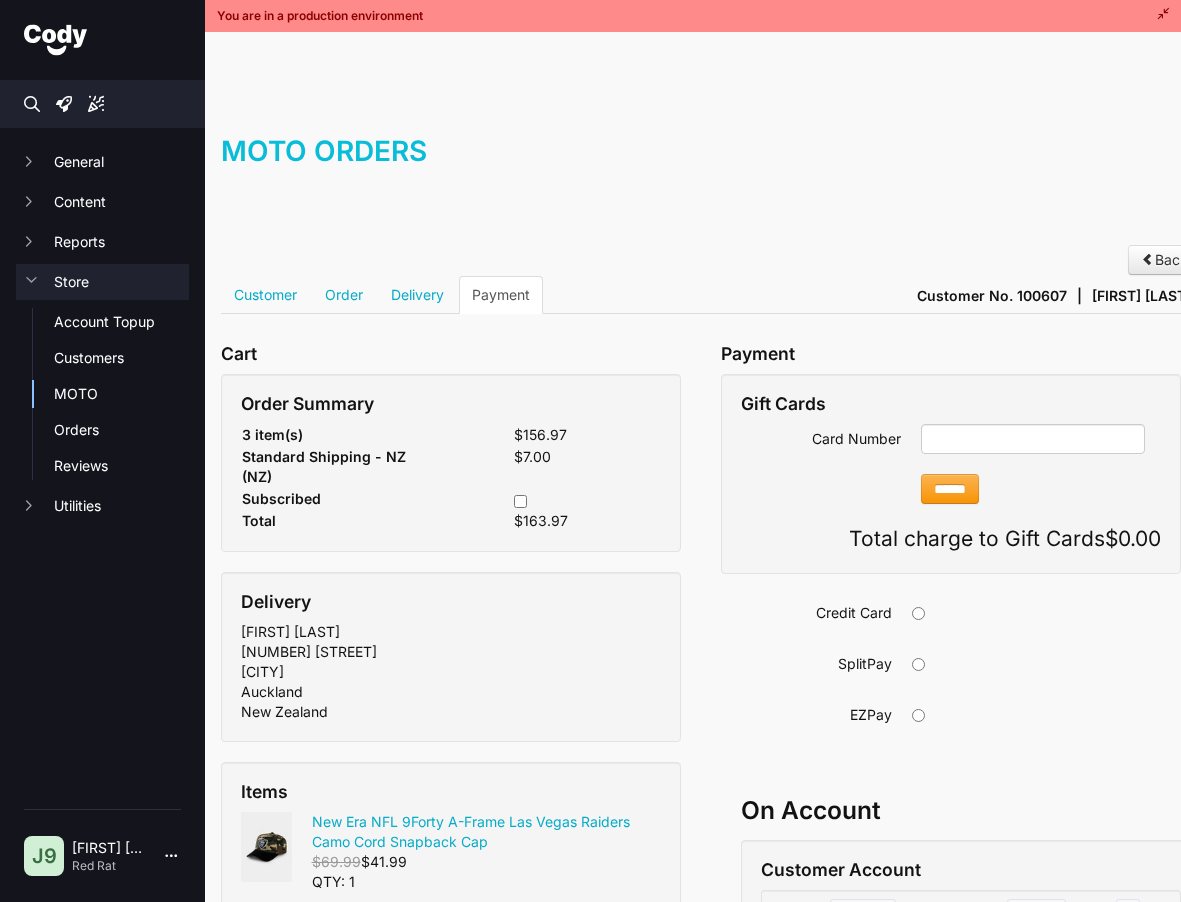 scroll, scrollTop: 0, scrollLeft: 0, axis: both 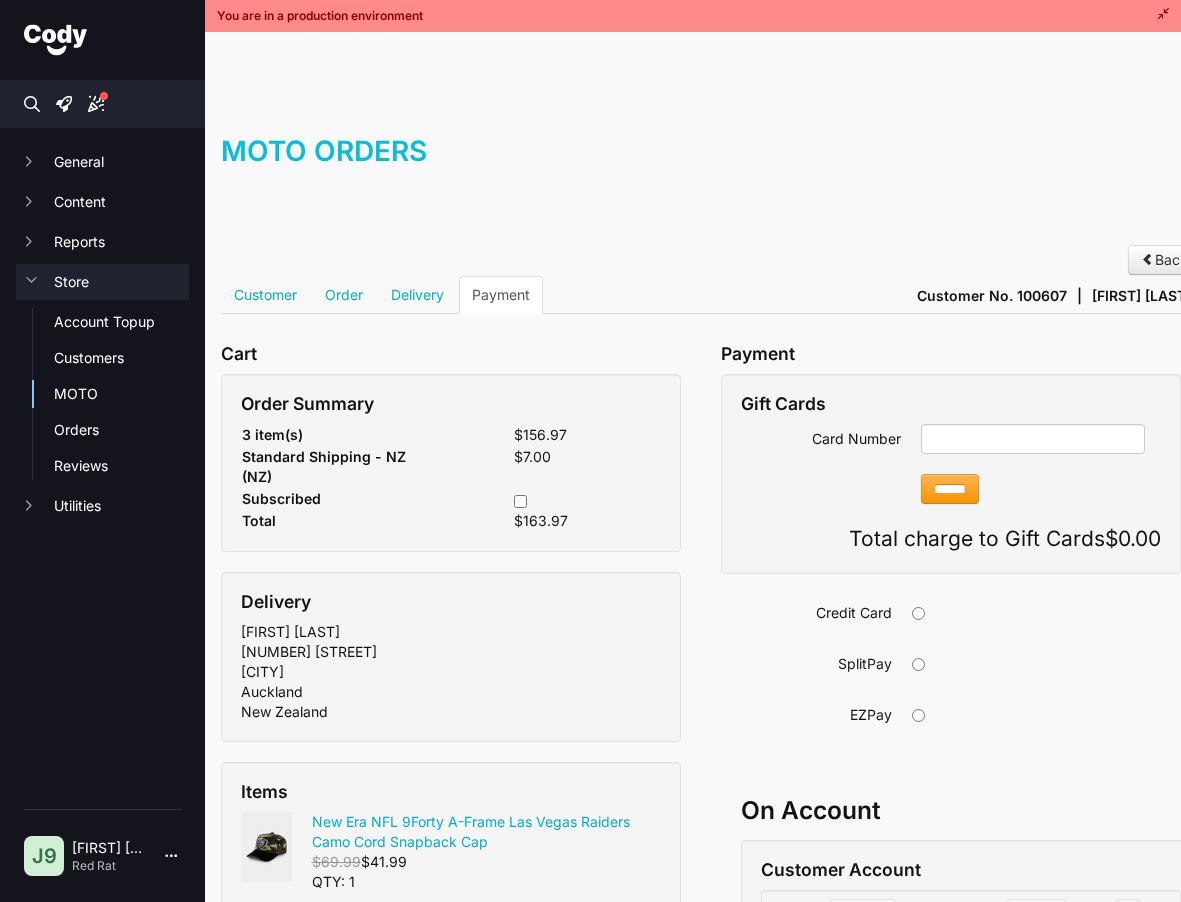 click on "Credit Card
SplitPay
EZPay" at bounding box center [951, 677] 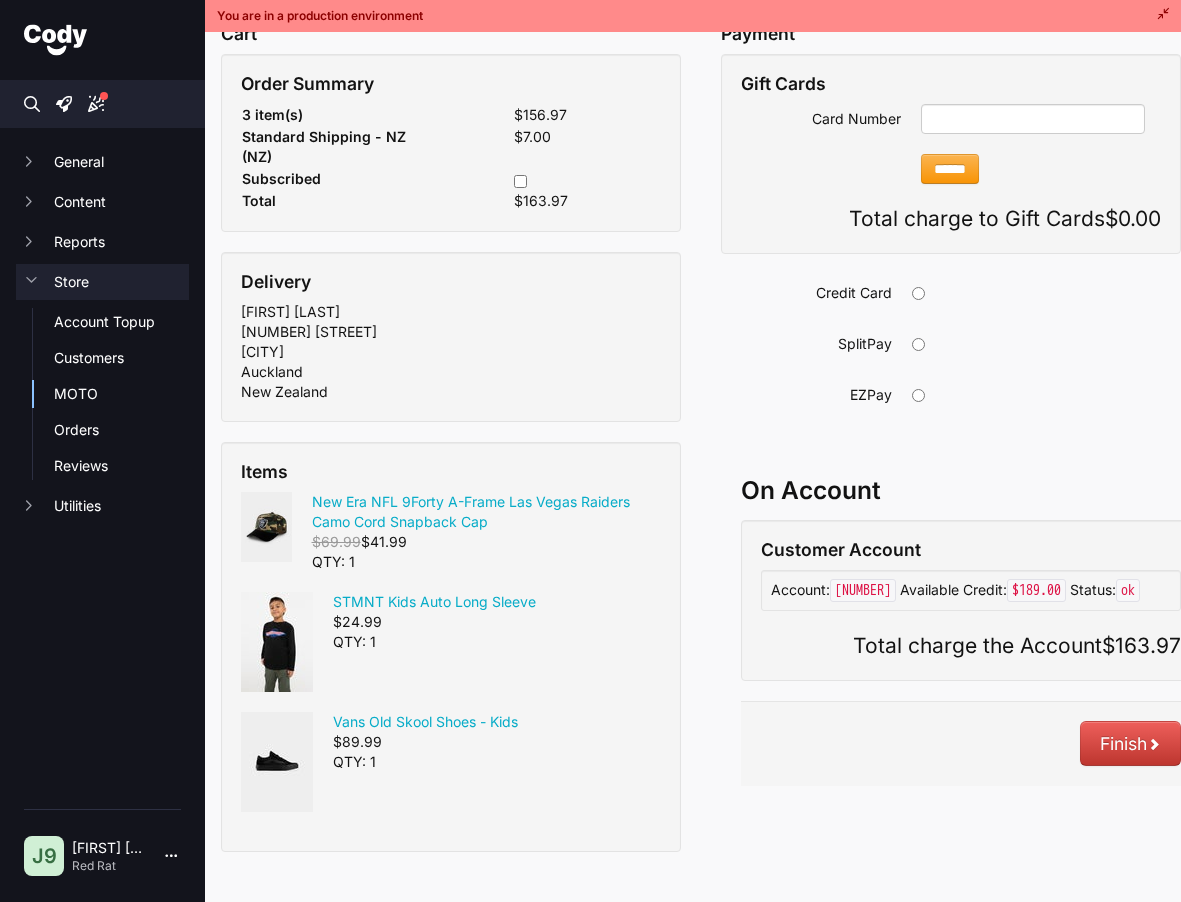scroll, scrollTop: 335, scrollLeft: 51, axis: both 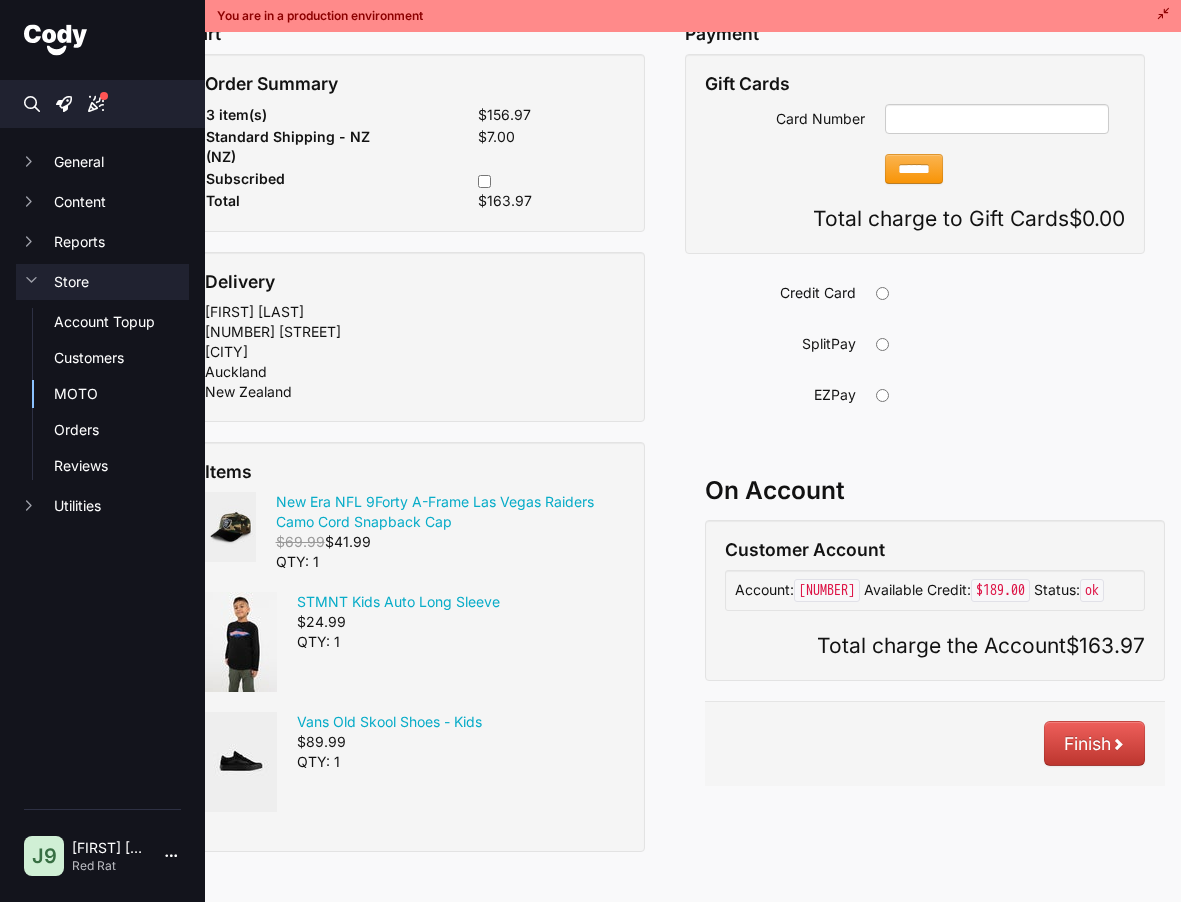 click on "Items
New Era NFL 9Forty A-Frame Las Vegas Raiders Camo Cord Snapback Cap
$69.99
$41.99
QTY: 1
STMNT Kids Auto Long Sleeve
$24.99
QTY: 1" at bounding box center (415, 647) 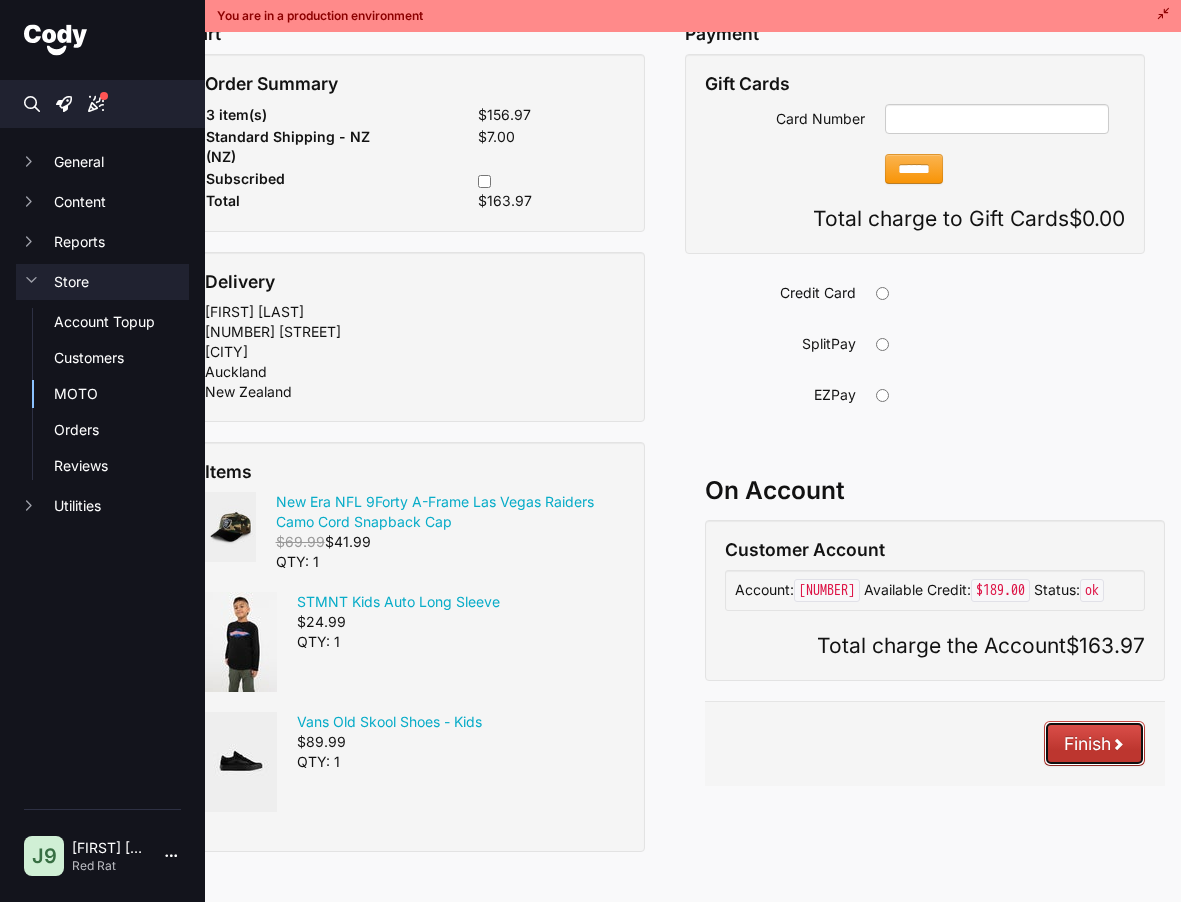 click on "Finish" at bounding box center (1094, 743) 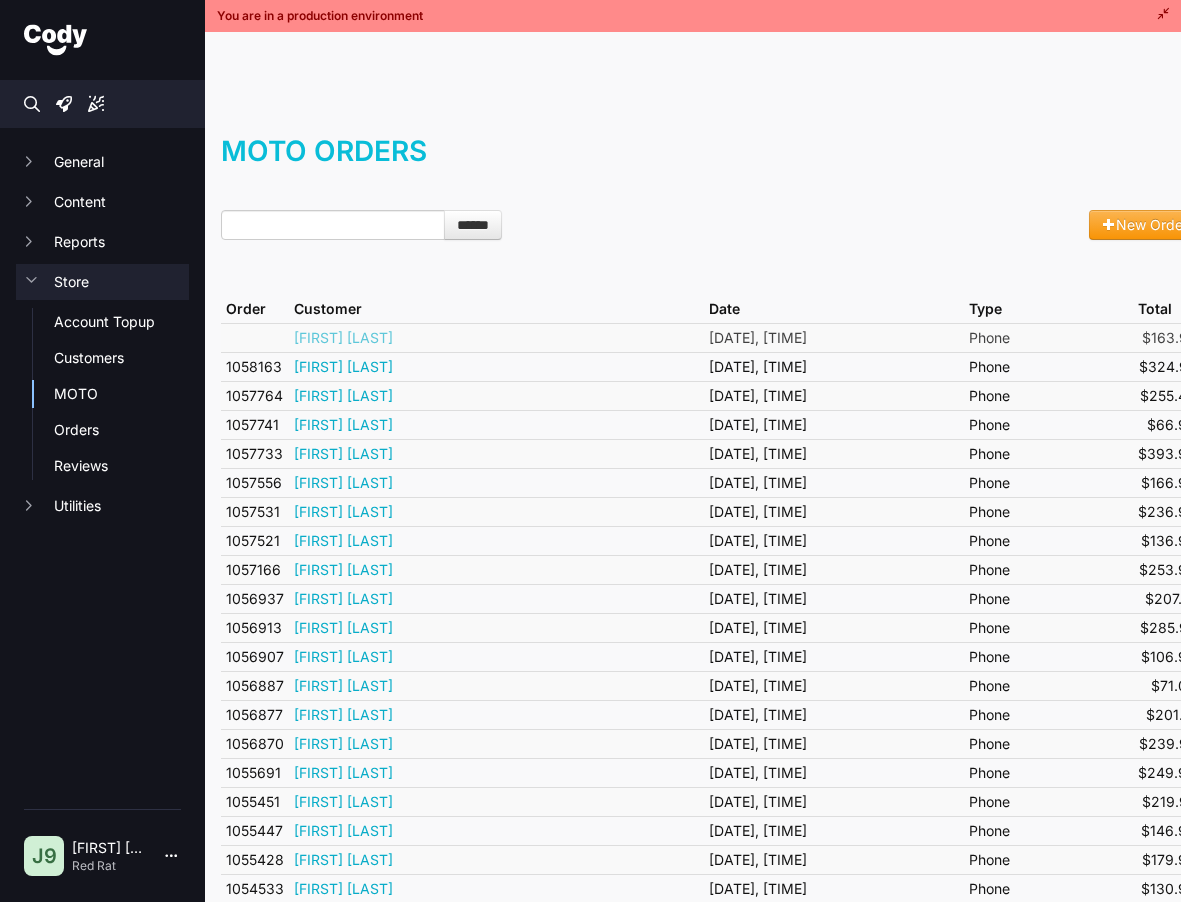 scroll, scrollTop: 0, scrollLeft: 0, axis: both 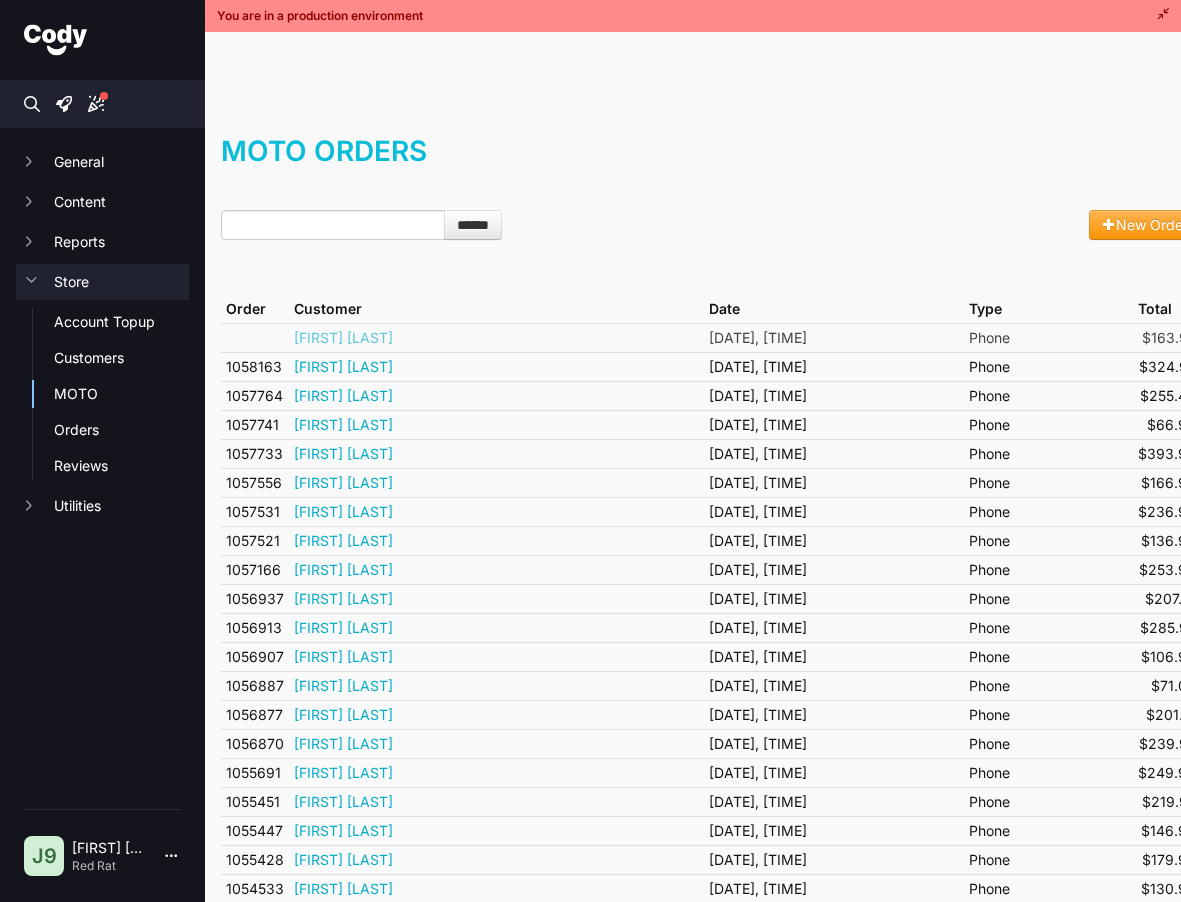 click on "MOTO Orders
******  New Order Order Customer Date Type Total [FIRST] [LAST]  [DATE], [TIME] Phone $163.97 1058163 [FIRST] [LAST]  [DATE], [TIME] Phone $324.97 1057764 [FIRST] [LAST]  [DATE], [TIME] Phone $255.49 1057741 [FIRST] [LAST]  [DATE], [TIME] Phone $66.99 1057733 [FIRST] [LAST]  [DATE], [TIME] Phone $393.98 1057556 [FIRST] [LAST]  [DATE], [TIME] Phone $166.98 1057531 [FIRST] [LAST]  [DATE], [TIME] Phone $236.98 1057521 [FIRST] [LAST]  [DATE], [TIME] Phone $136.99 1057166 [FIRST] [LAST]  [DATE], [TIME] Phone $253.99 1056937 [FIRST] [LAST]  [DATE], [TIME] Phone $207.19 1056913 [FIRST] [LAST]  [DATE], [TIME] Phone $285.95 1056907 [FIRST] [LAST]  [DATE], [TIME] Phone $106.98 1056887 [FIRST] [LAST]  [DATE], [TIME] Phone $71.00 1056877 [FIRST] [LAST]  [DATE], [TIME] Phone $201.15 1056870 [FIRST] [LAST]  [DATE], [TIME] Phone $239.97 1055691 [FIRST] [LAST]  [DATE], [TIME] Phone $249.98 1055451 1 2" at bounding box center [711, 520] 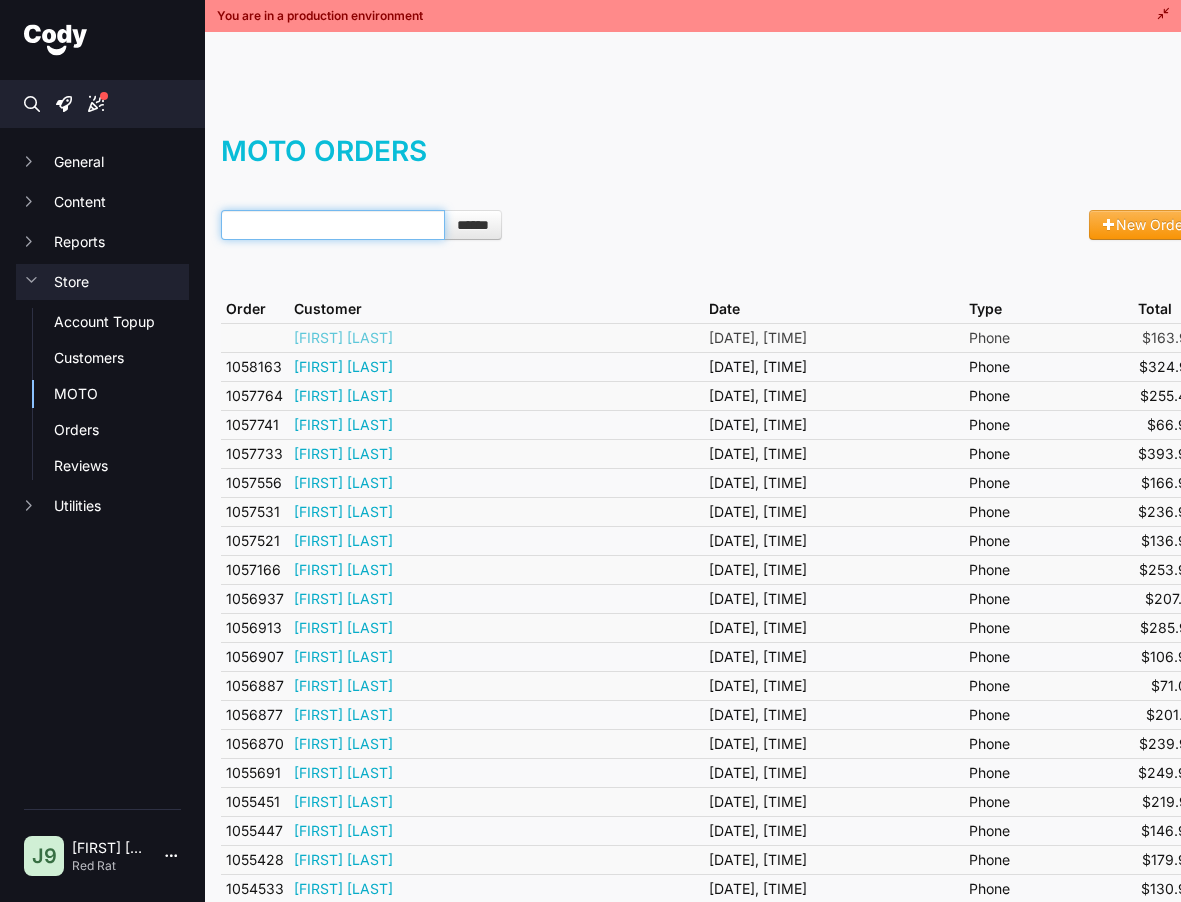 click at bounding box center (333, 225) 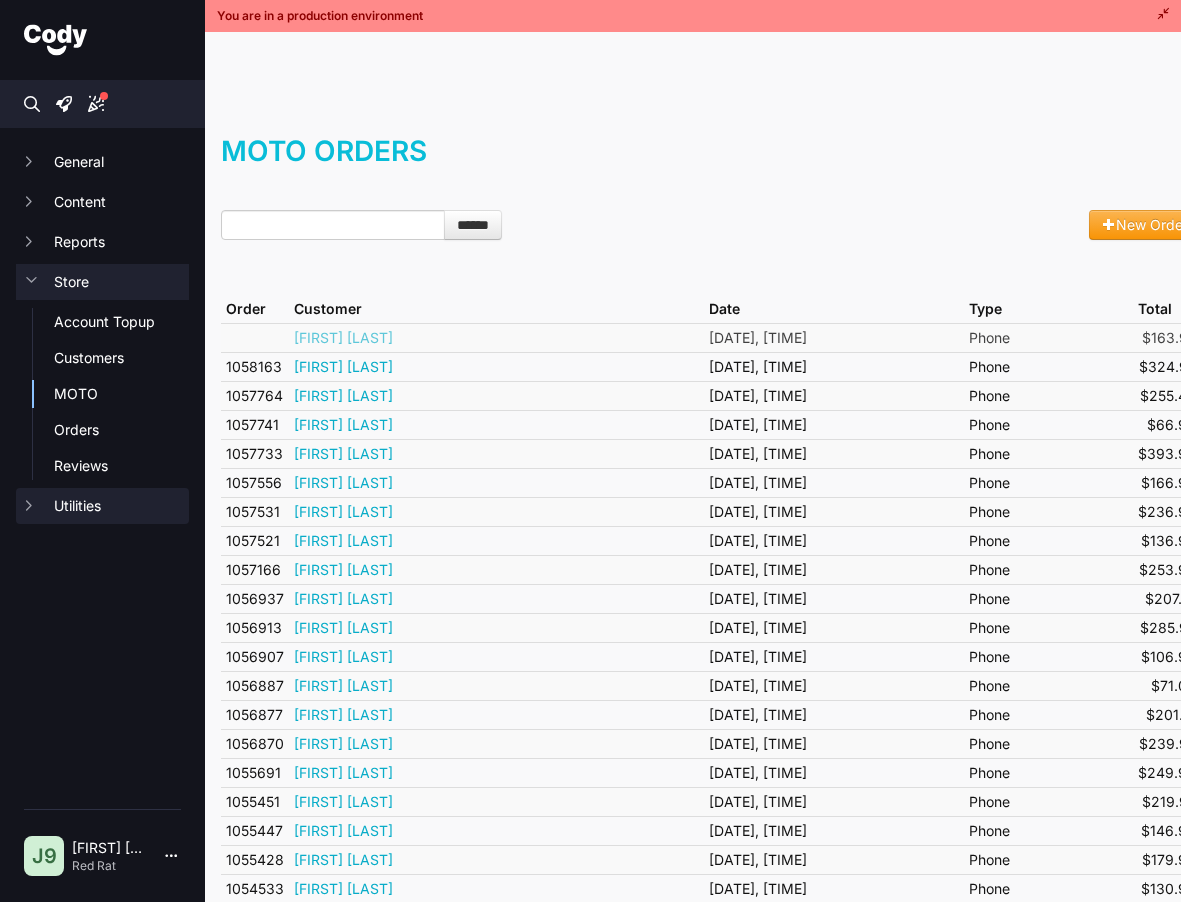 click on "Utilities" at bounding box center [102, 506] 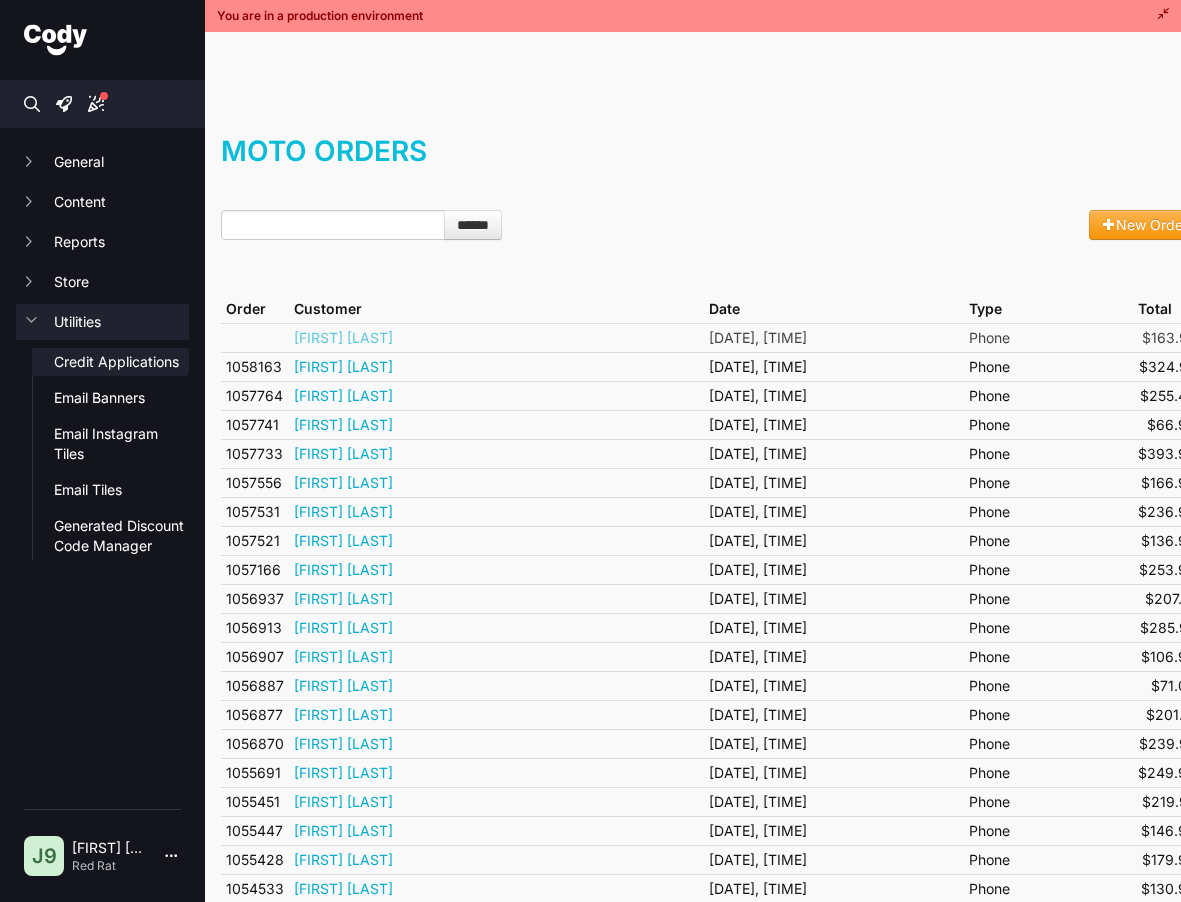 click on "Credit Applications" 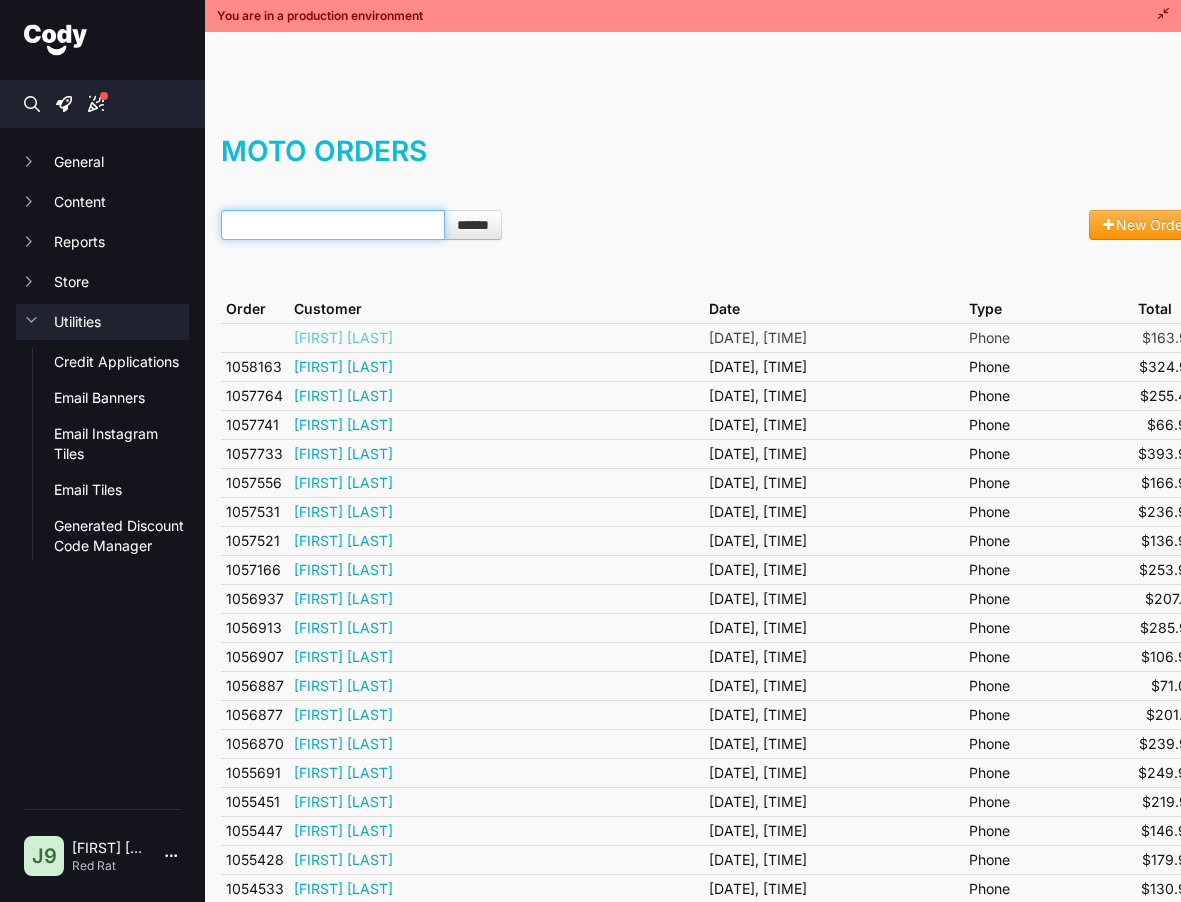 click at bounding box center (333, 225) 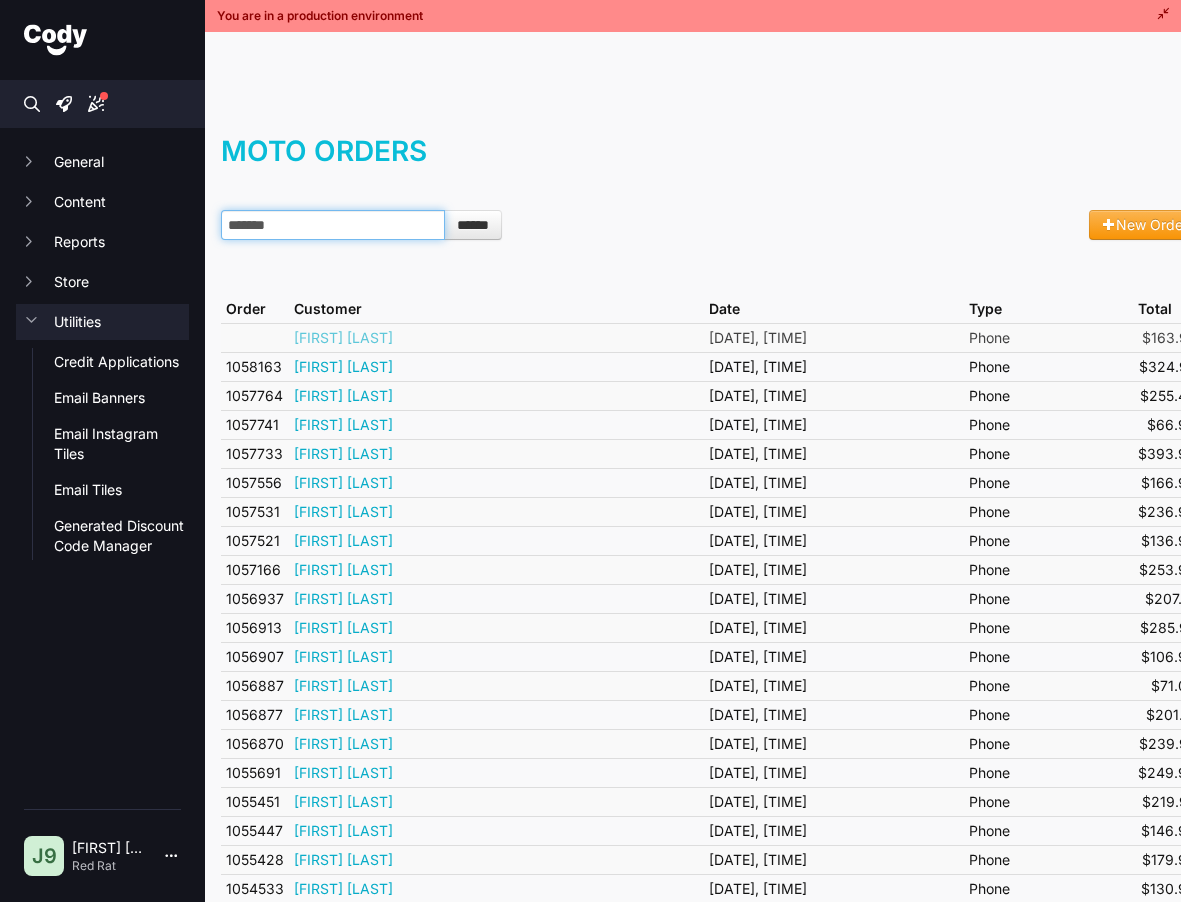 type on "*******" 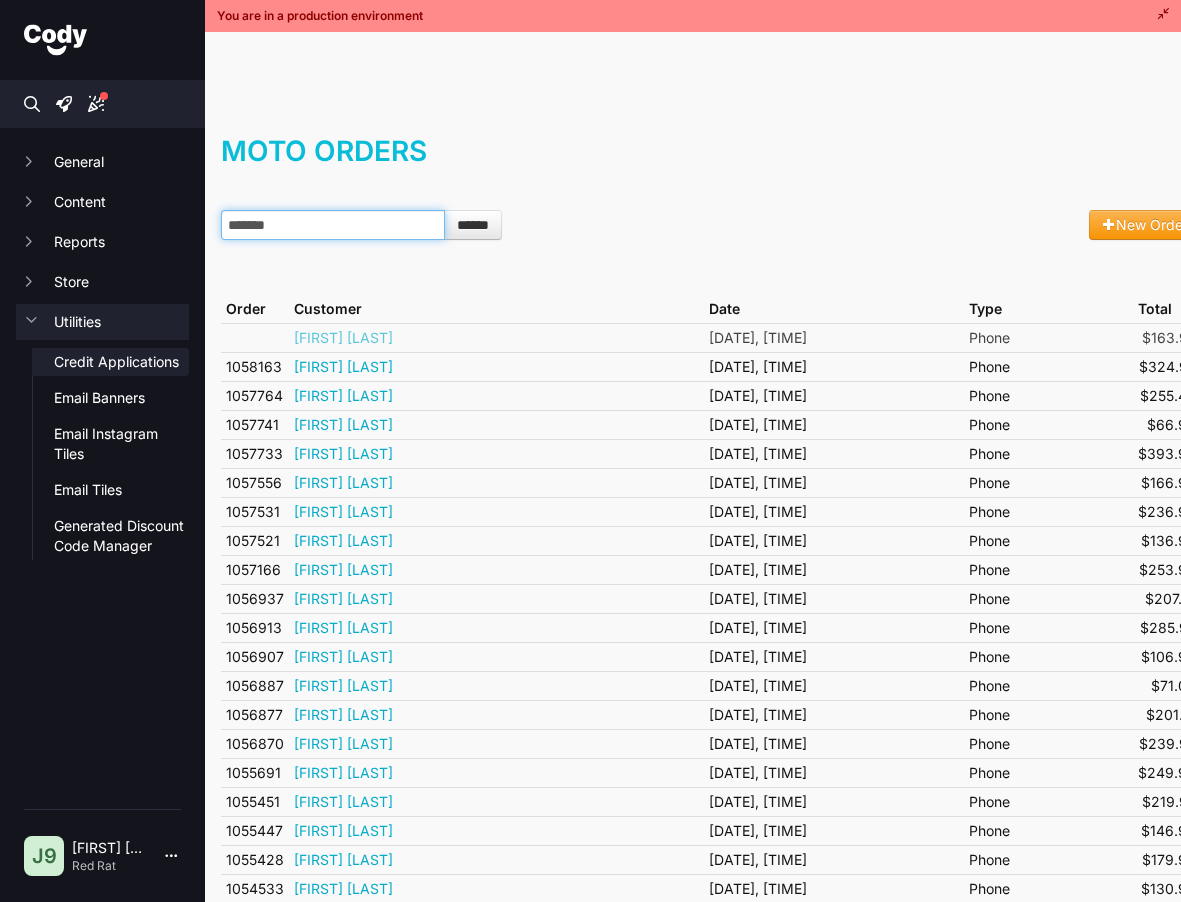 click on "Credit Applications" 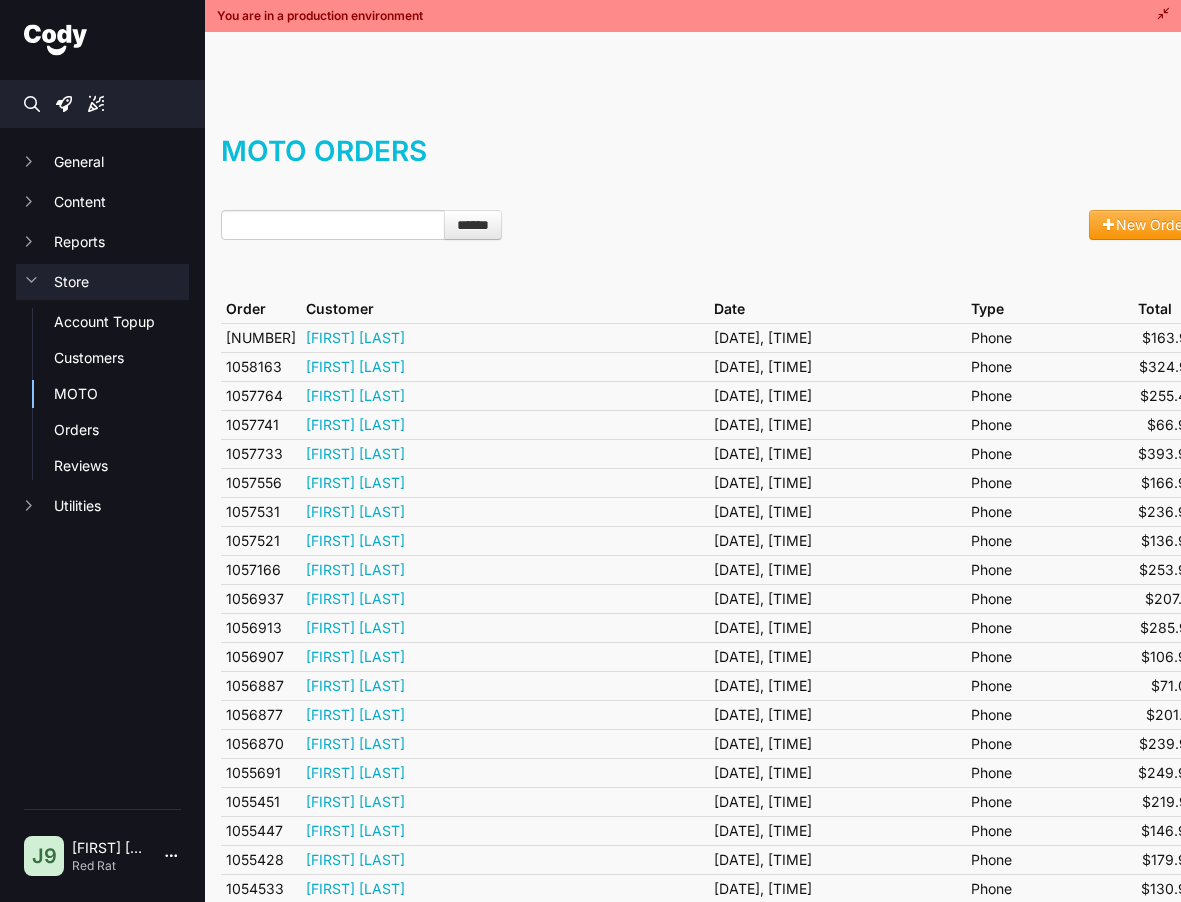 scroll, scrollTop: 0, scrollLeft: 0, axis: both 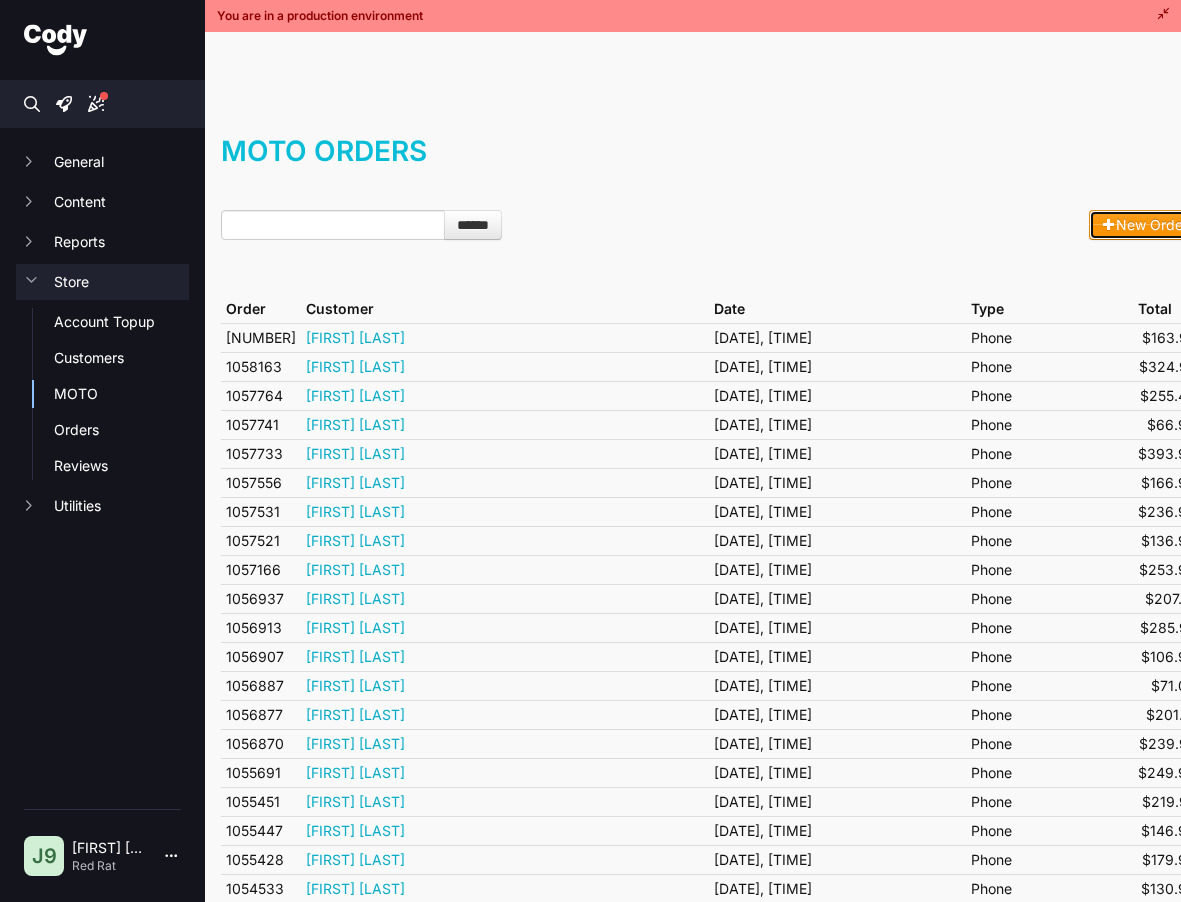 click on "New Order" at bounding box center [1145, 225] 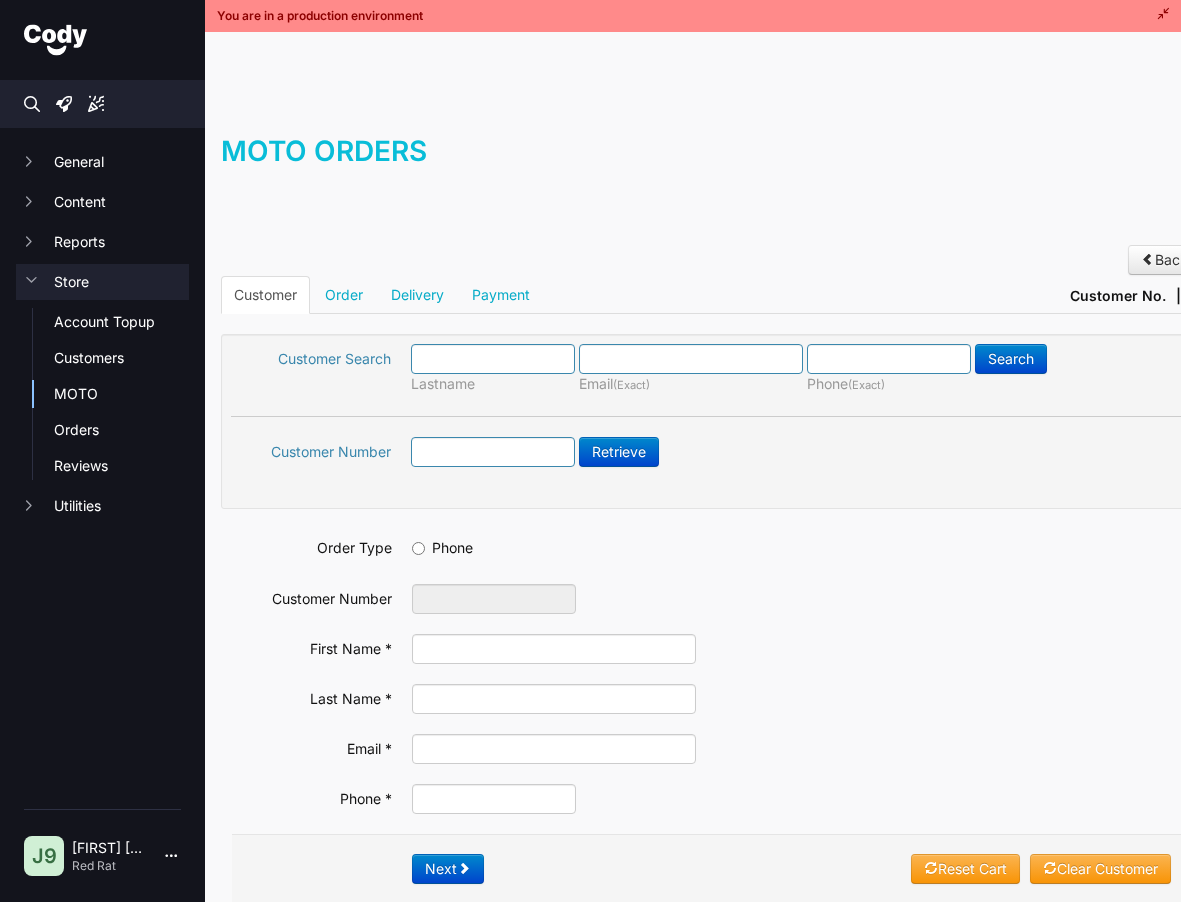 scroll, scrollTop: 0, scrollLeft: 0, axis: both 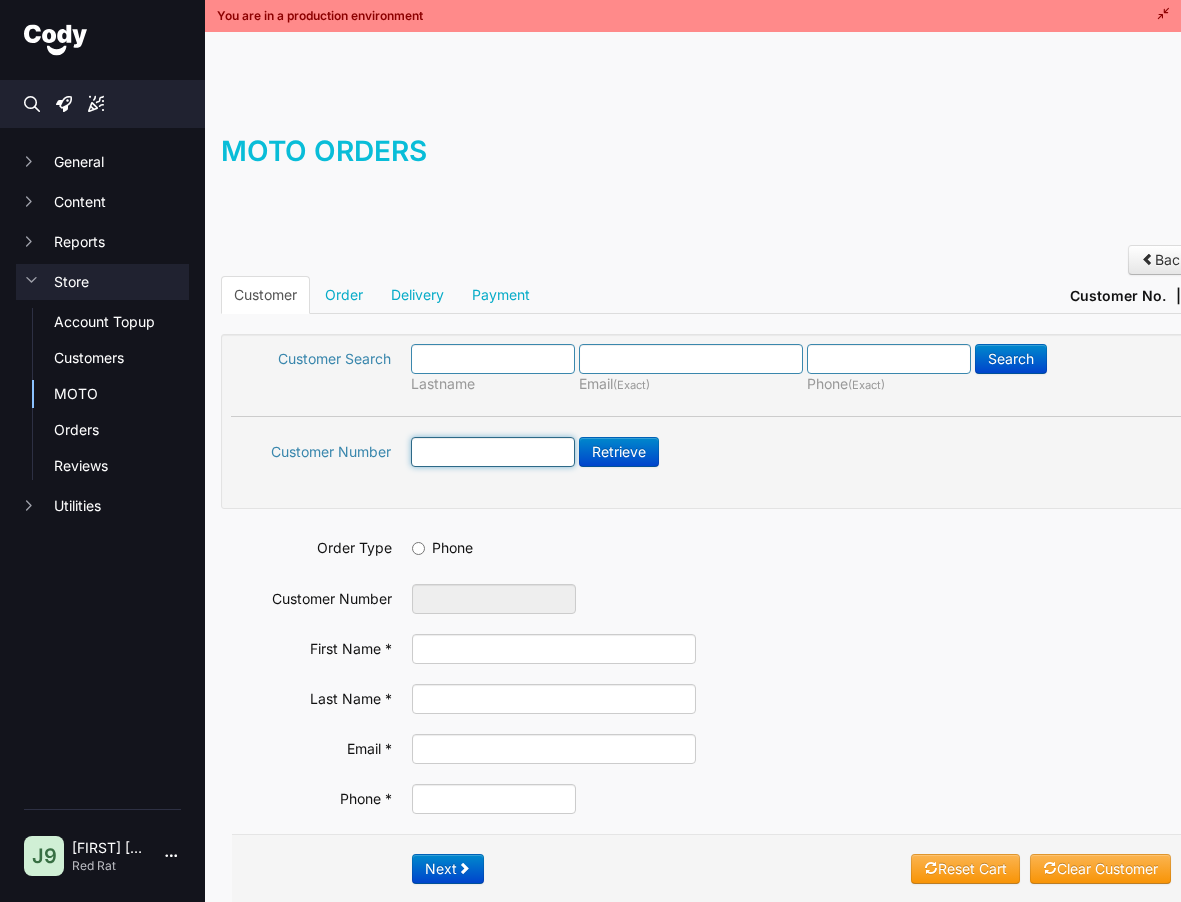click at bounding box center (493, 452) 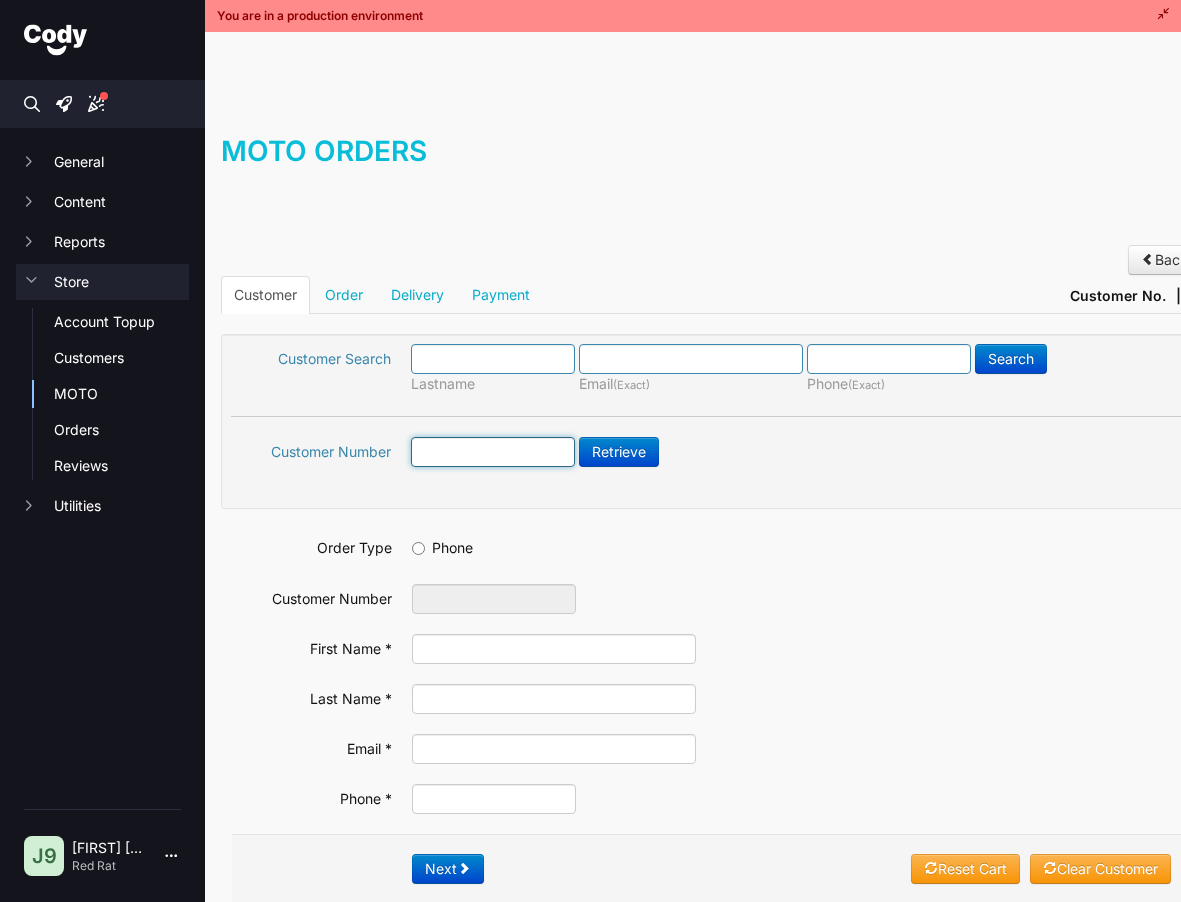 scroll, scrollTop: 0, scrollLeft: 0, axis: both 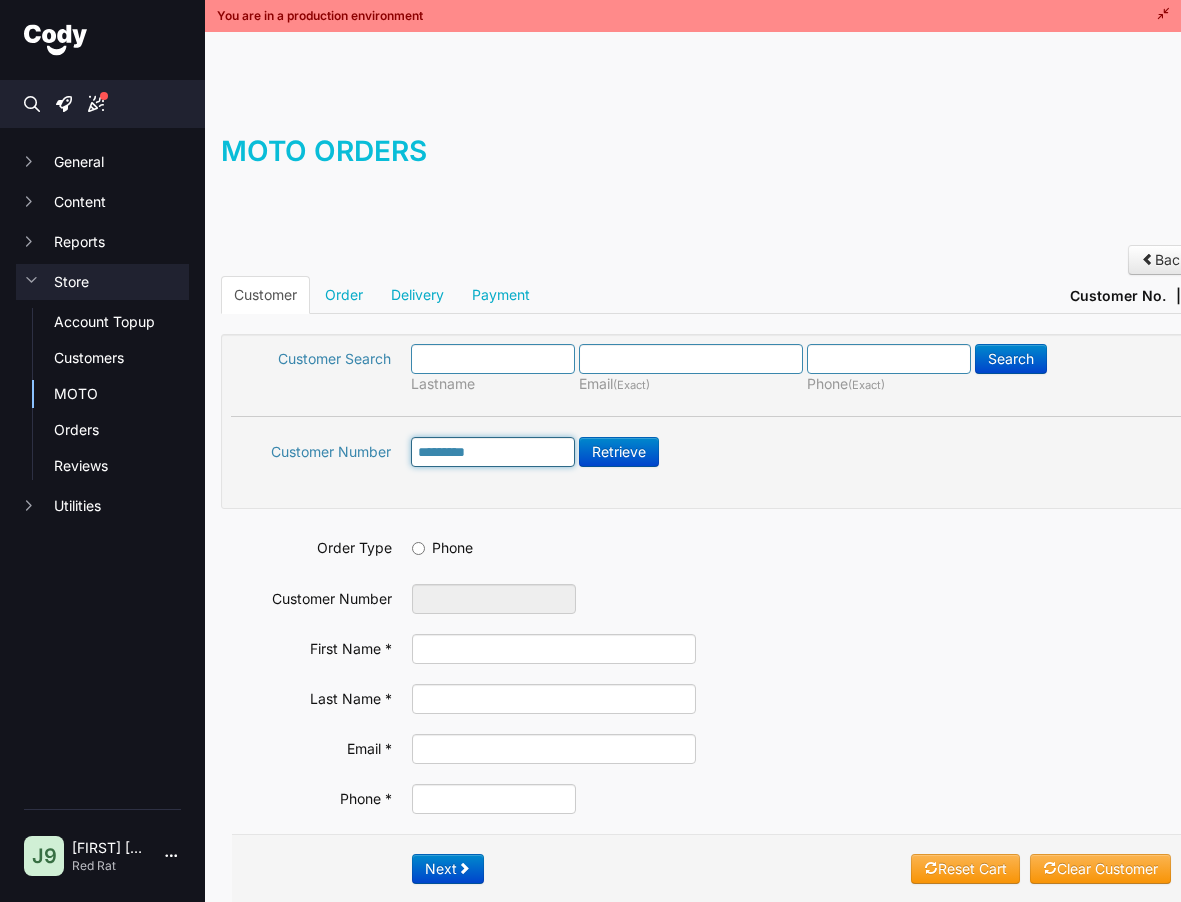 type on "*****" 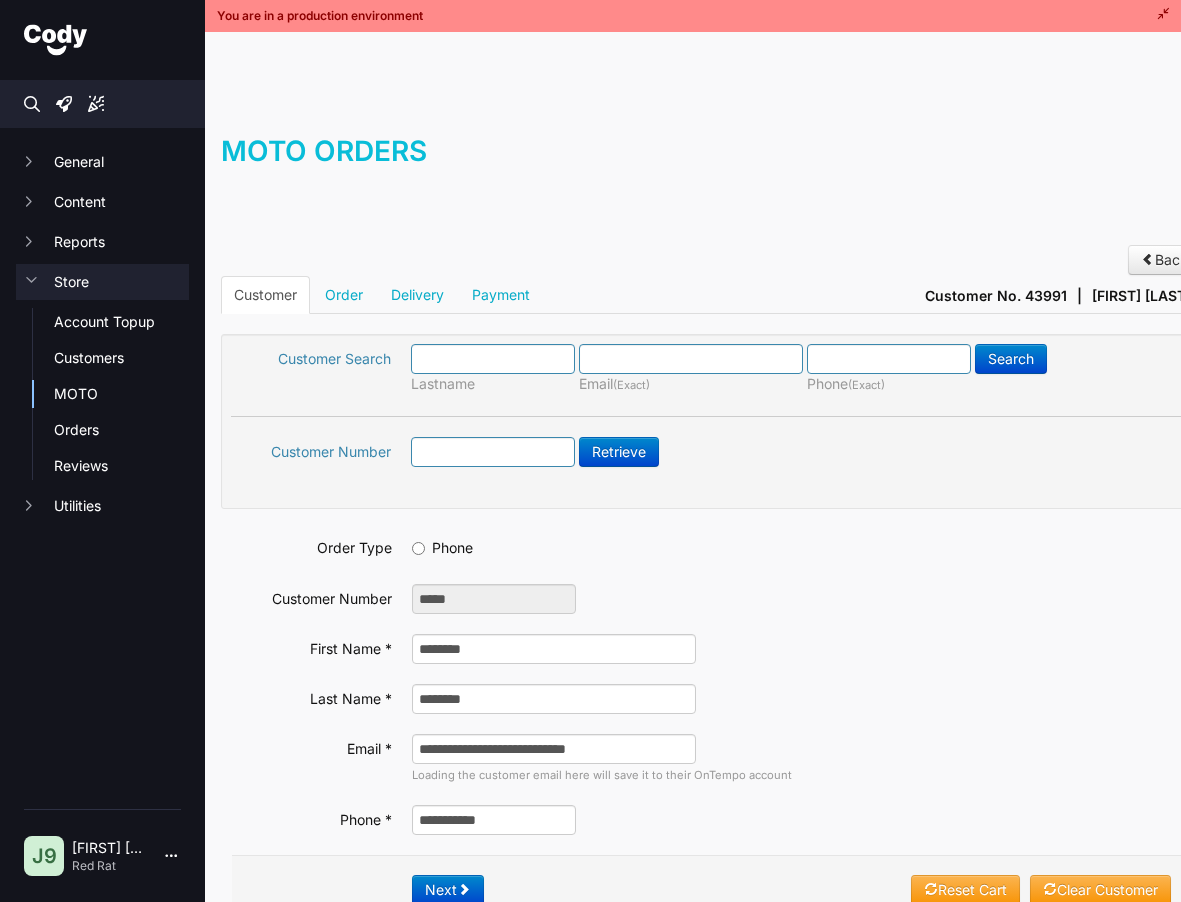 scroll, scrollTop: 0, scrollLeft: 0, axis: both 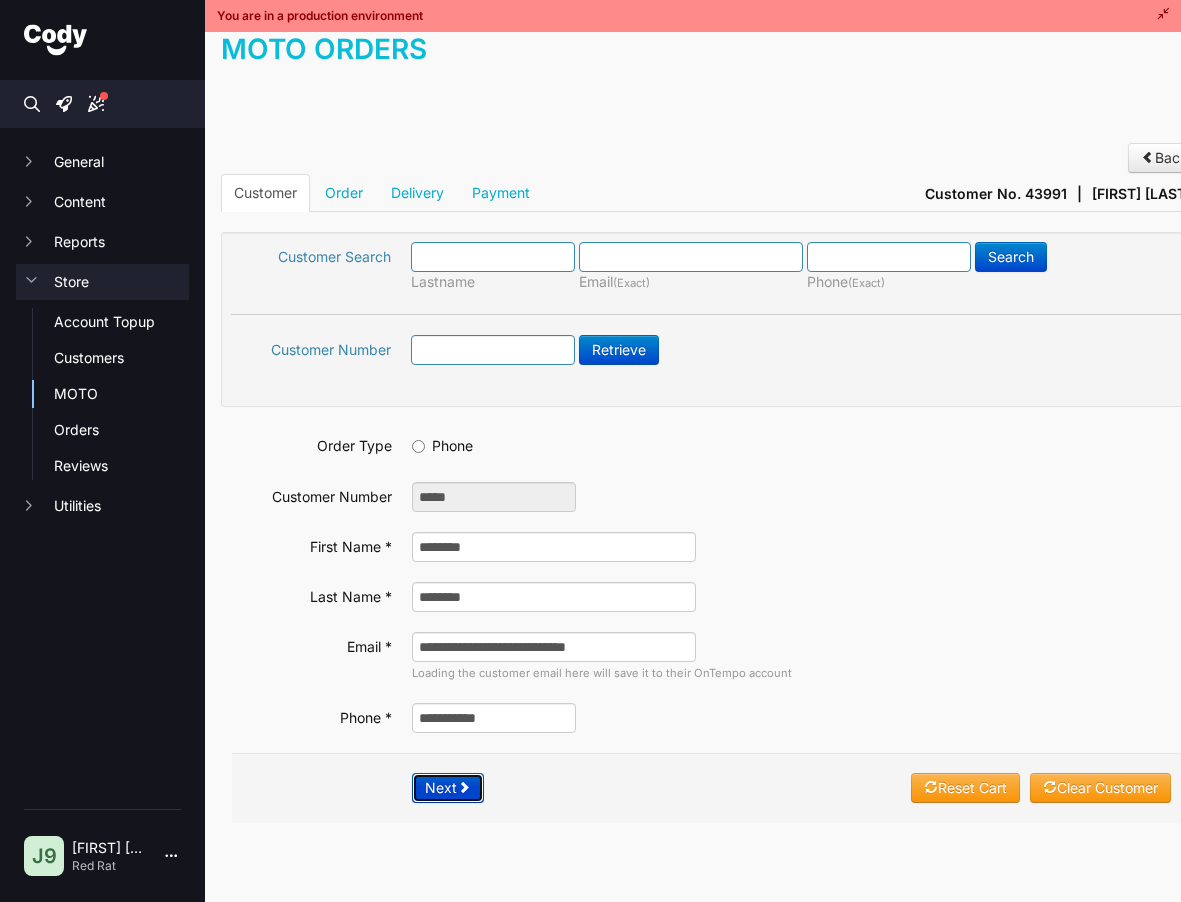 click on "Next" at bounding box center (448, 788) 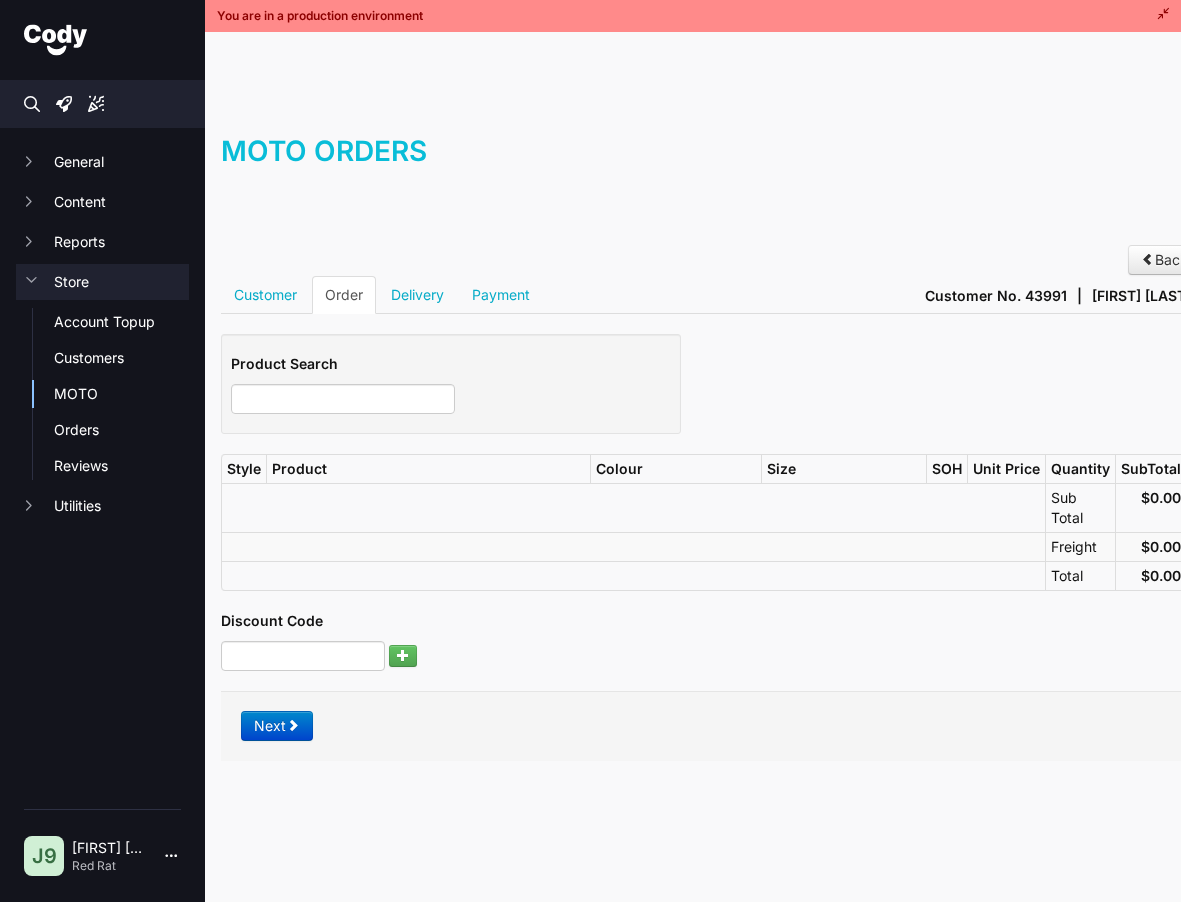 scroll, scrollTop: 0, scrollLeft: 0, axis: both 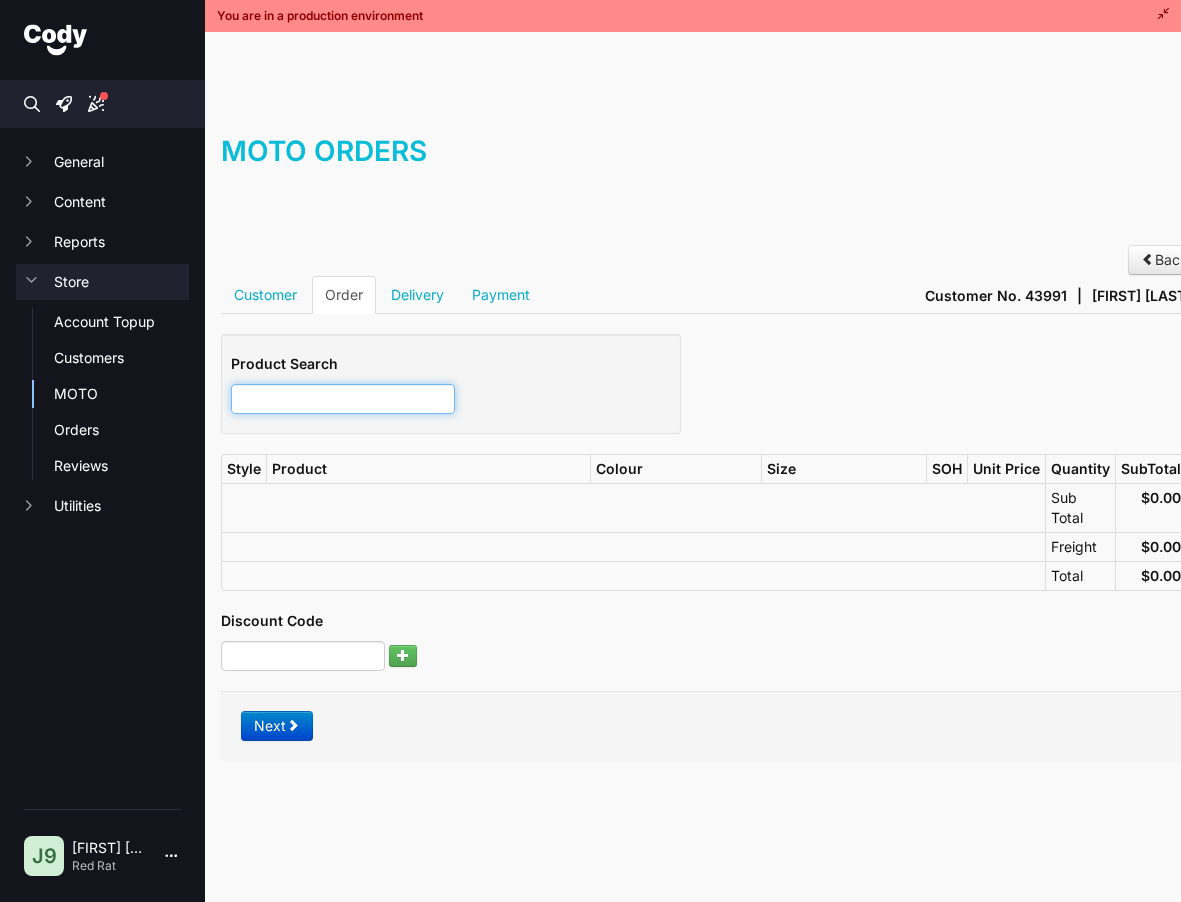 click at bounding box center (343, 399) 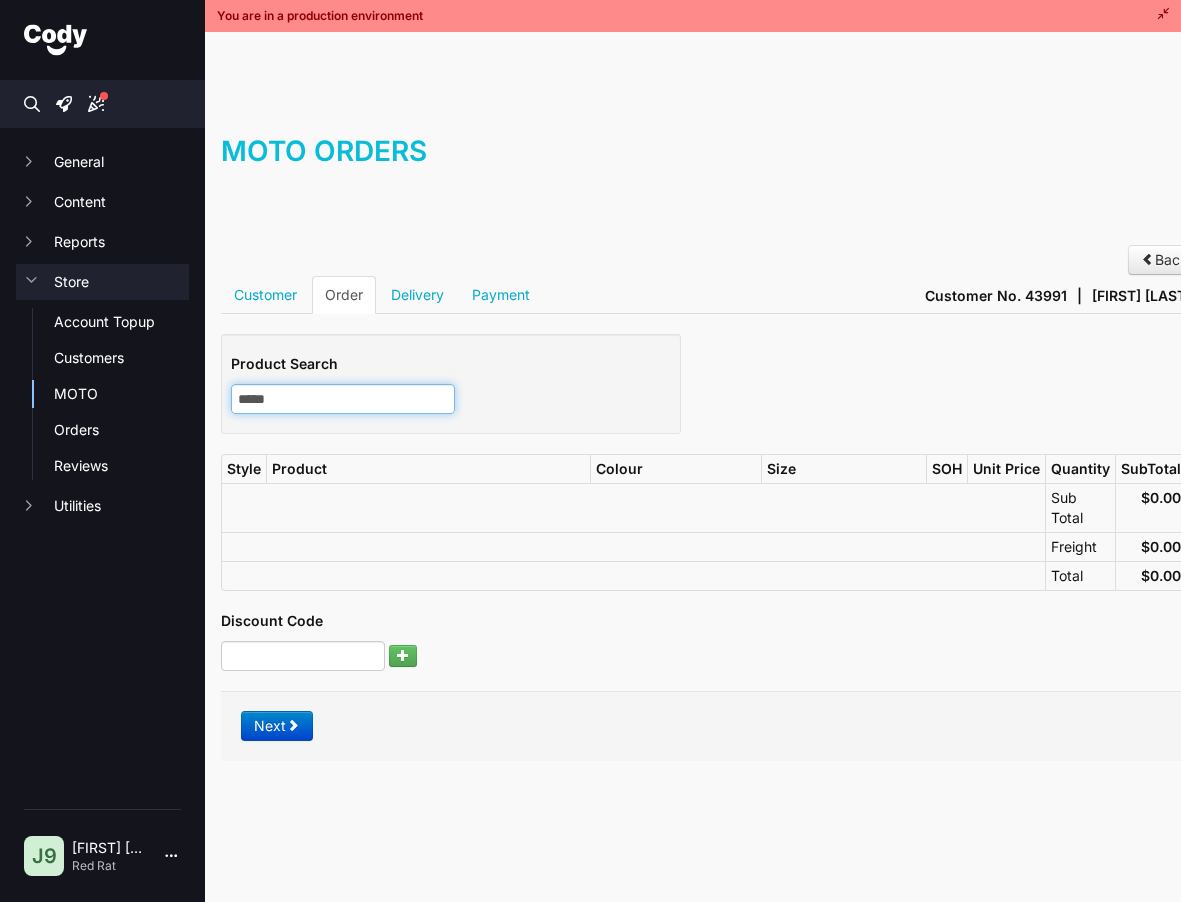 type on "*****" 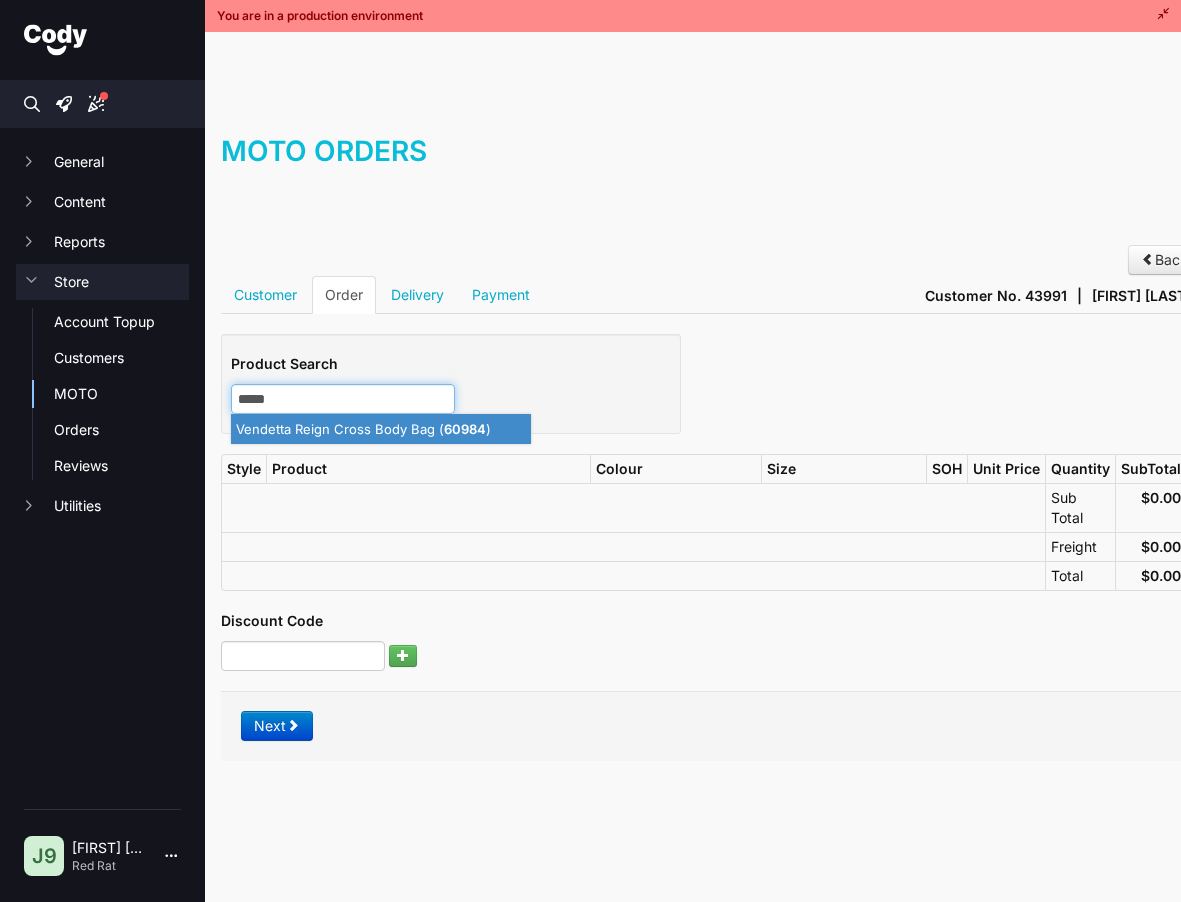 click on "Vendetta Reign Cross Body Bag ( 60984 )" at bounding box center [381, 429] 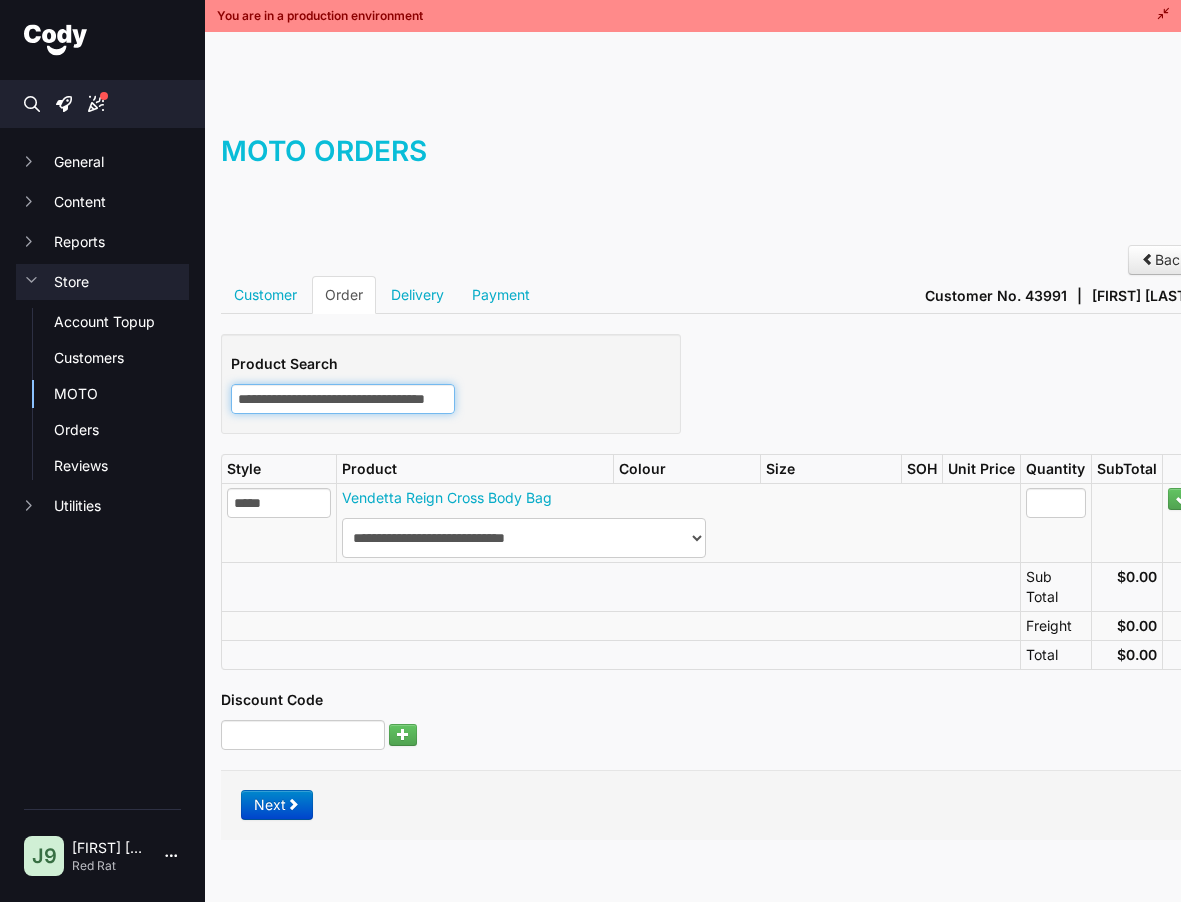 scroll, scrollTop: 0, scrollLeft: 51, axis: horizontal 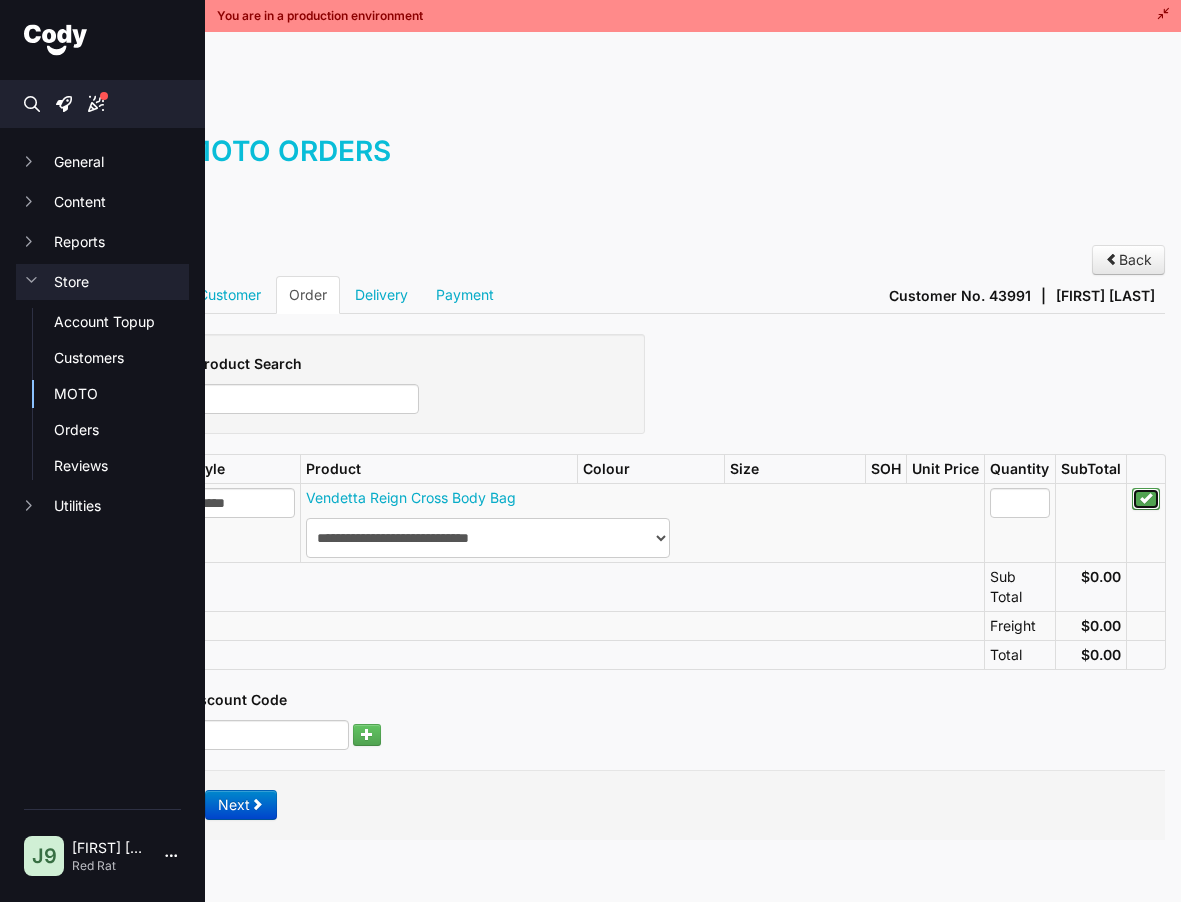 click at bounding box center (1146, 498) 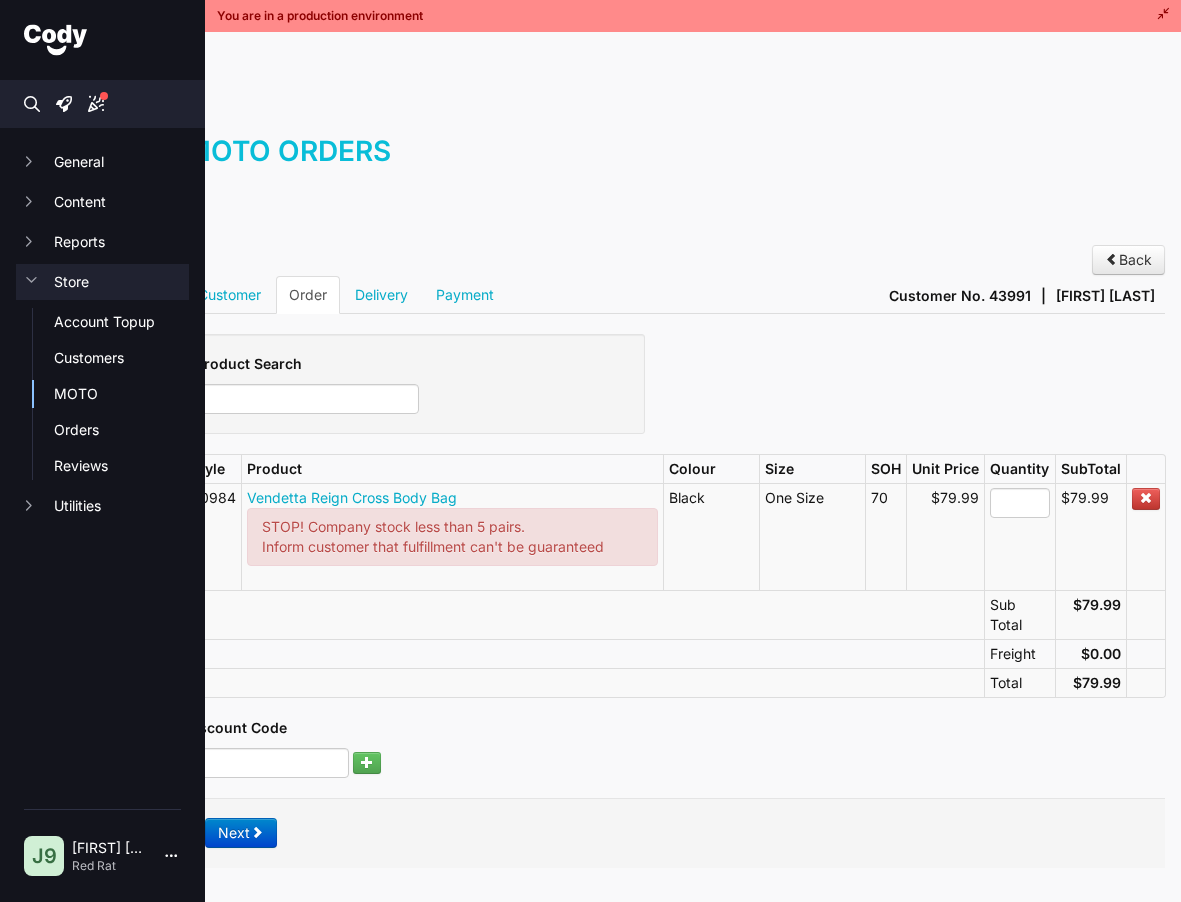 scroll, scrollTop: 0, scrollLeft: 0, axis: both 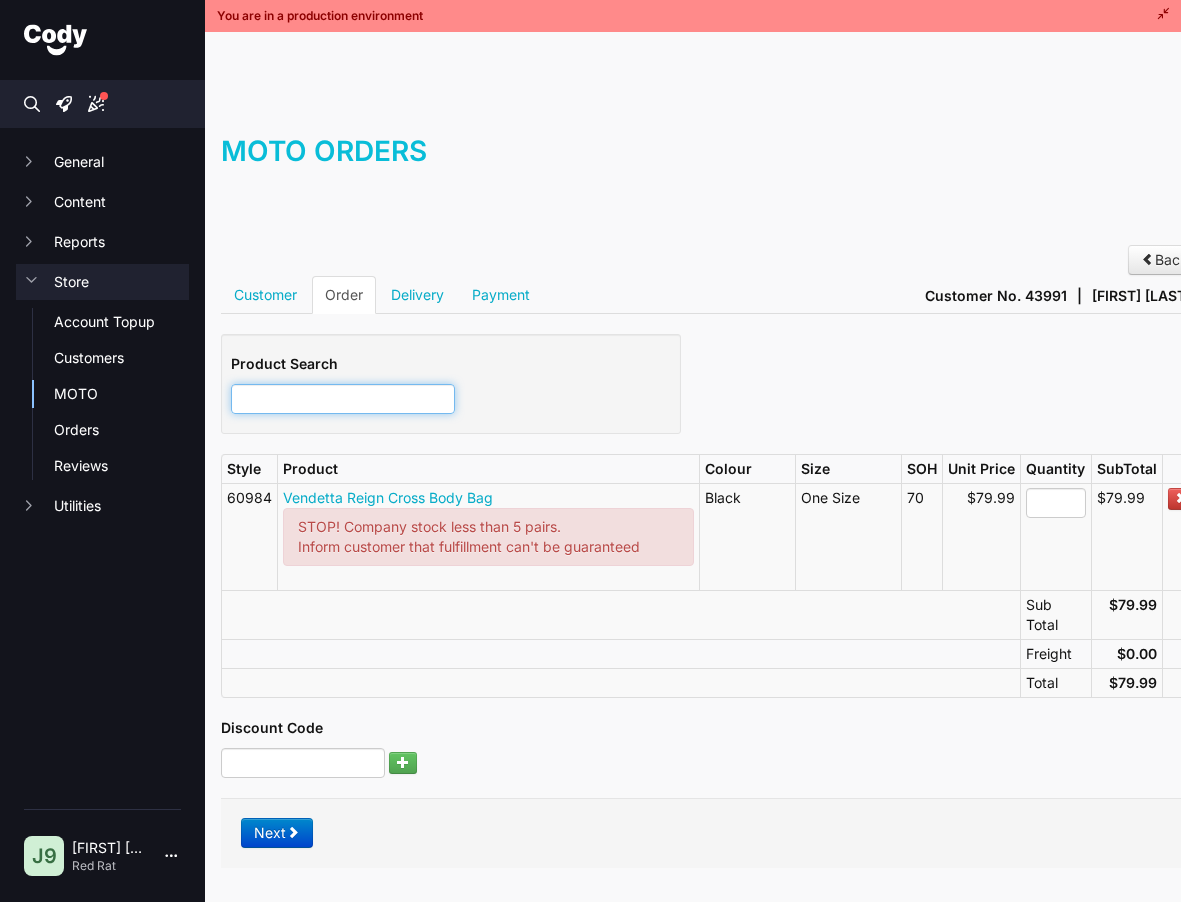 click at bounding box center [343, 399] 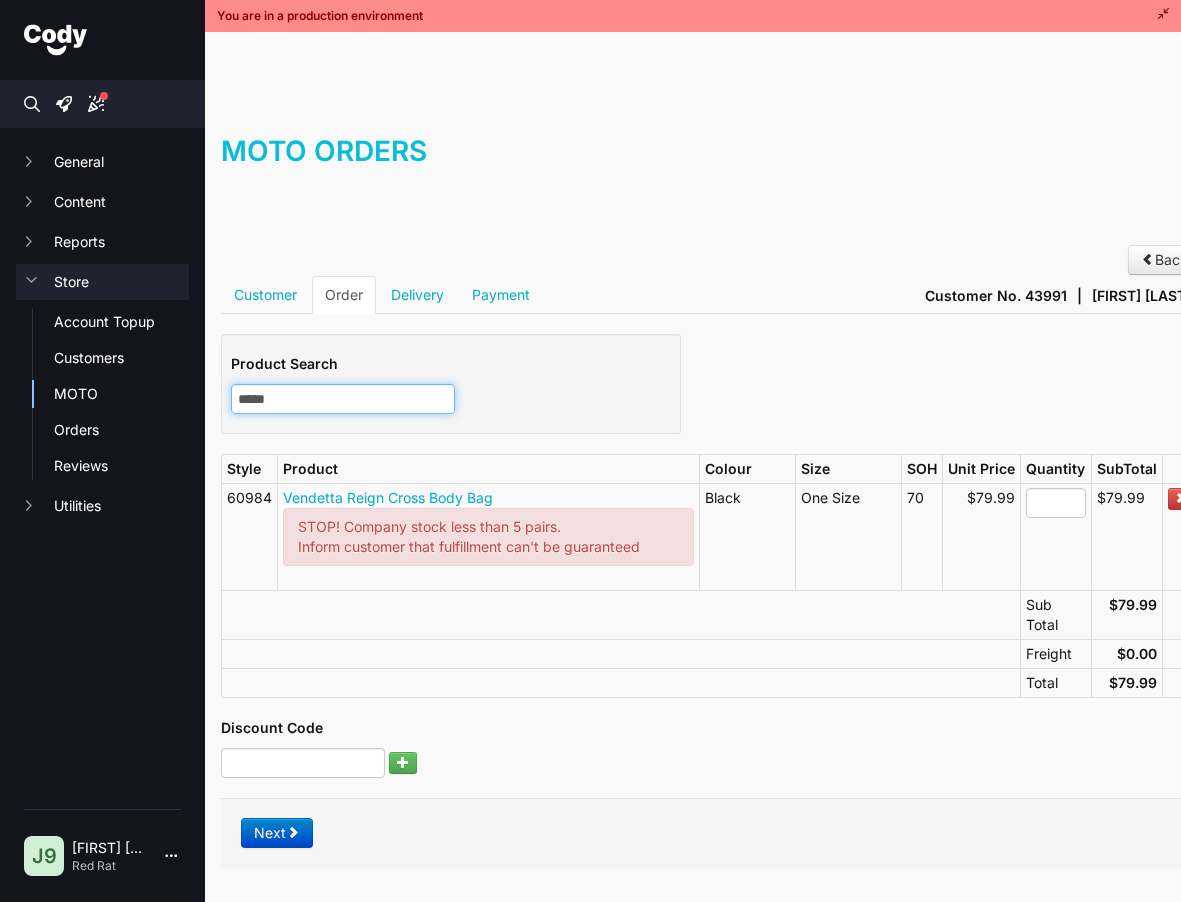 type on "*****" 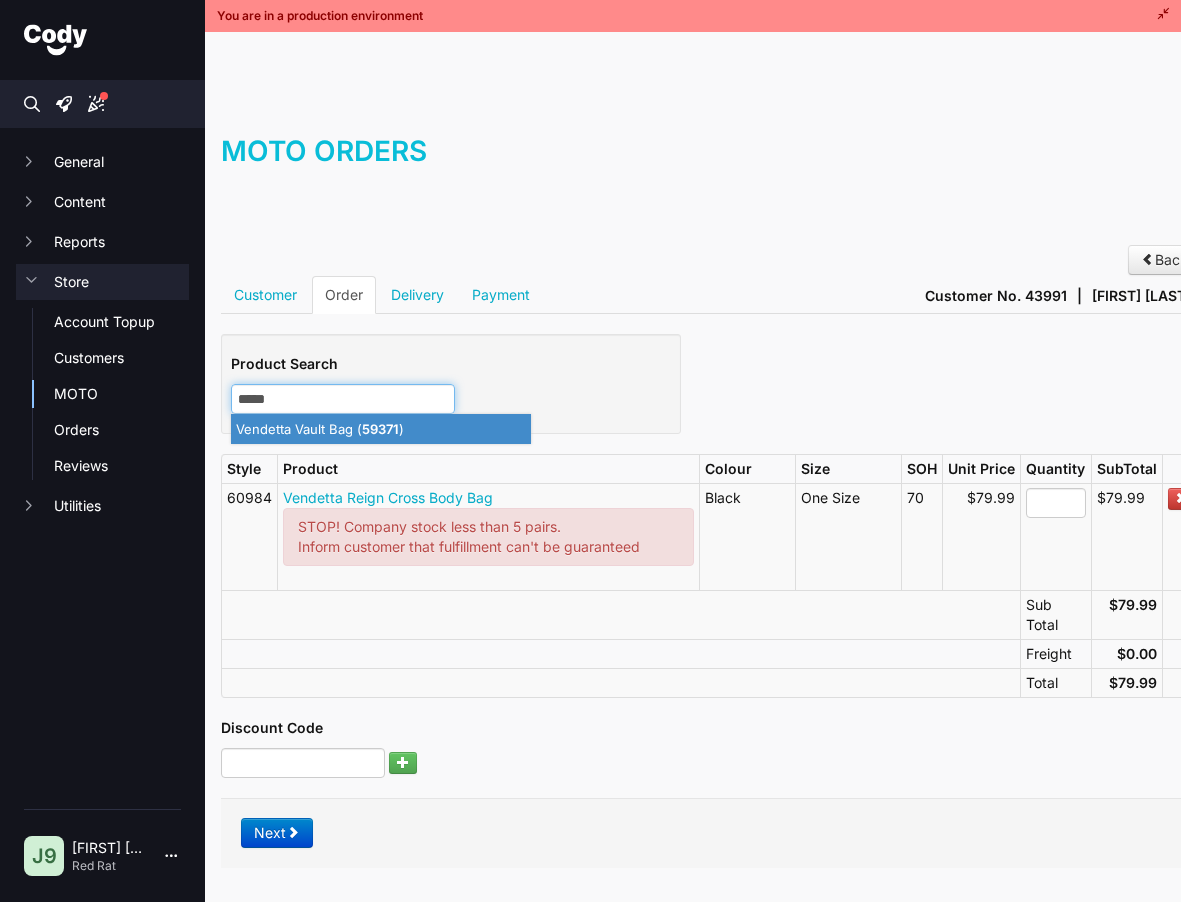 click on "59371" at bounding box center [380, 429] 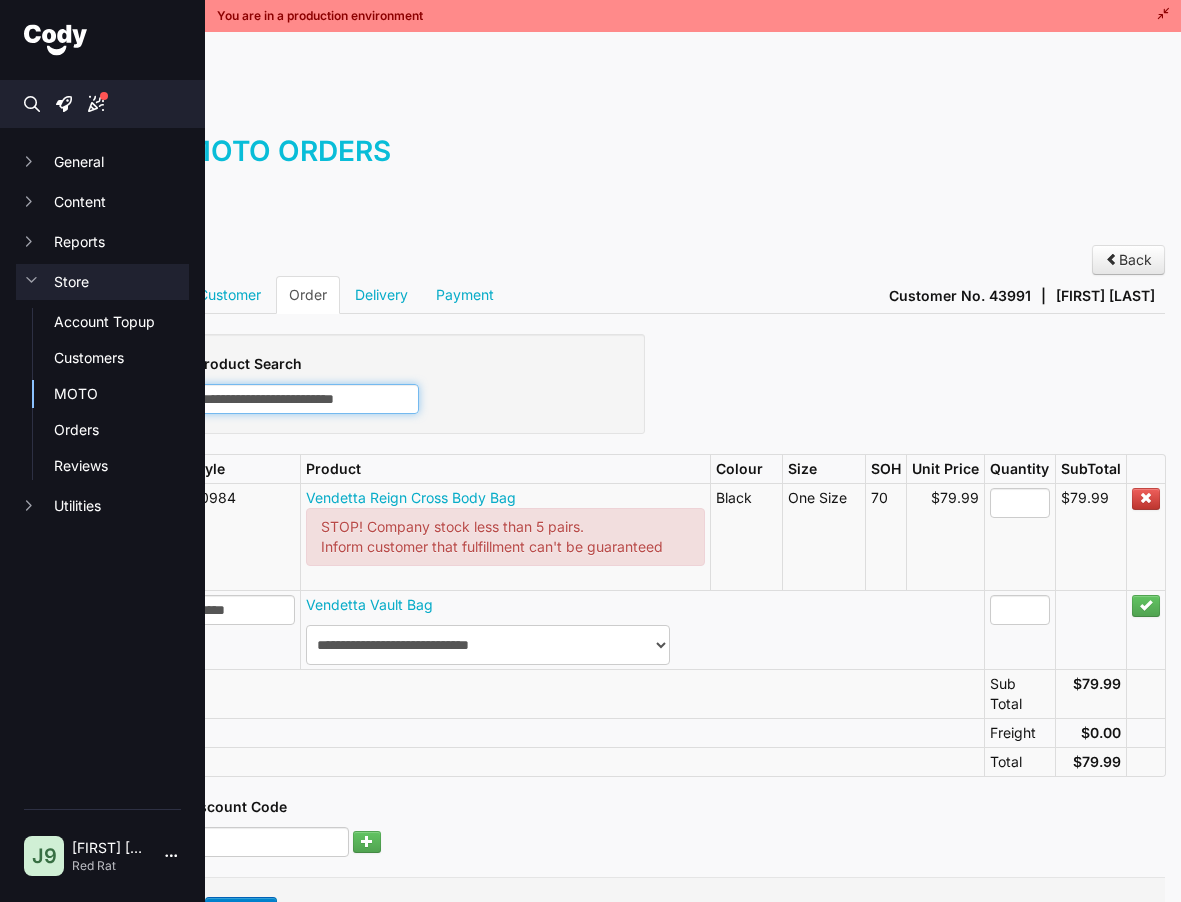 scroll, scrollTop: 0, scrollLeft: 51, axis: horizontal 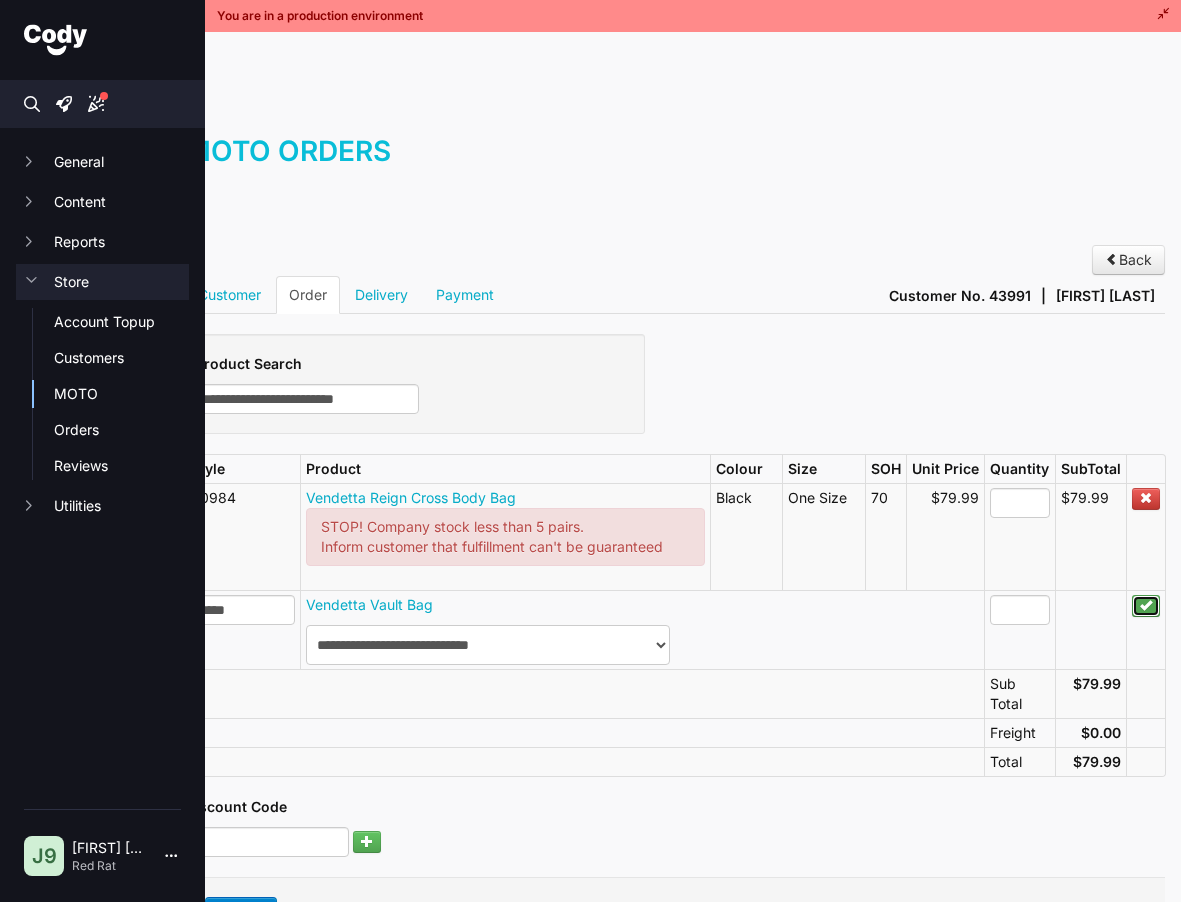 type 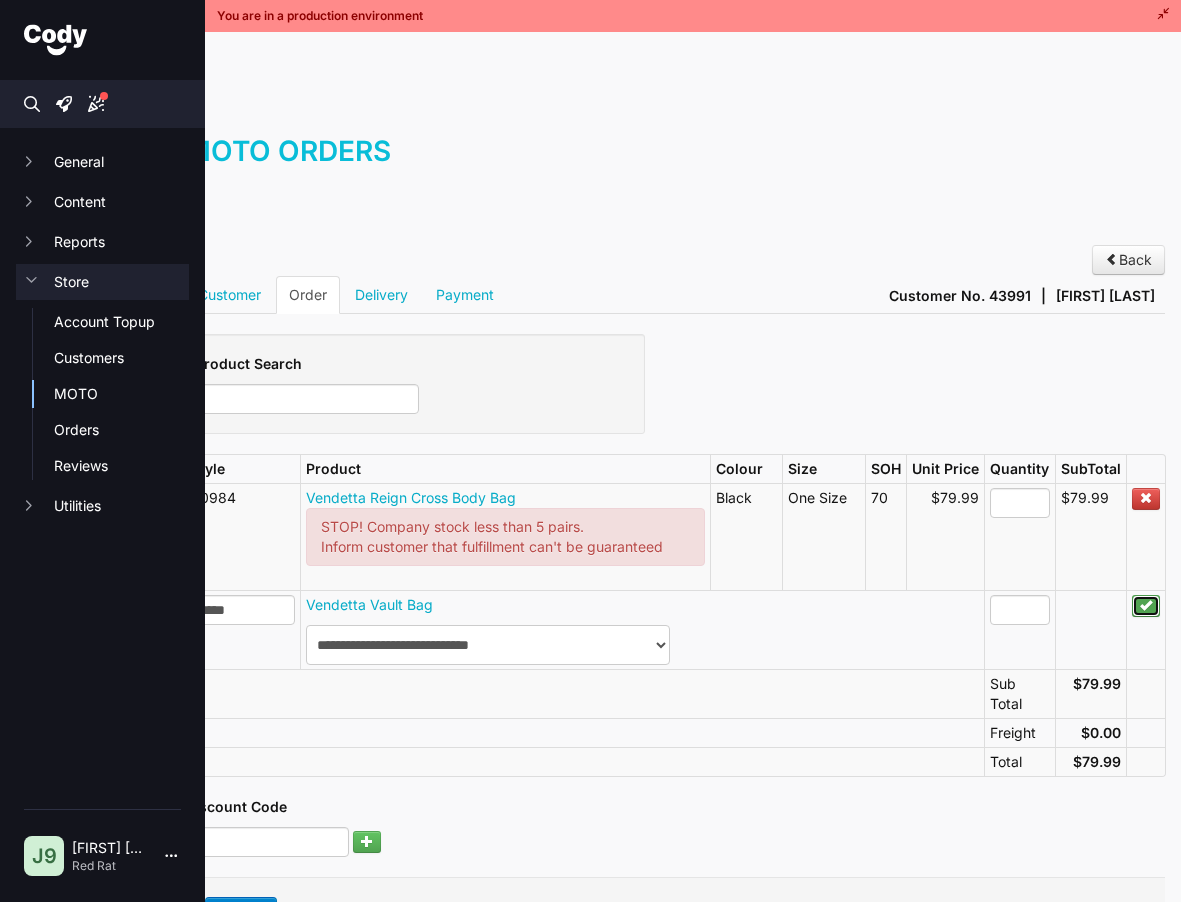 click at bounding box center (1146, 605) 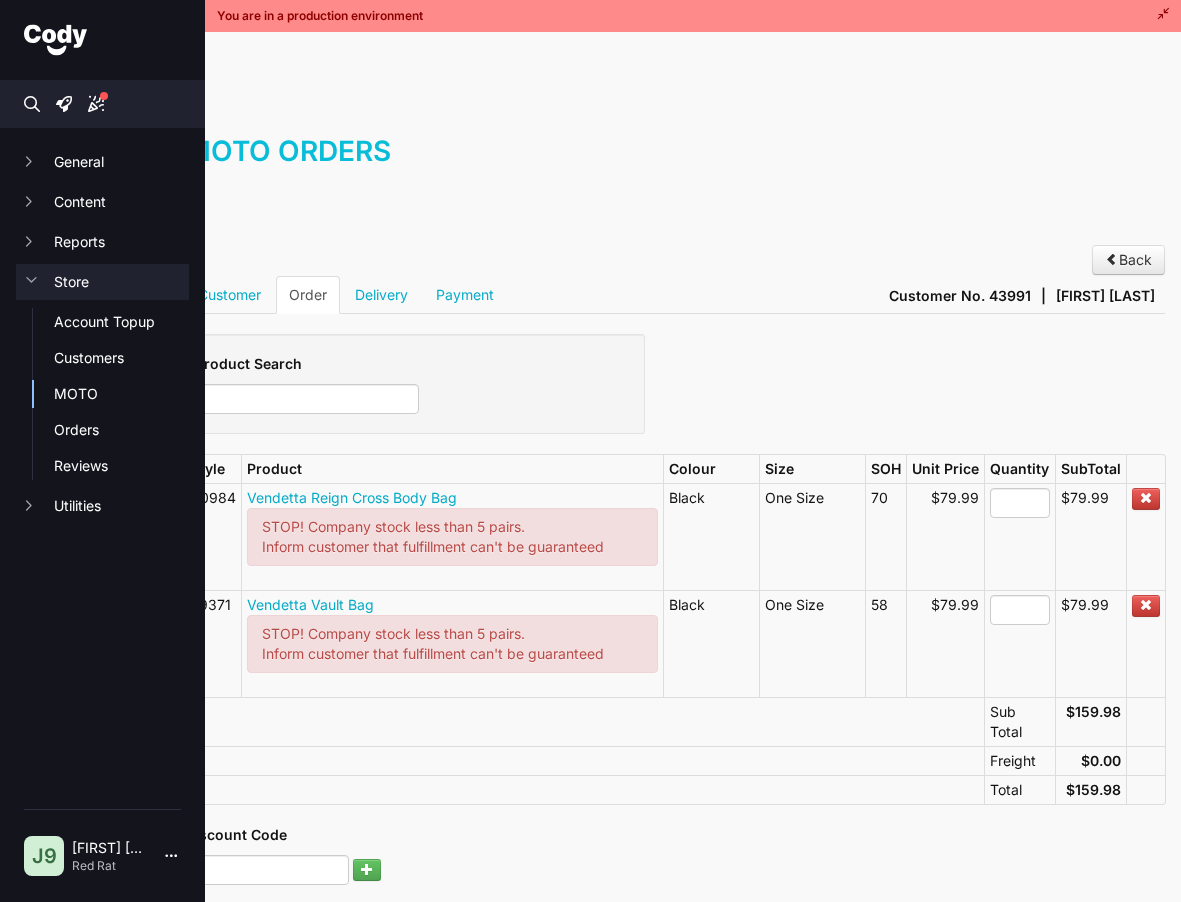 scroll, scrollTop: 0, scrollLeft: 0, axis: both 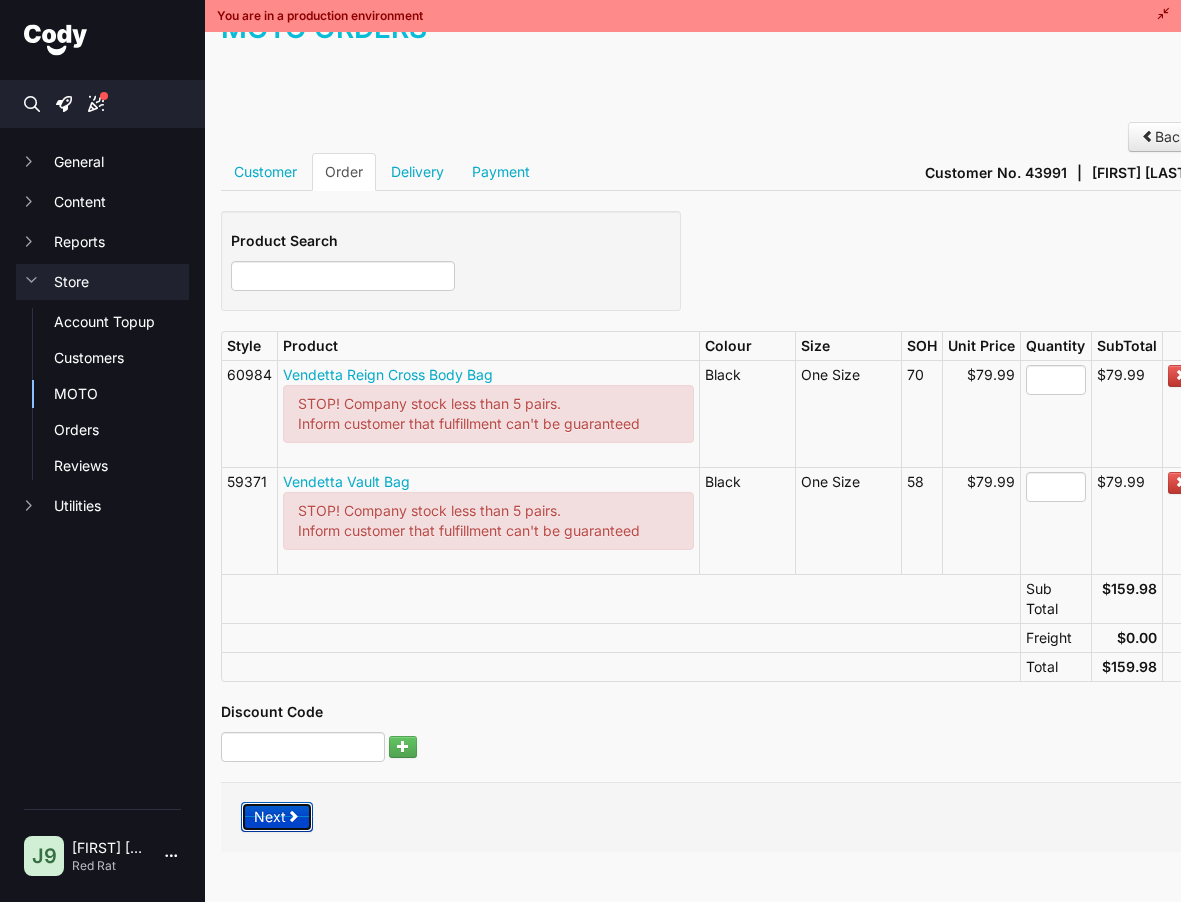 click on "Next" at bounding box center [277, 817] 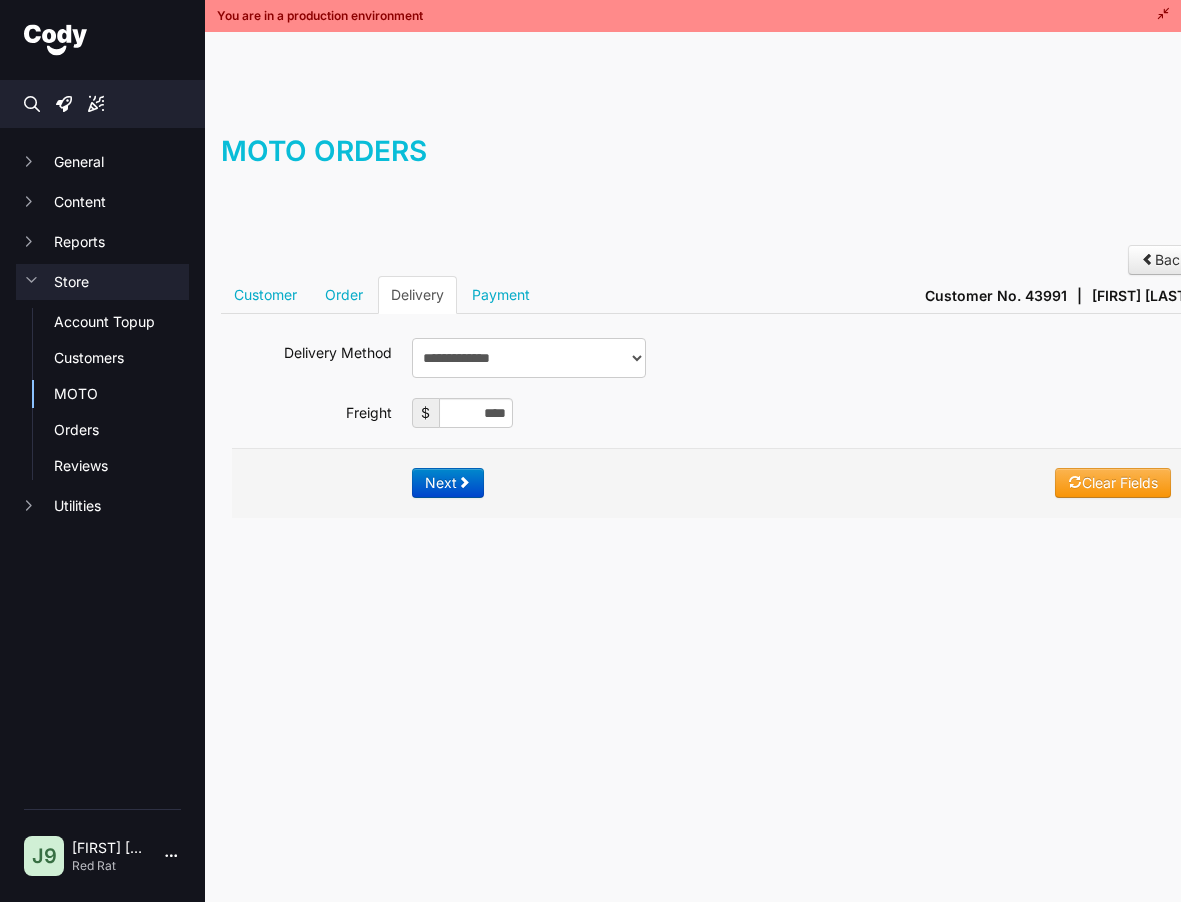 scroll, scrollTop: 0, scrollLeft: 0, axis: both 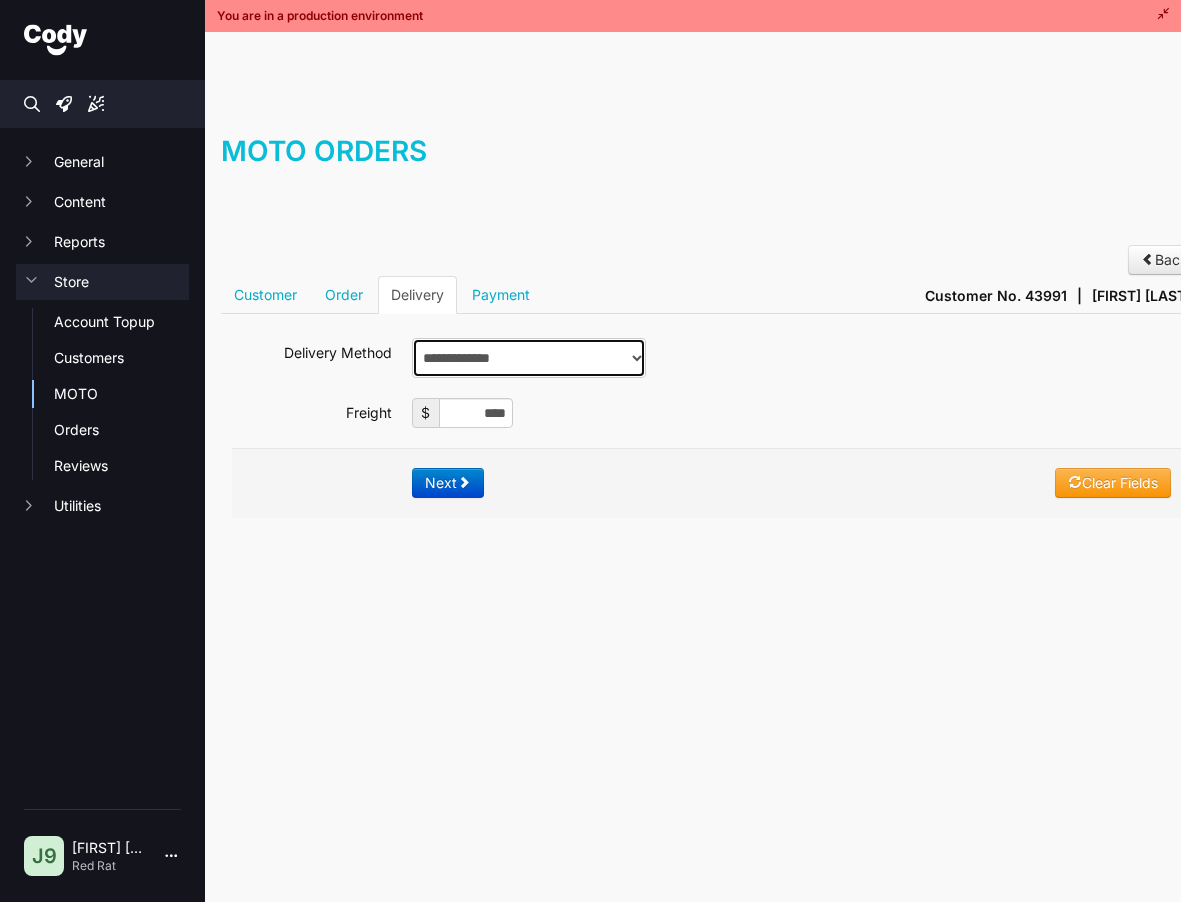 click on "**********" at bounding box center (529, 358) 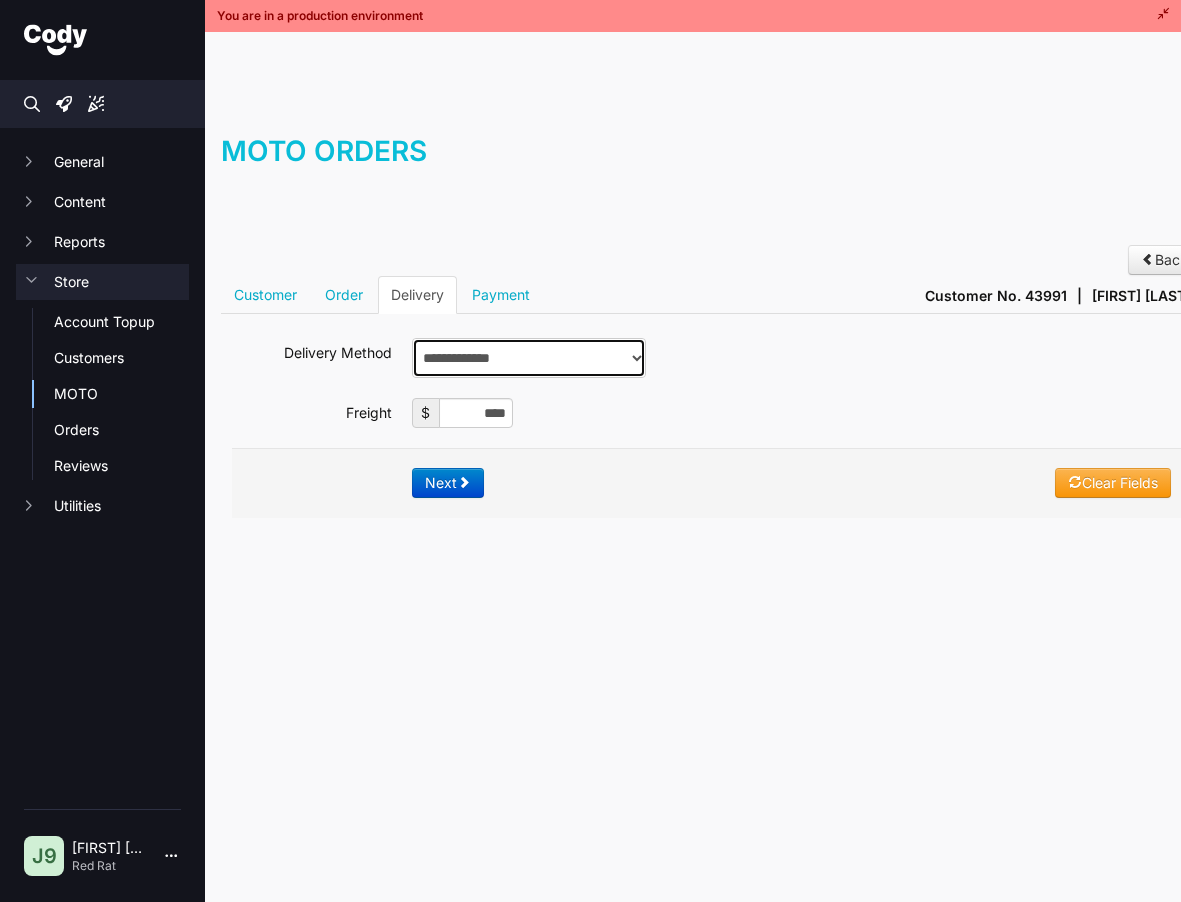 select on "*******" 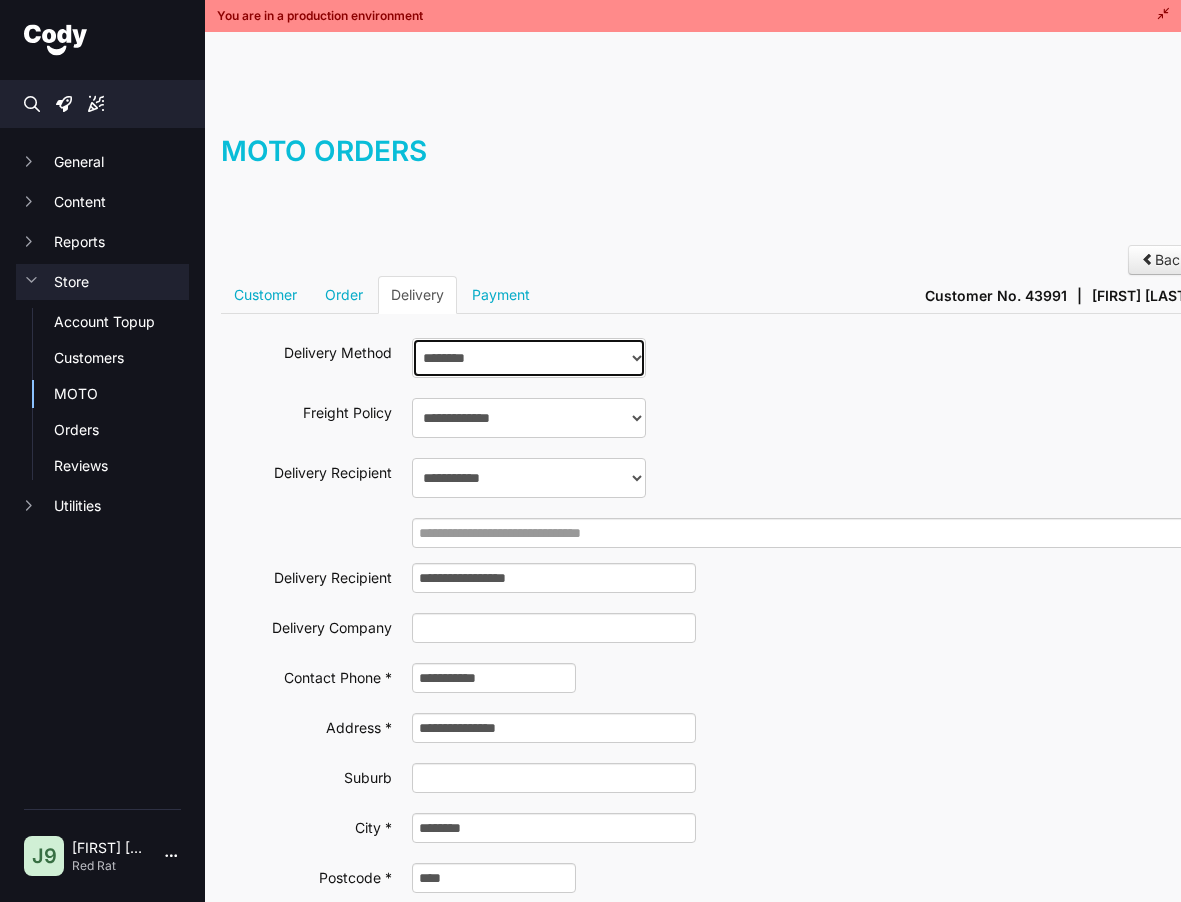 scroll, scrollTop: 0, scrollLeft: 0, axis: both 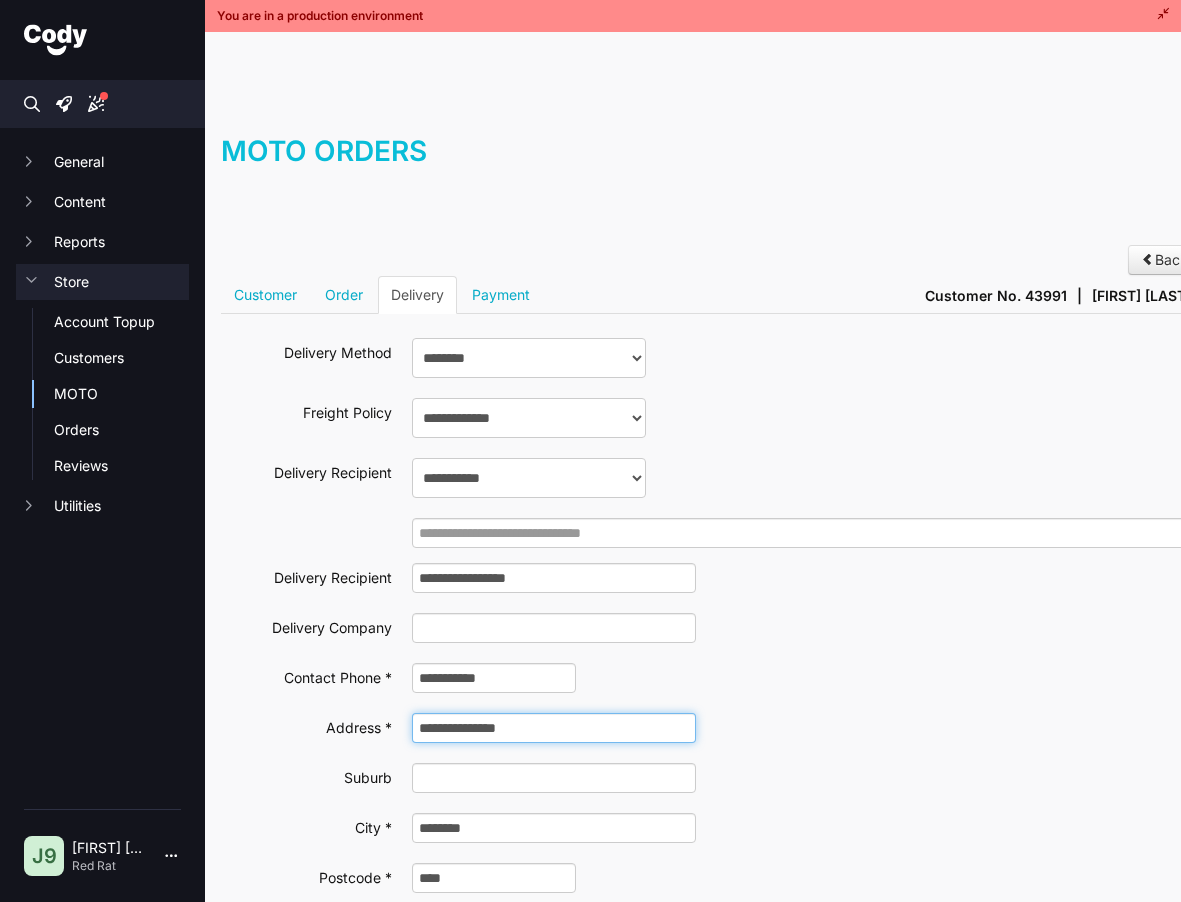 click on "**********" at bounding box center (554, 728) 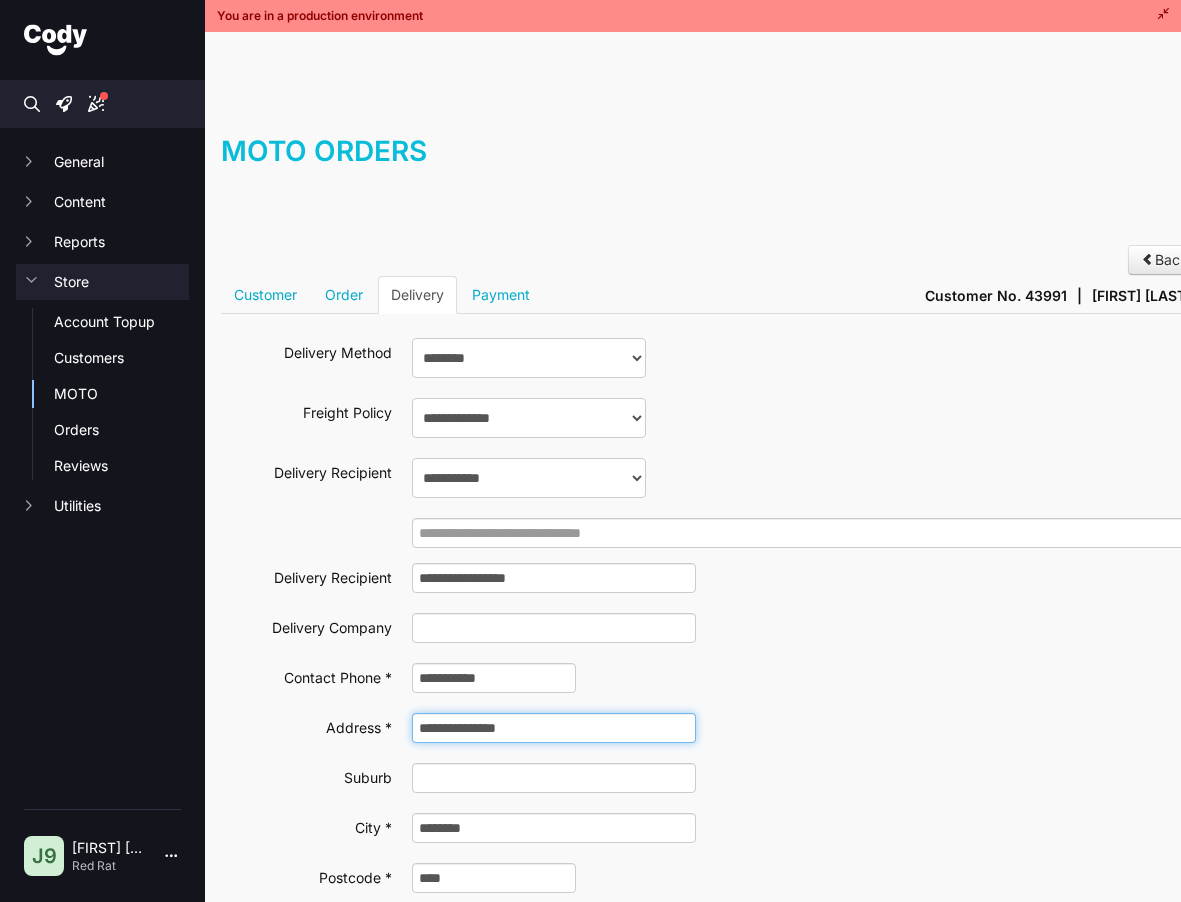 type on "**********" 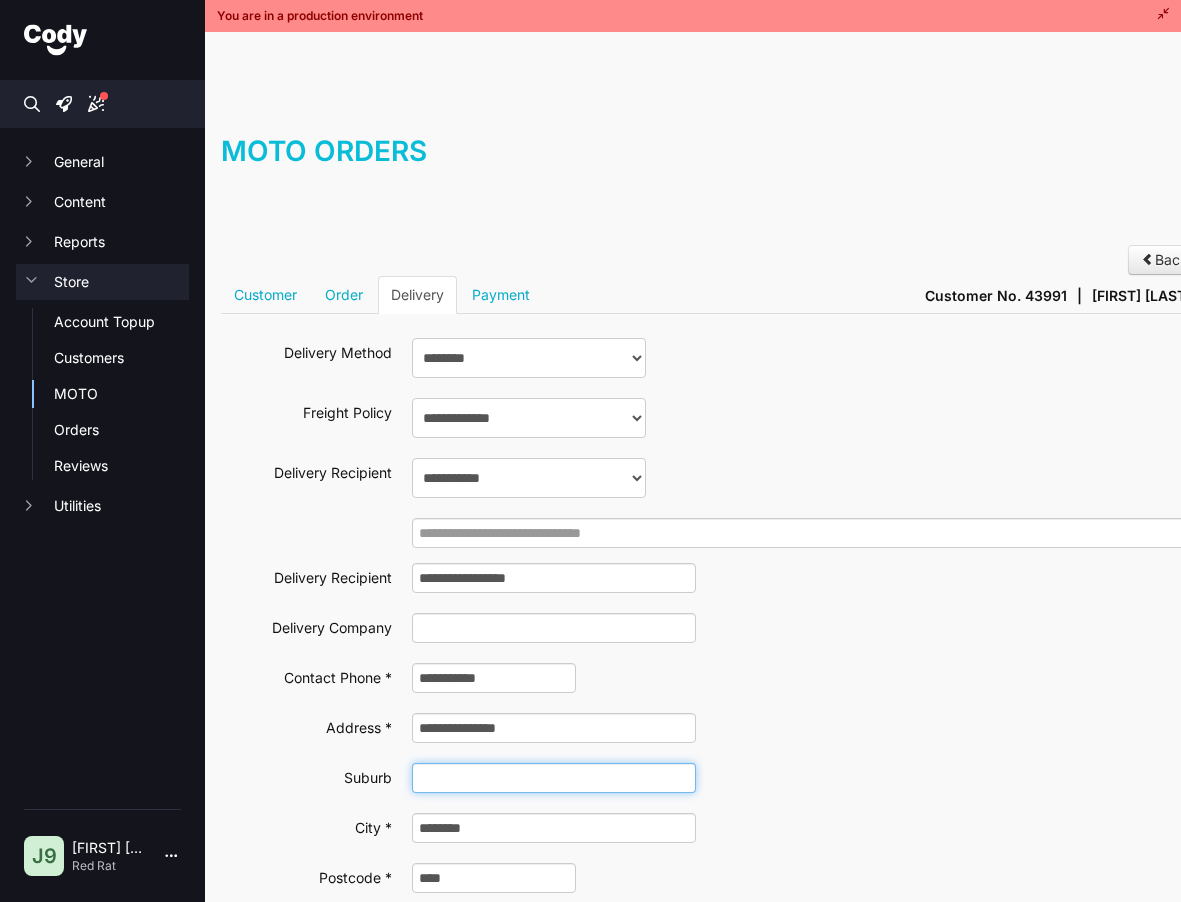 click at bounding box center (554, 778) 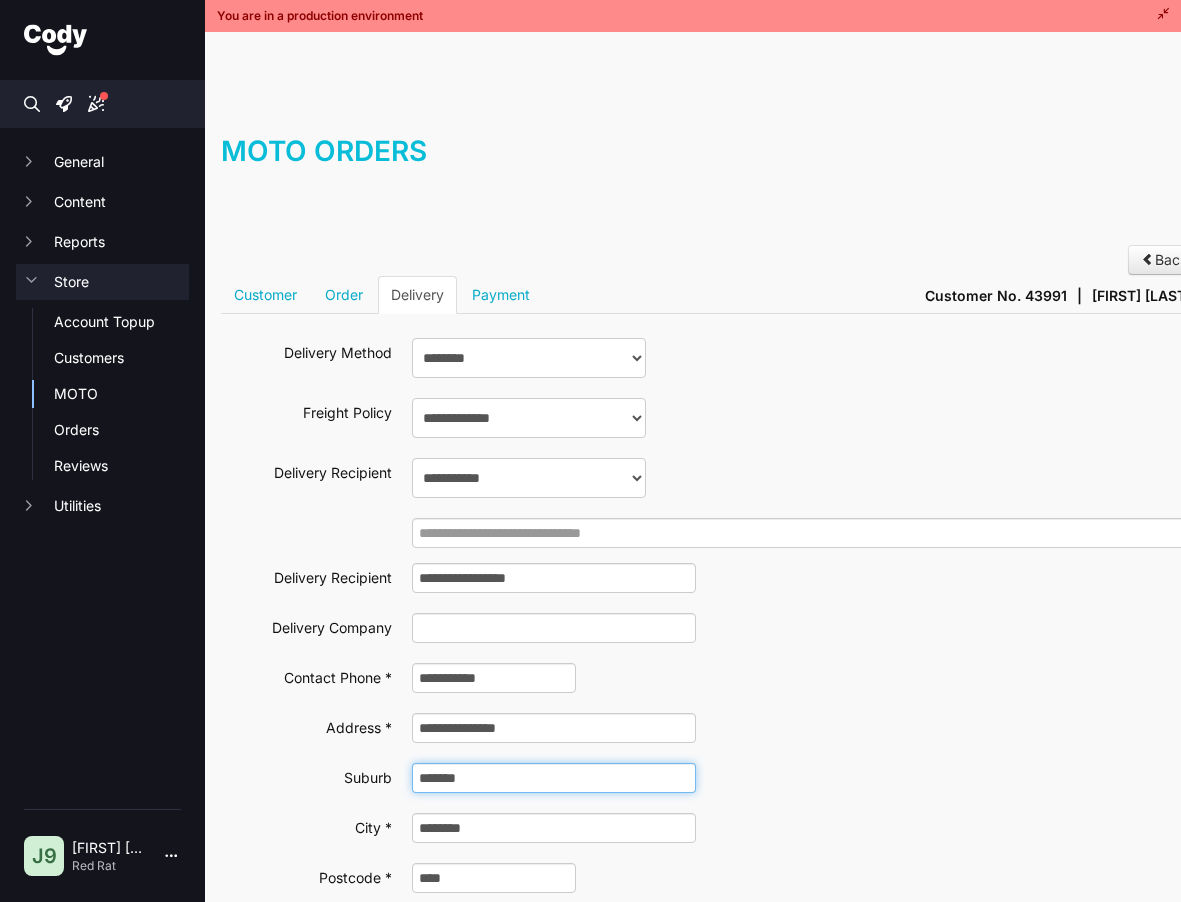 scroll, scrollTop: 225, scrollLeft: 0, axis: vertical 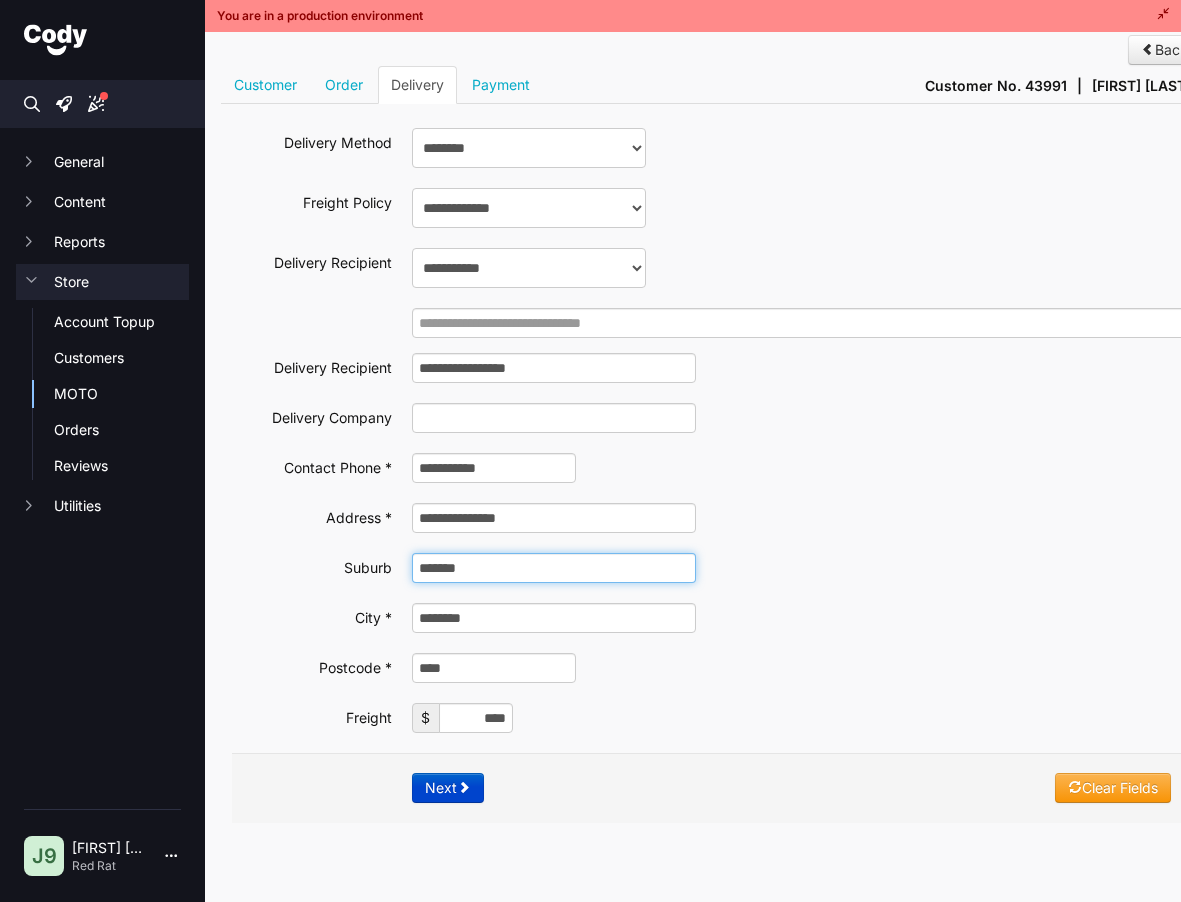 type on "*******" 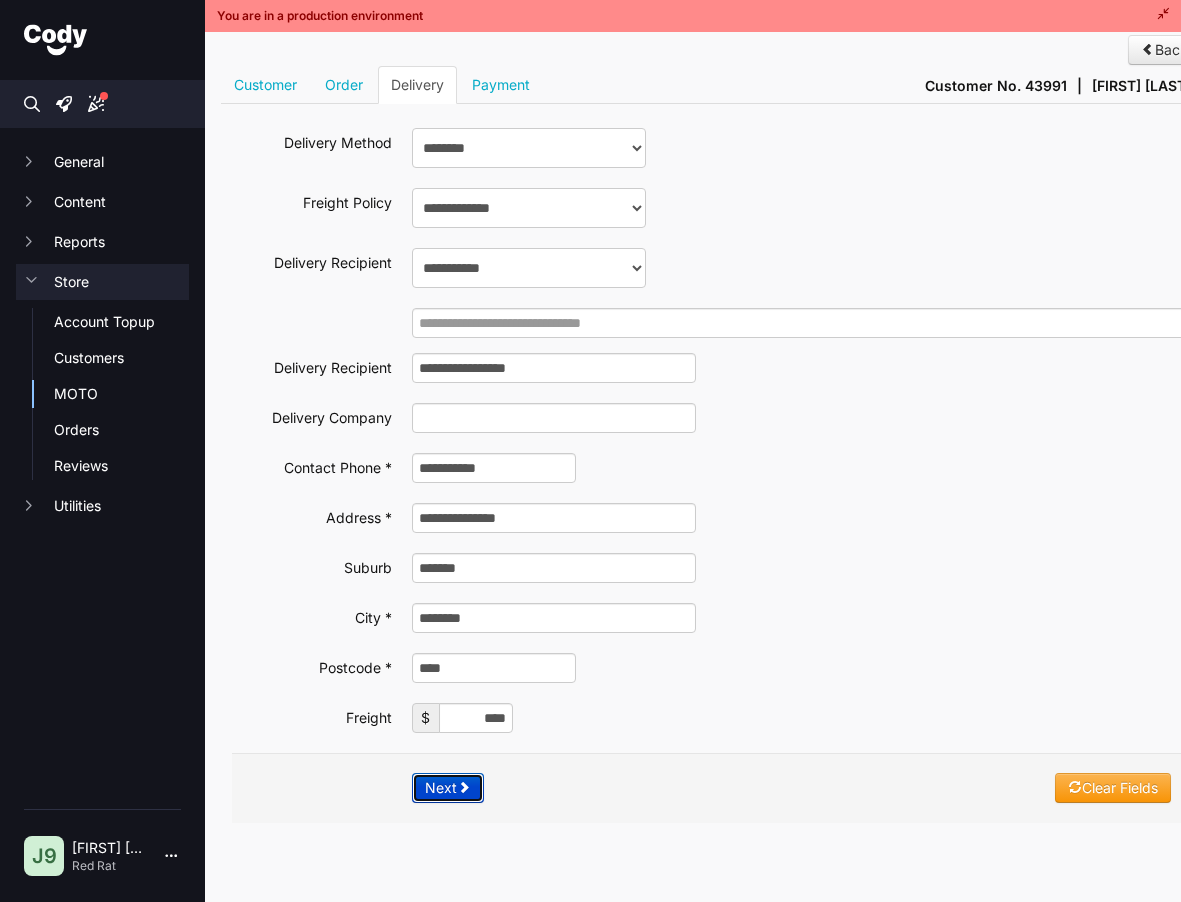 click at bounding box center [464, 787] 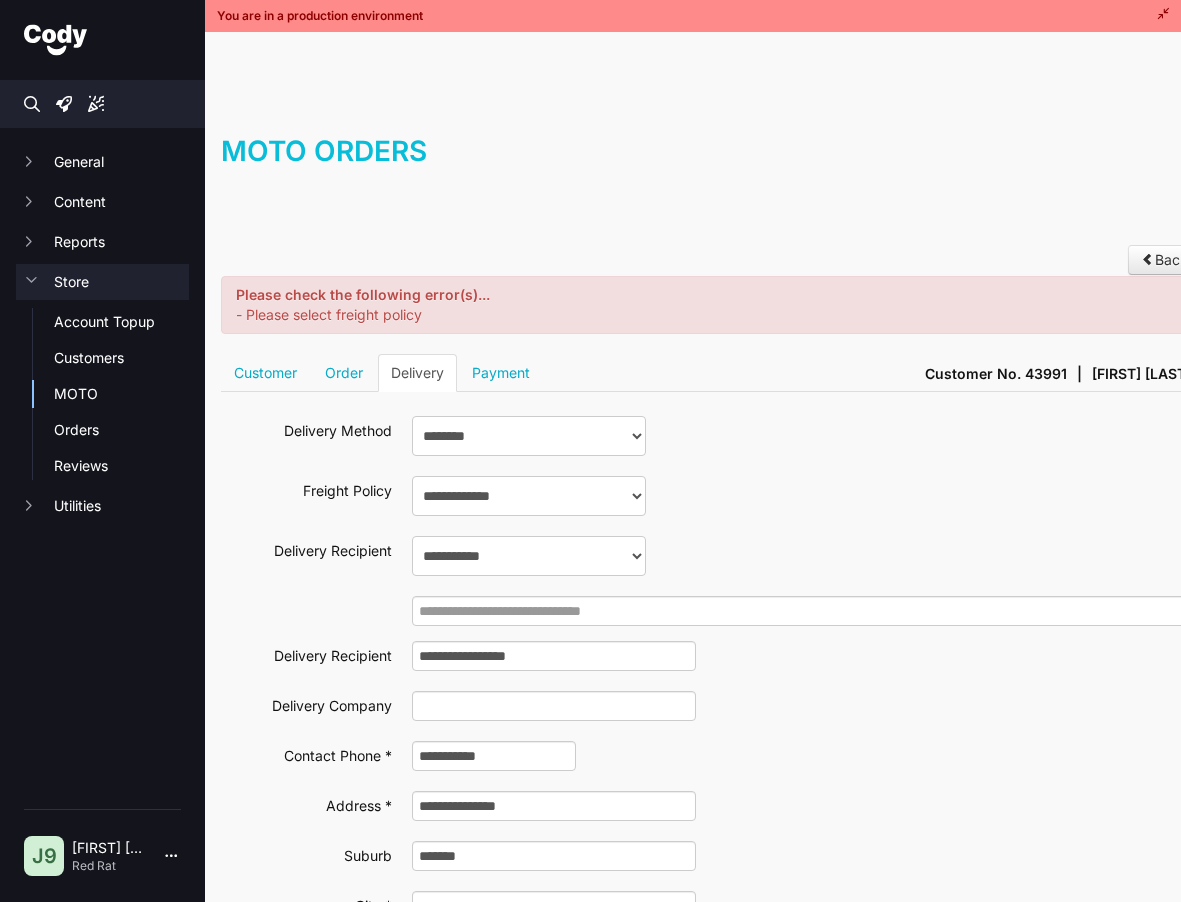 scroll, scrollTop: 0, scrollLeft: 0, axis: both 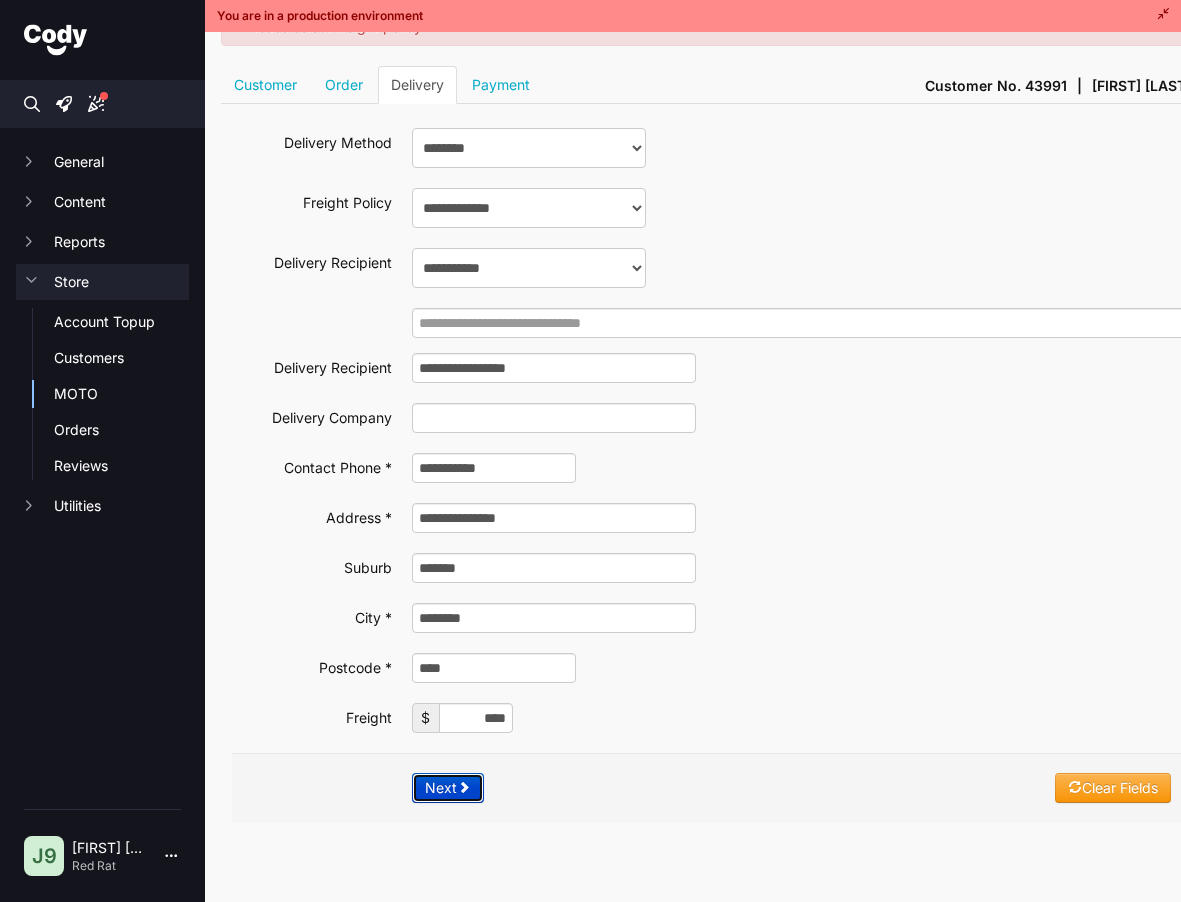 click at bounding box center (464, 787) 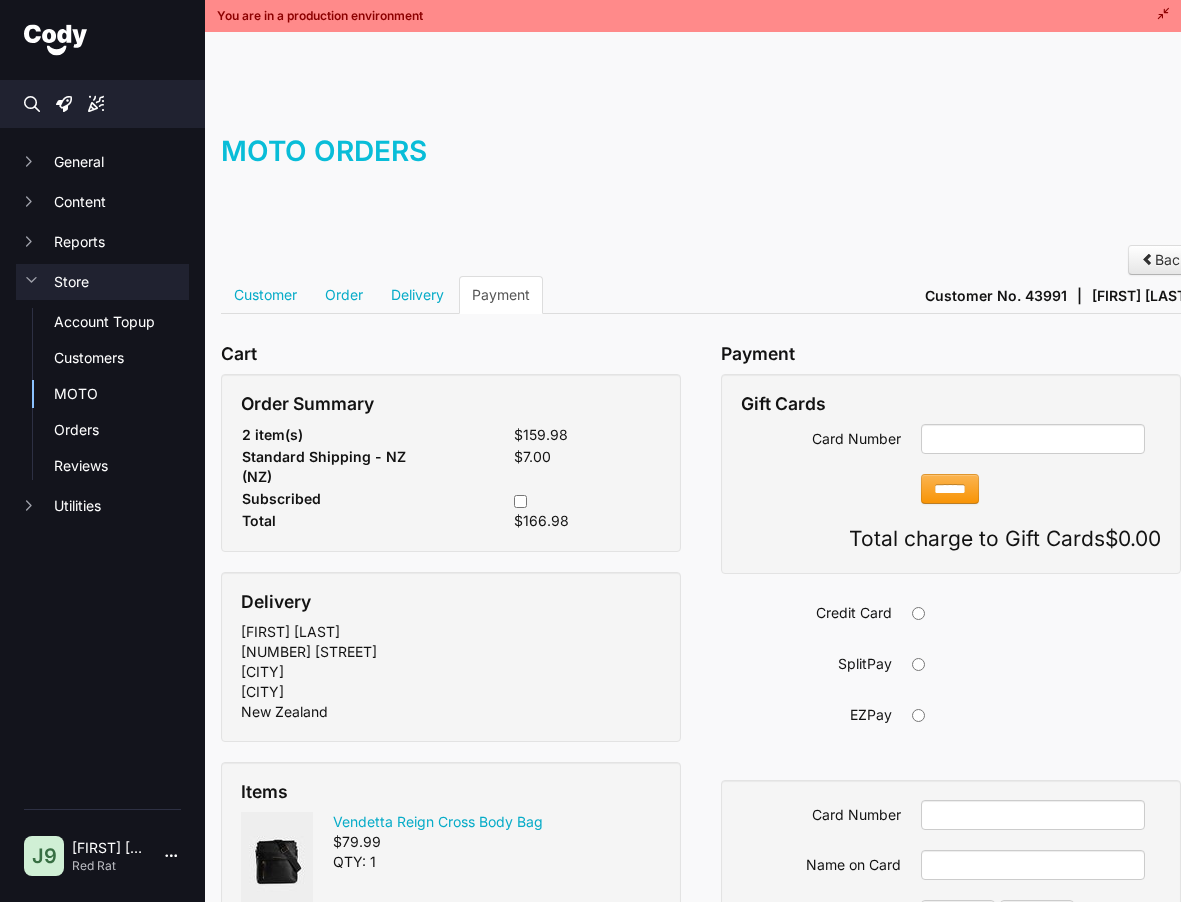 scroll, scrollTop: 0, scrollLeft: 0, axis: both 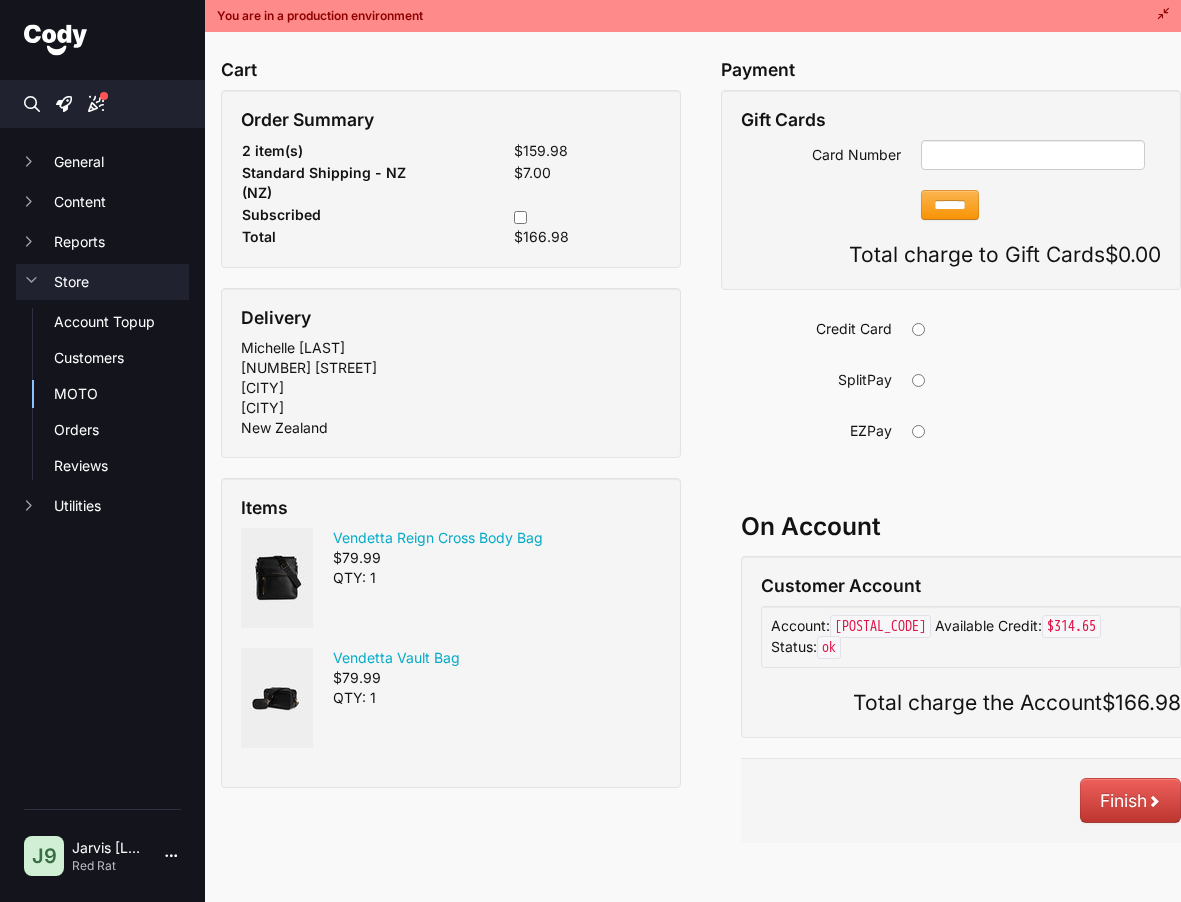 drag, startPoint x: 720, startPoint y: 832, endPoint x: 1064, endPoint y: 827, distance: 344.03635 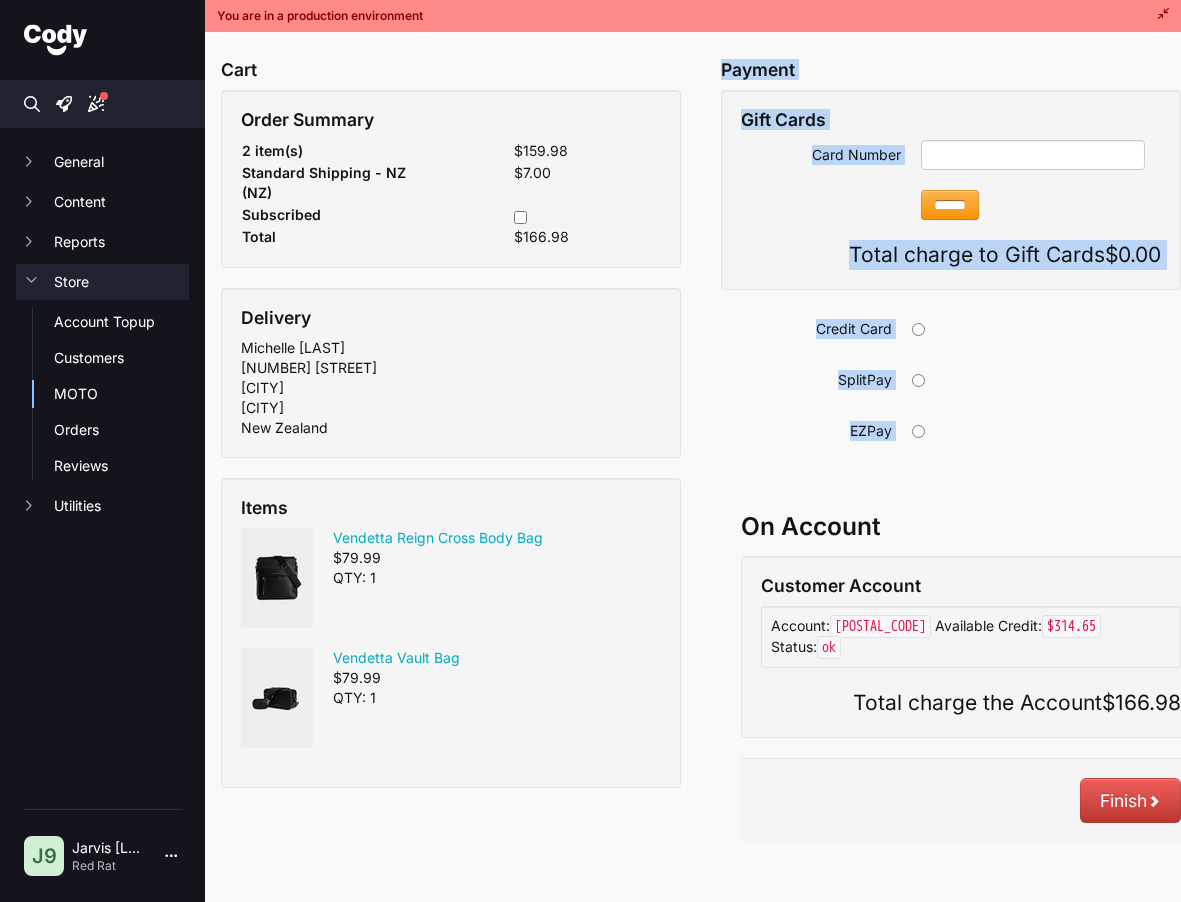 scroll, scrollTop: 284, scrollLeft: 51, axis: both 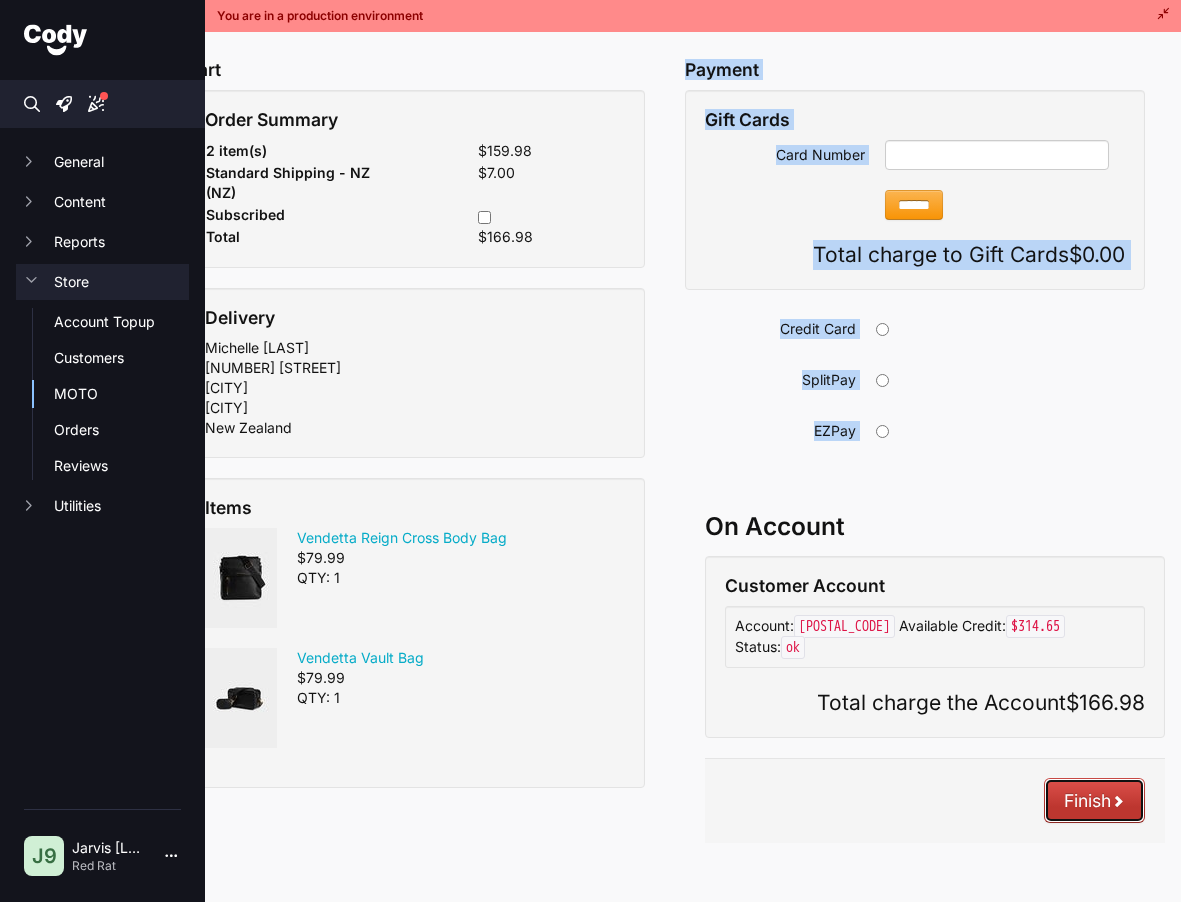 click on "Finish" at bounding box center (1094, 800) 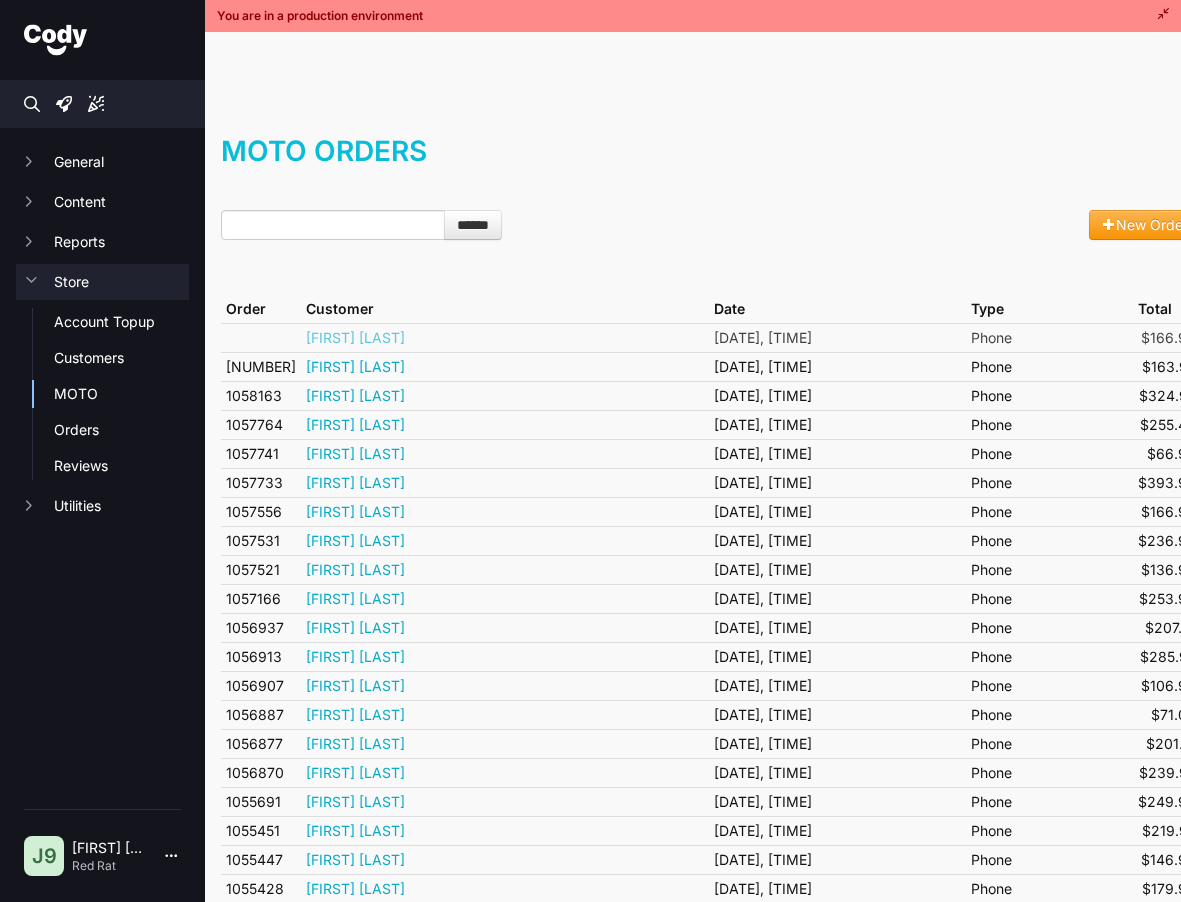 scroll, scrollTop: 0, scrollLeft: 0, axis: both 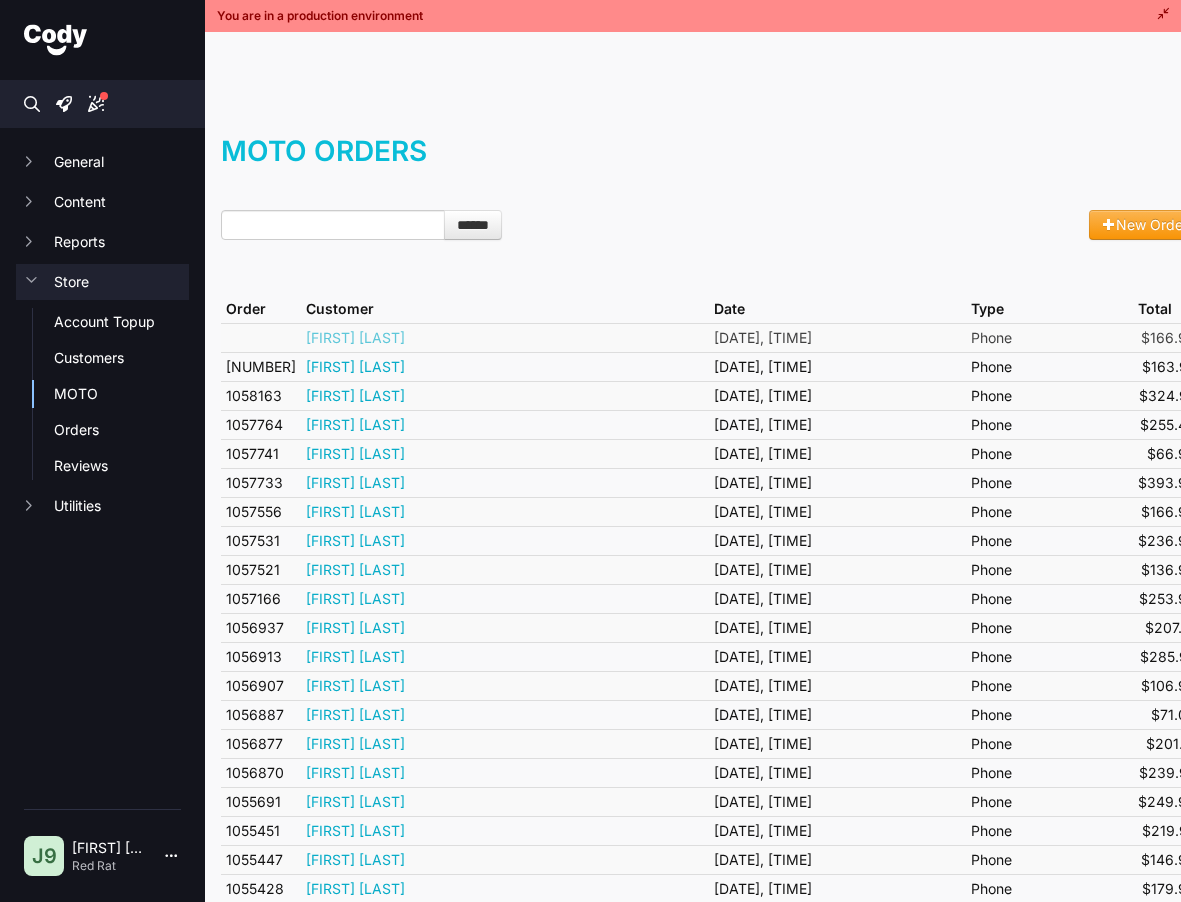 drag, startPoint x: 475, startPoint y: 447, endPoint x: 432, endPoint y: 376, distance: 83.00603 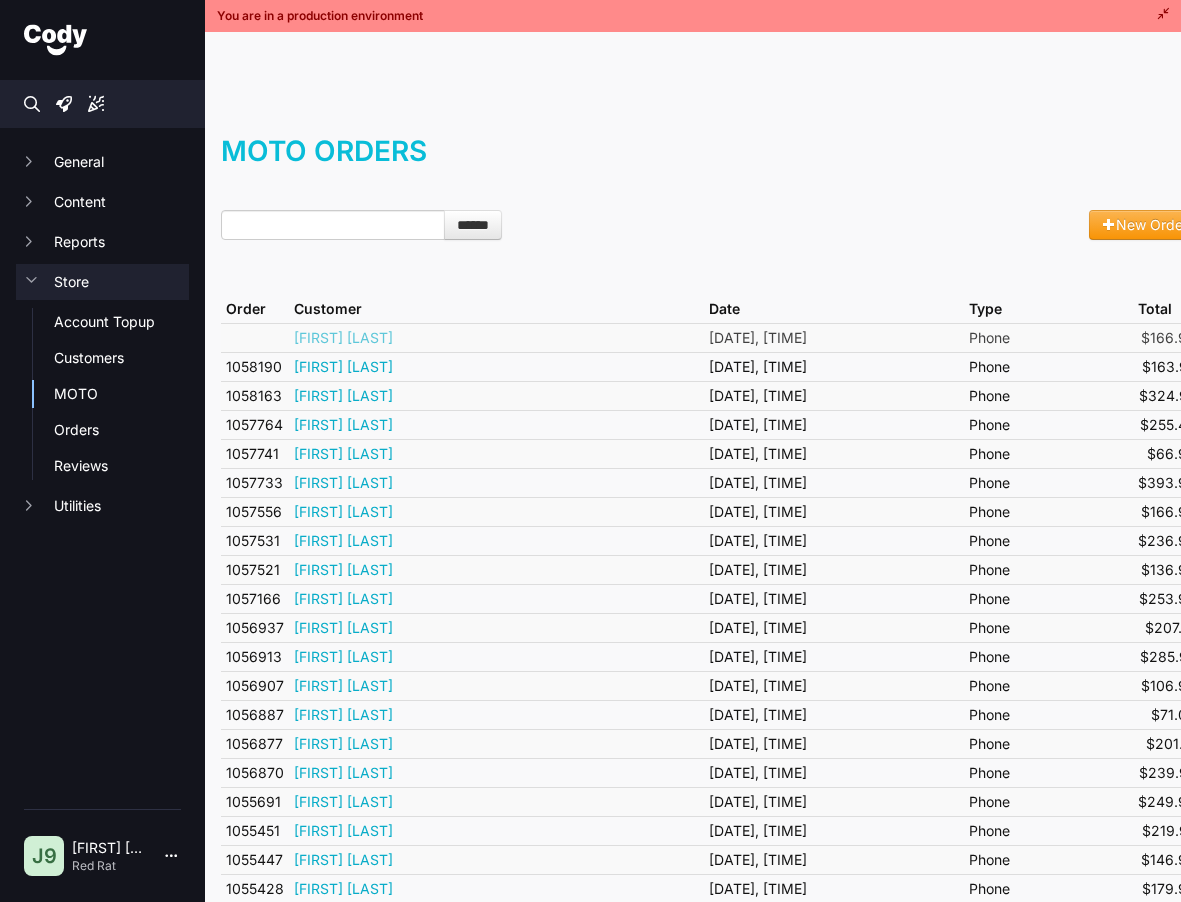 scroll, scrollTop: 0, scrollLeft: 0, axis: both 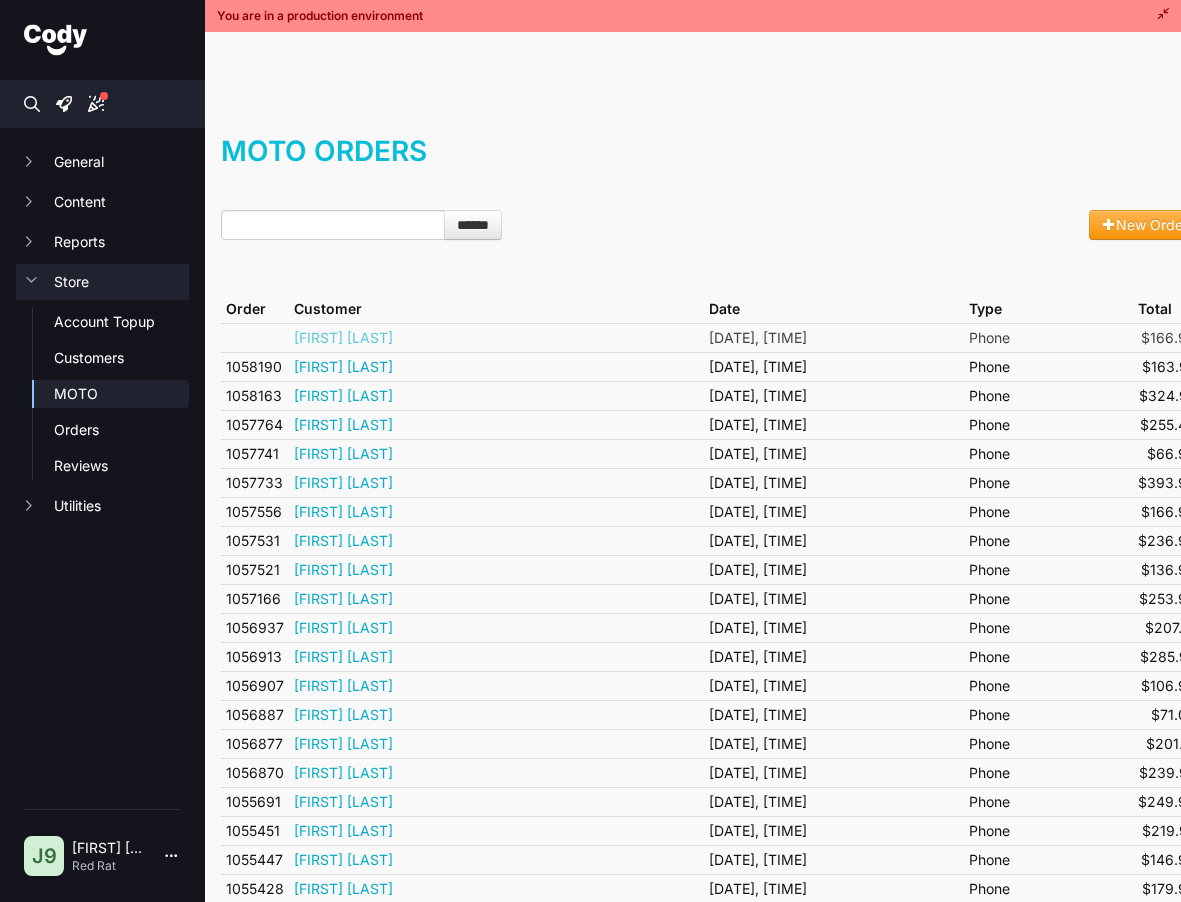 click on "MOTO" 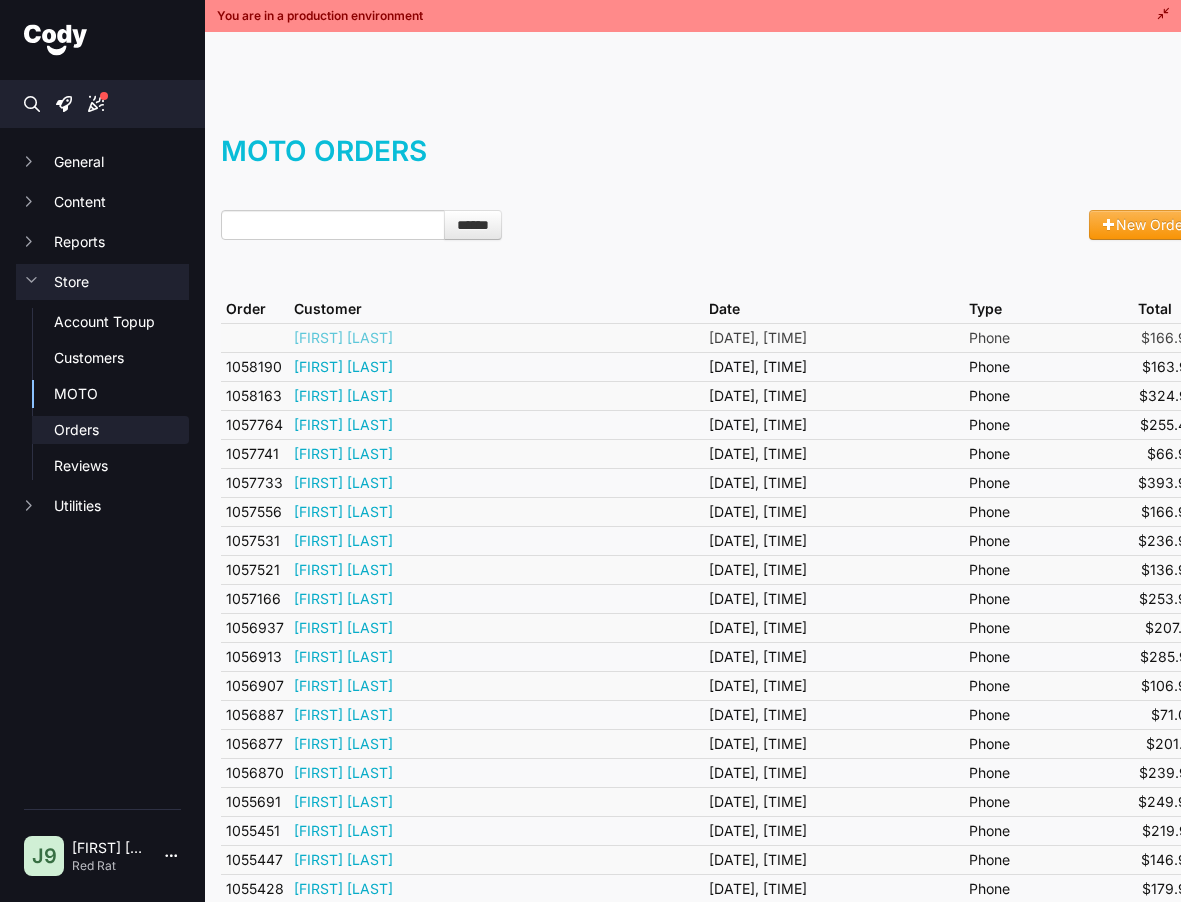 click on "Orders" 